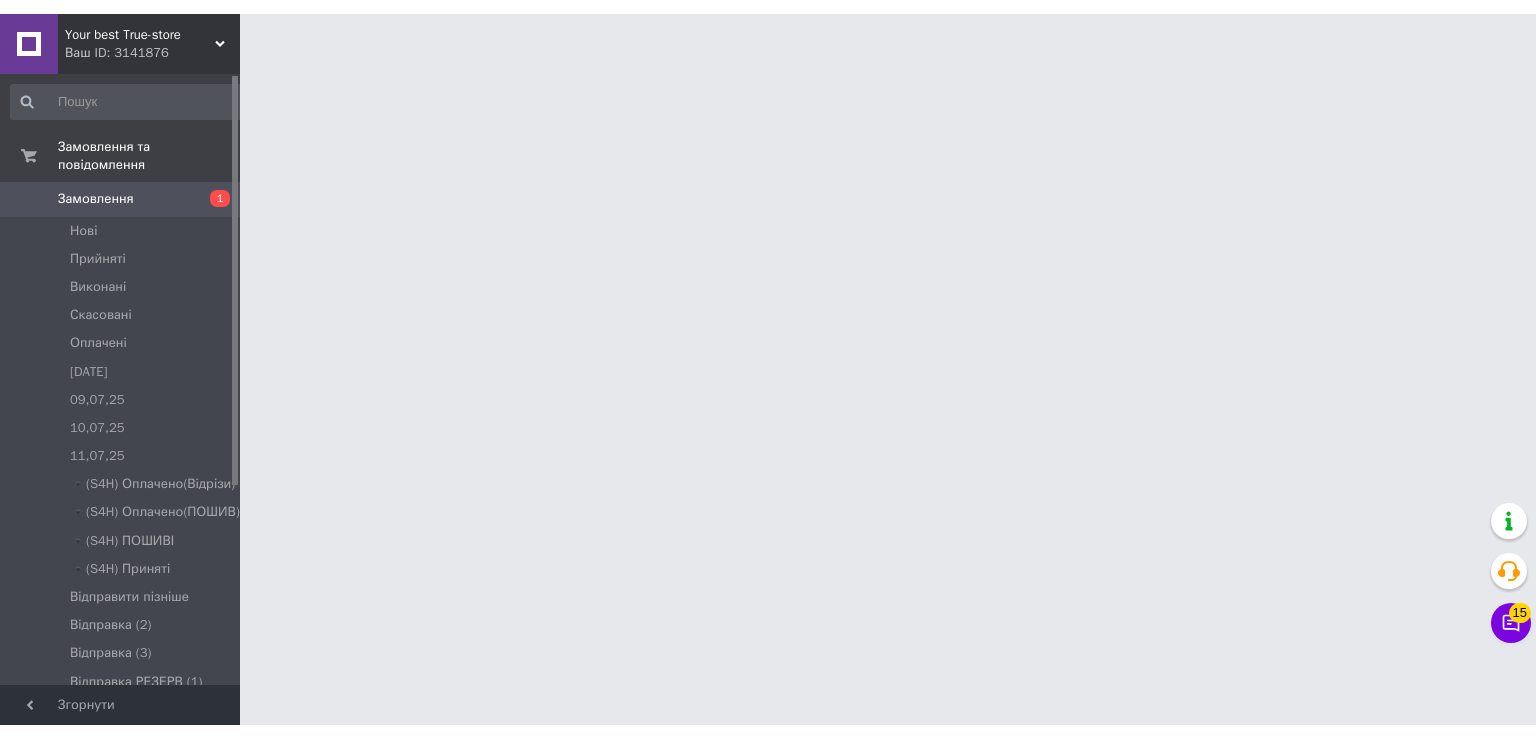 scroll, scrollTop: 0, scrollLeft: 0, axis: both 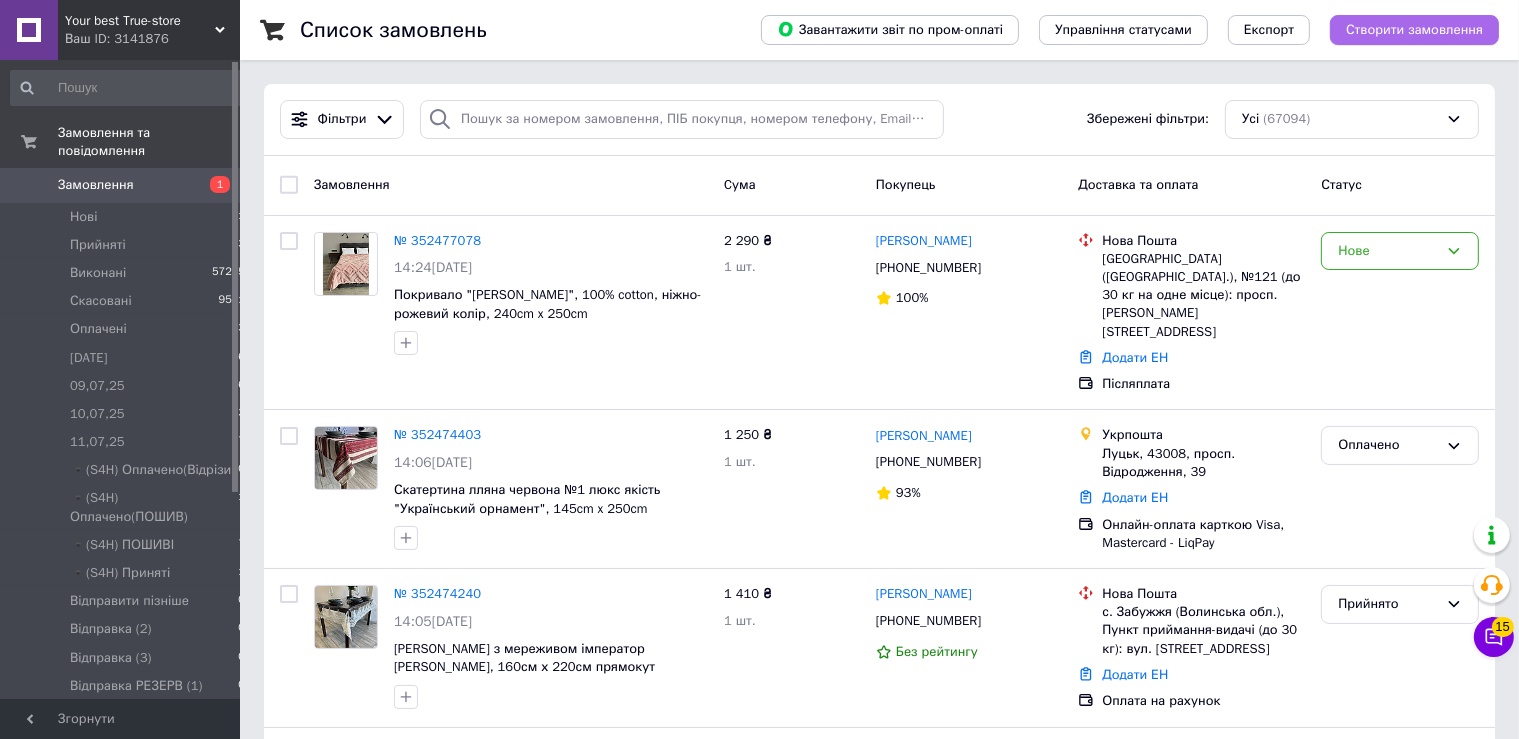 click on "Створити замовлення" at bounding box center (1414, 30) 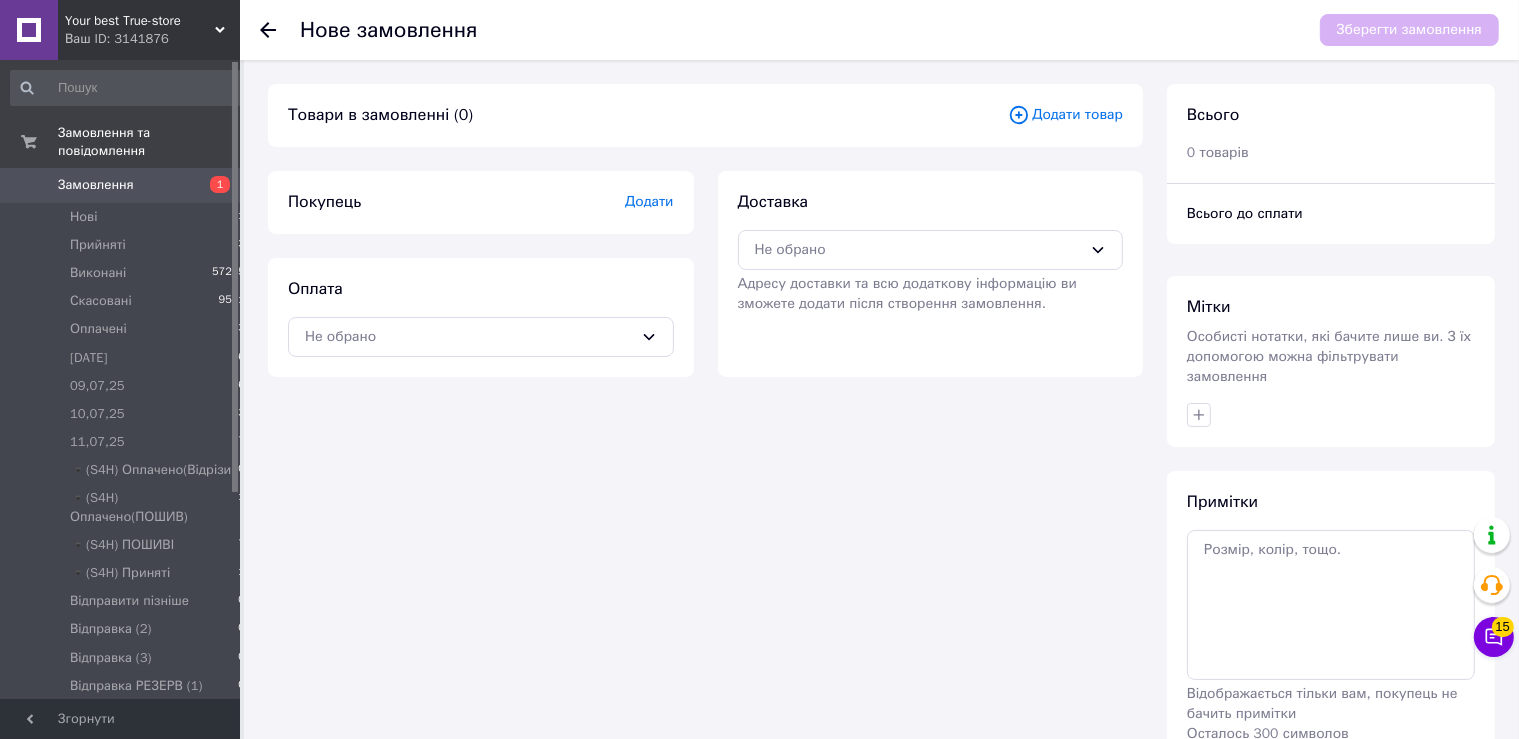 click 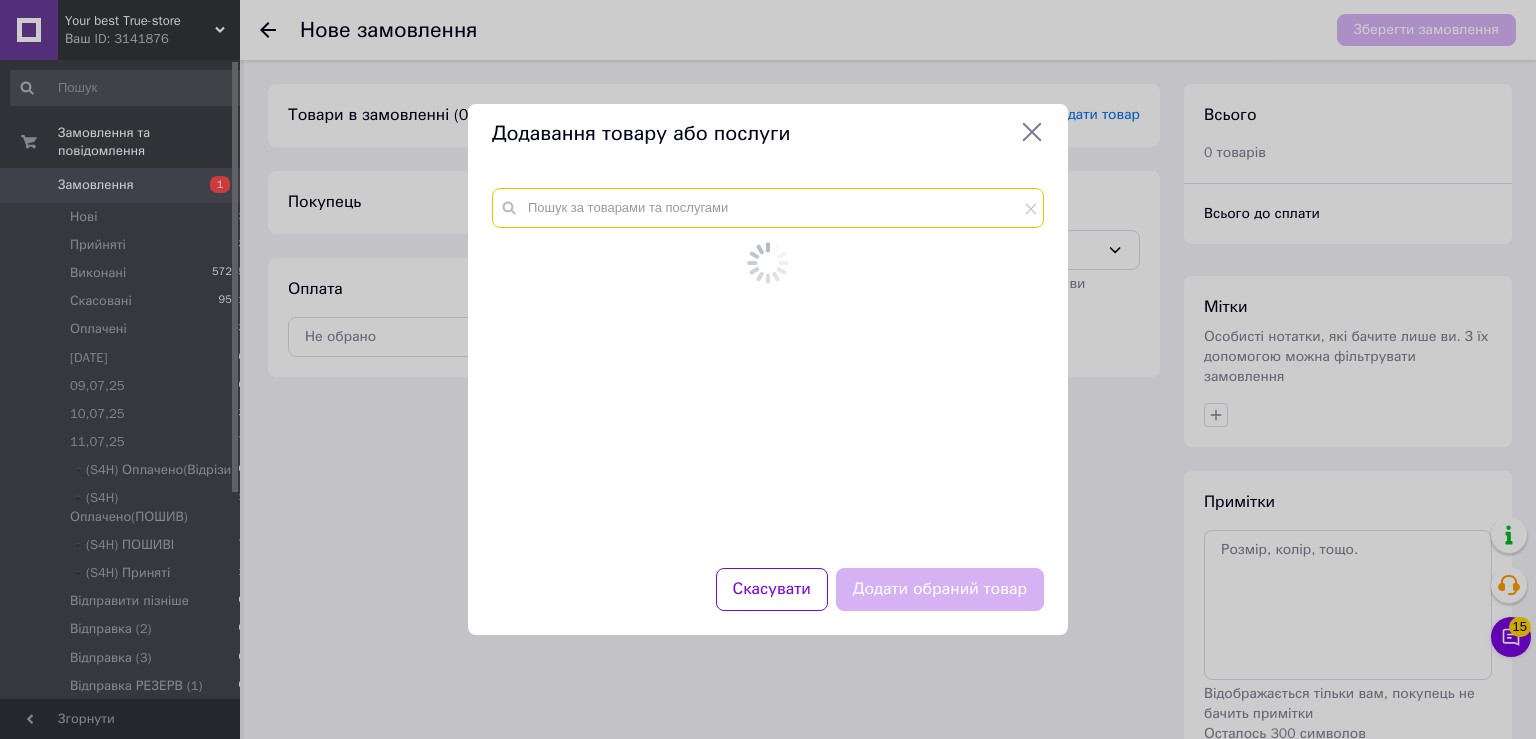 click at bounding box center (768, 208) 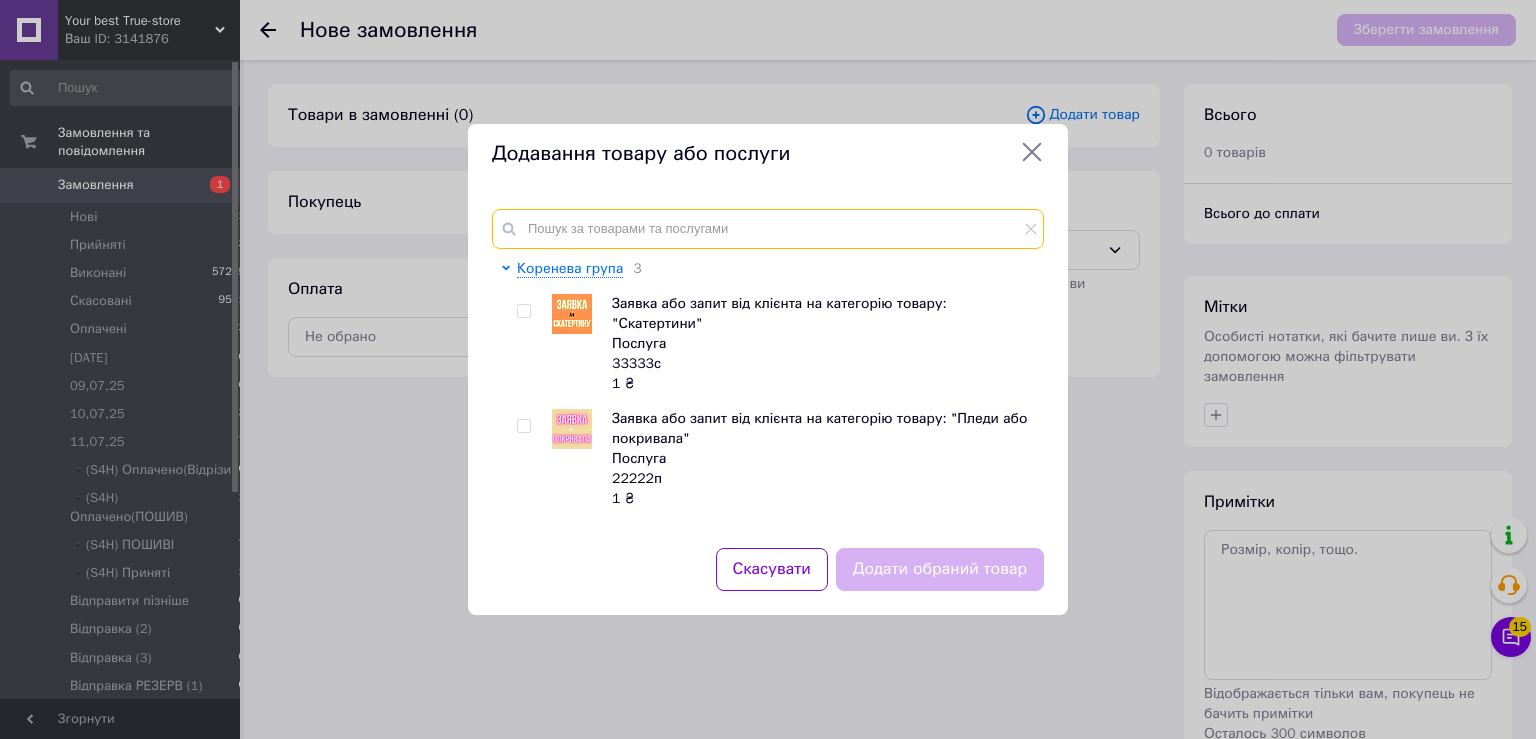 click at bounding box center (768, 229) 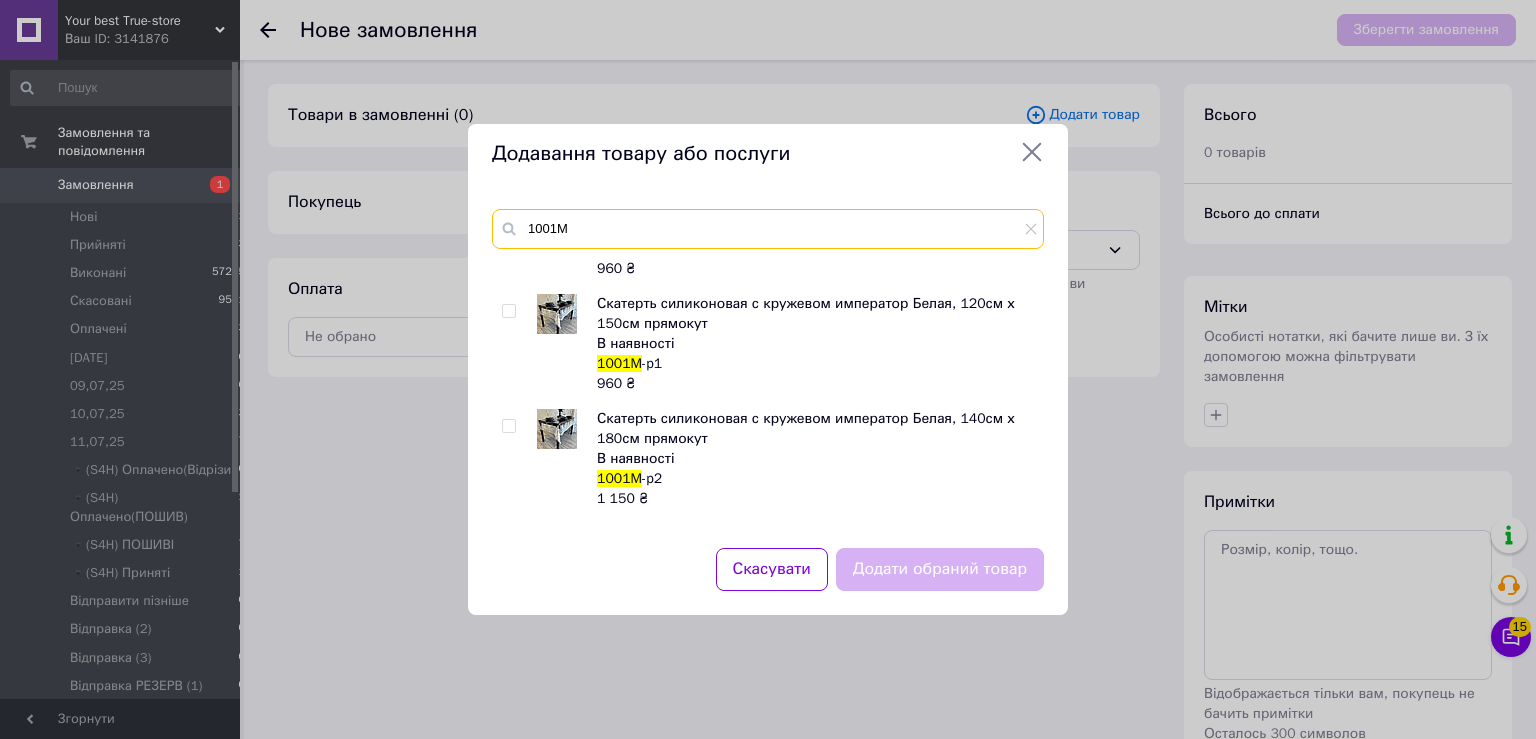 scroll, scrollTop: 110, scrollLeft: 0, axis: vertical 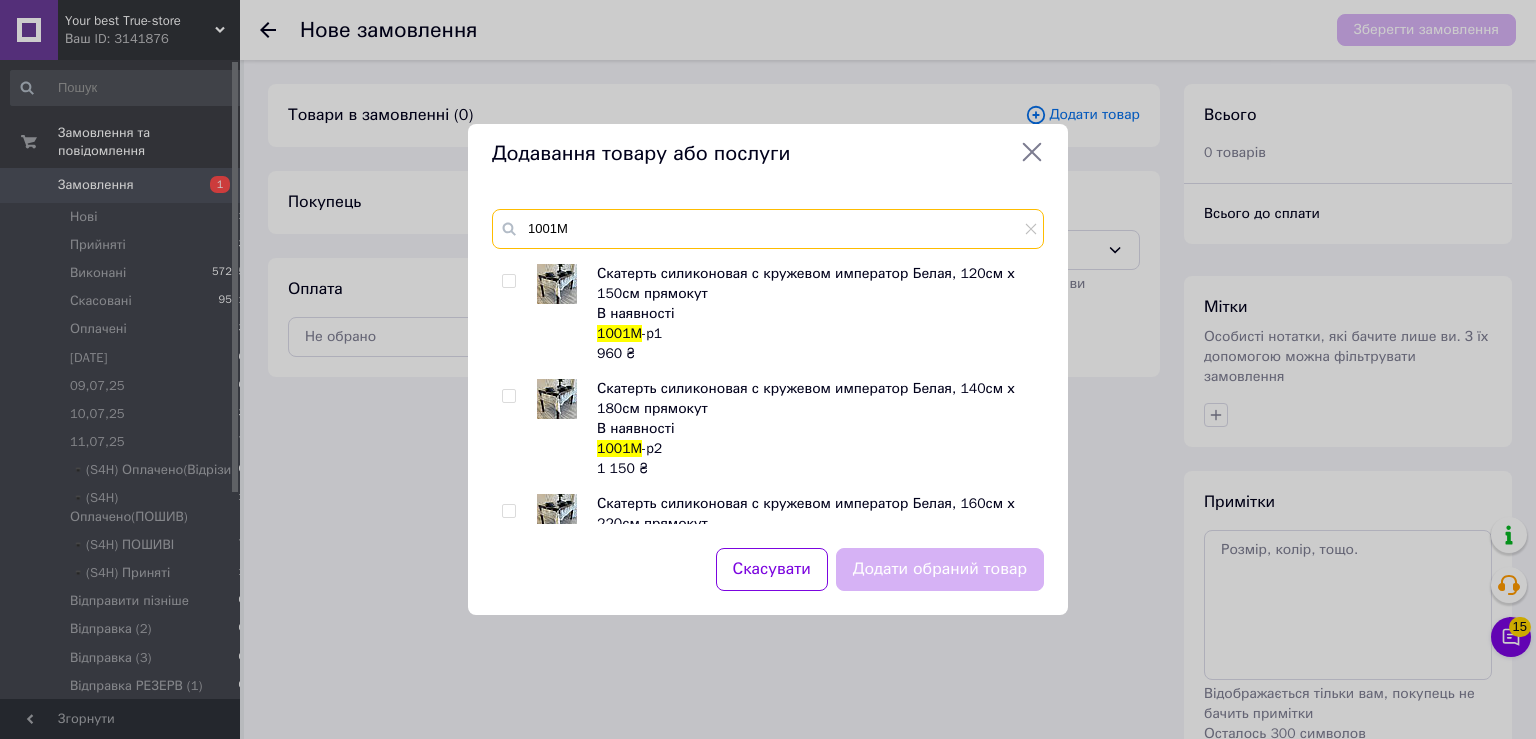 type on "1001M" 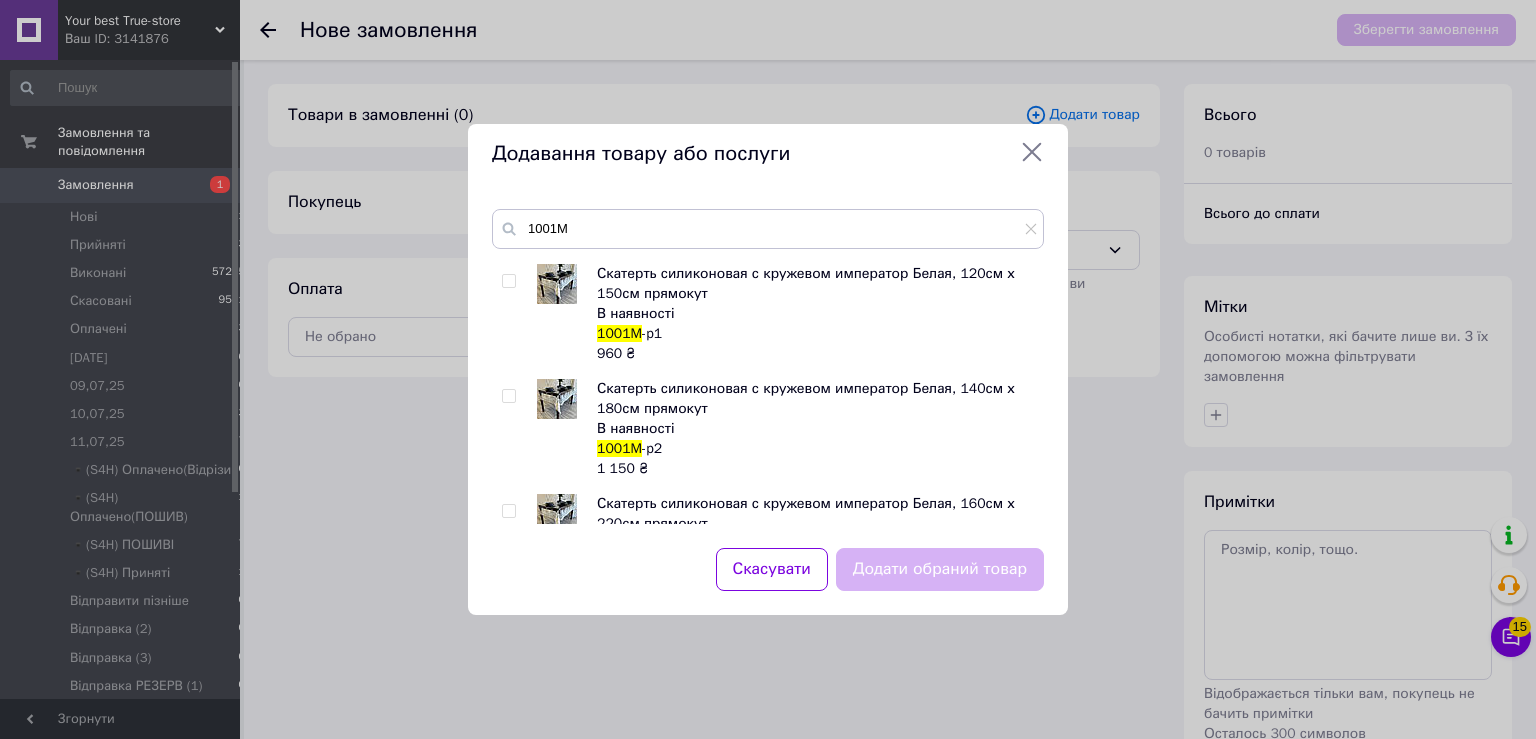 click on "Скатерть силиконовая с кружевом Император, цвет: Молоко (Под заказ или стандартный размер) В наявності 1001M 960   ₴ Скатерть силиконовая с кружевом император Белая, 120см х 150см прямокут В наявності 1001M -p1 960   ₴ Скатерть силиконовая с кружевом император Белая, 140см х 180см прямокут В наявності 1001M -p2 1 150   ₴ Скатерть силиконовая с кружевом император Белая, 160см х 220см прямокут В наявності 1001M -p3 1 410   ₴ Скатерть силиконовая с кружевом император Белая, 160см х 260см прямокут В наявності 1001M -p4 1 650   ₴ Скатерть силиконовая с кружевом император Белая, 160см х 300см прямокут 1001M -p5" at bounding box center (767, 391) 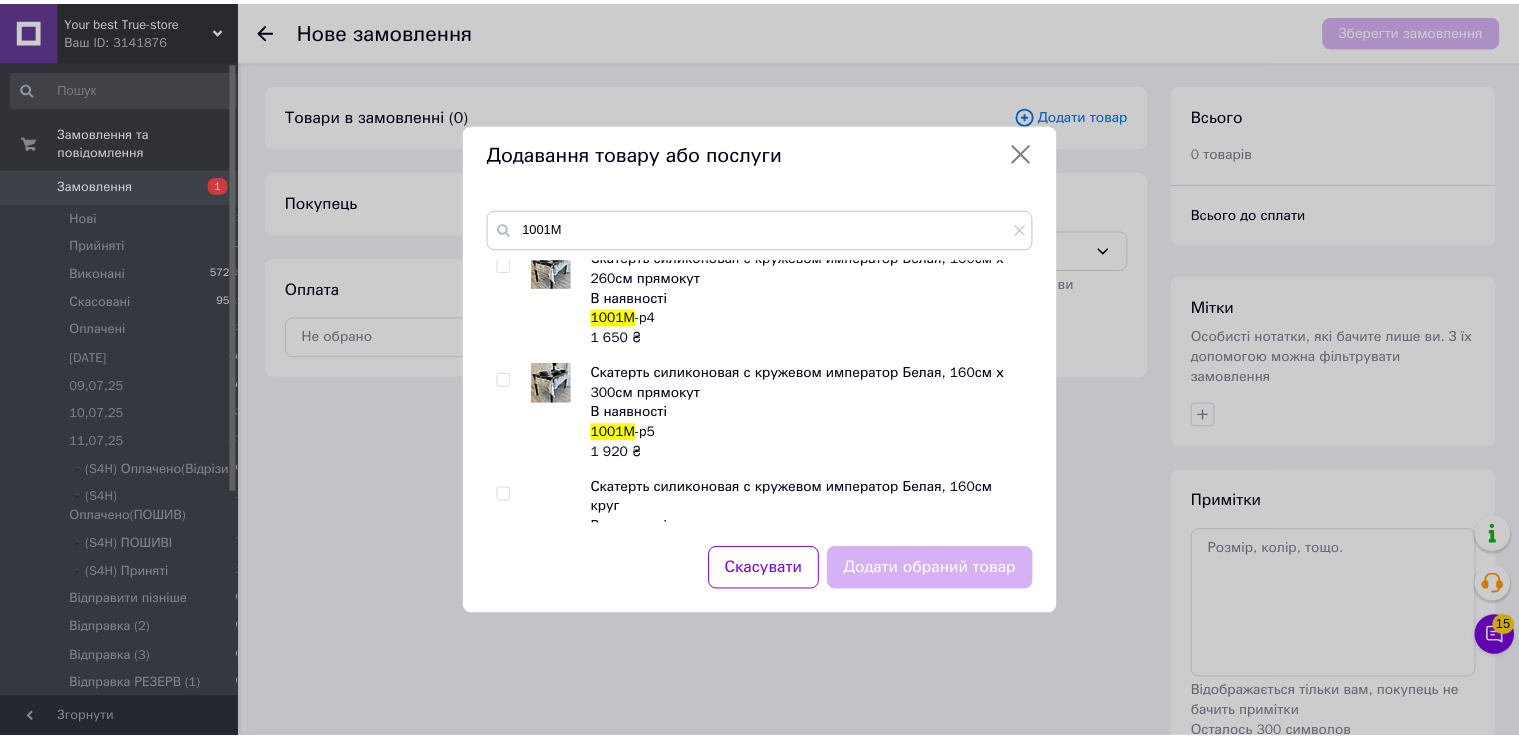scroll, scrollTop: 662, scrollLeft: 0, axis: vertical 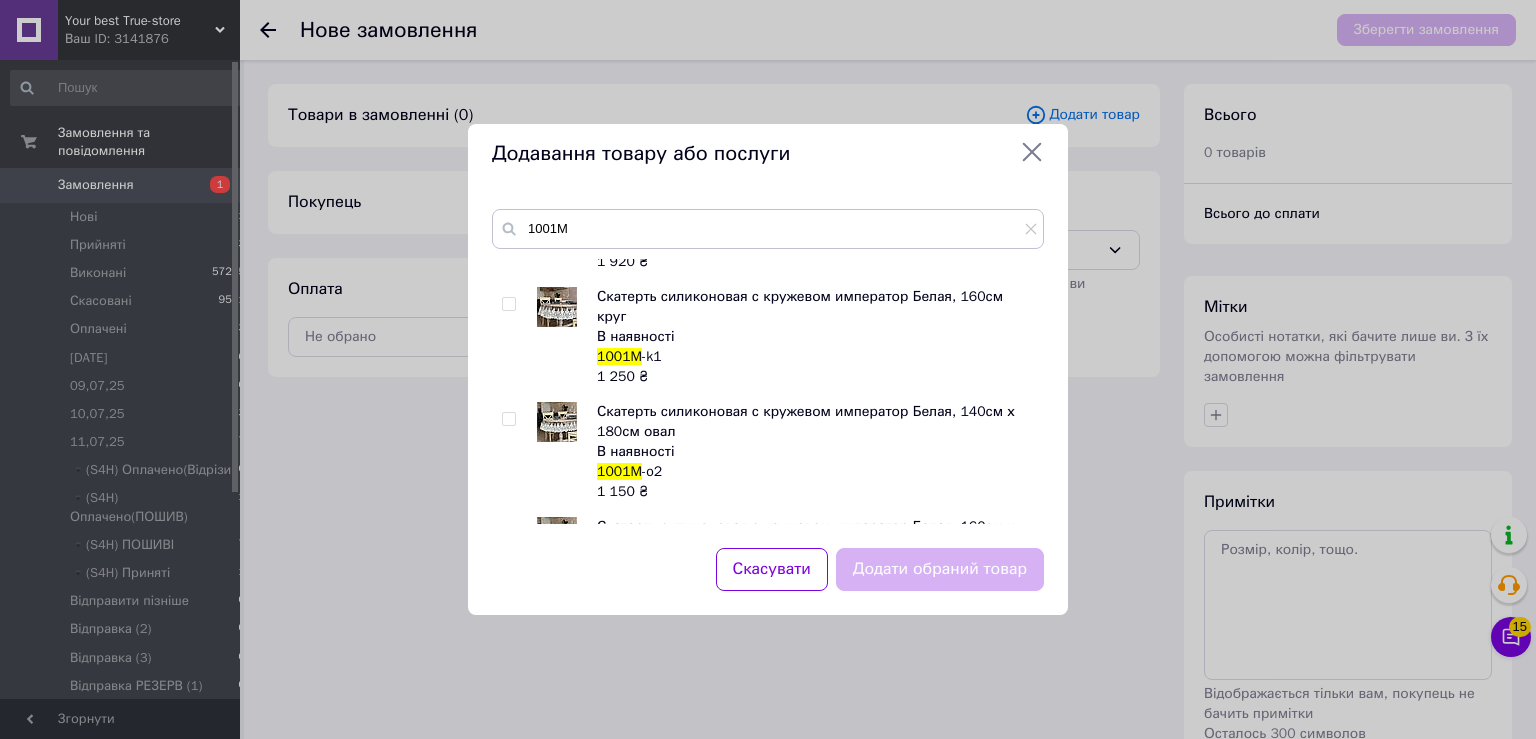 click on "Скатерть силиконовая с кружевом император Белая, 140см х 180см овал В наявності 1001M -o2 1 150   ₴" at bounding box center (767, 452) 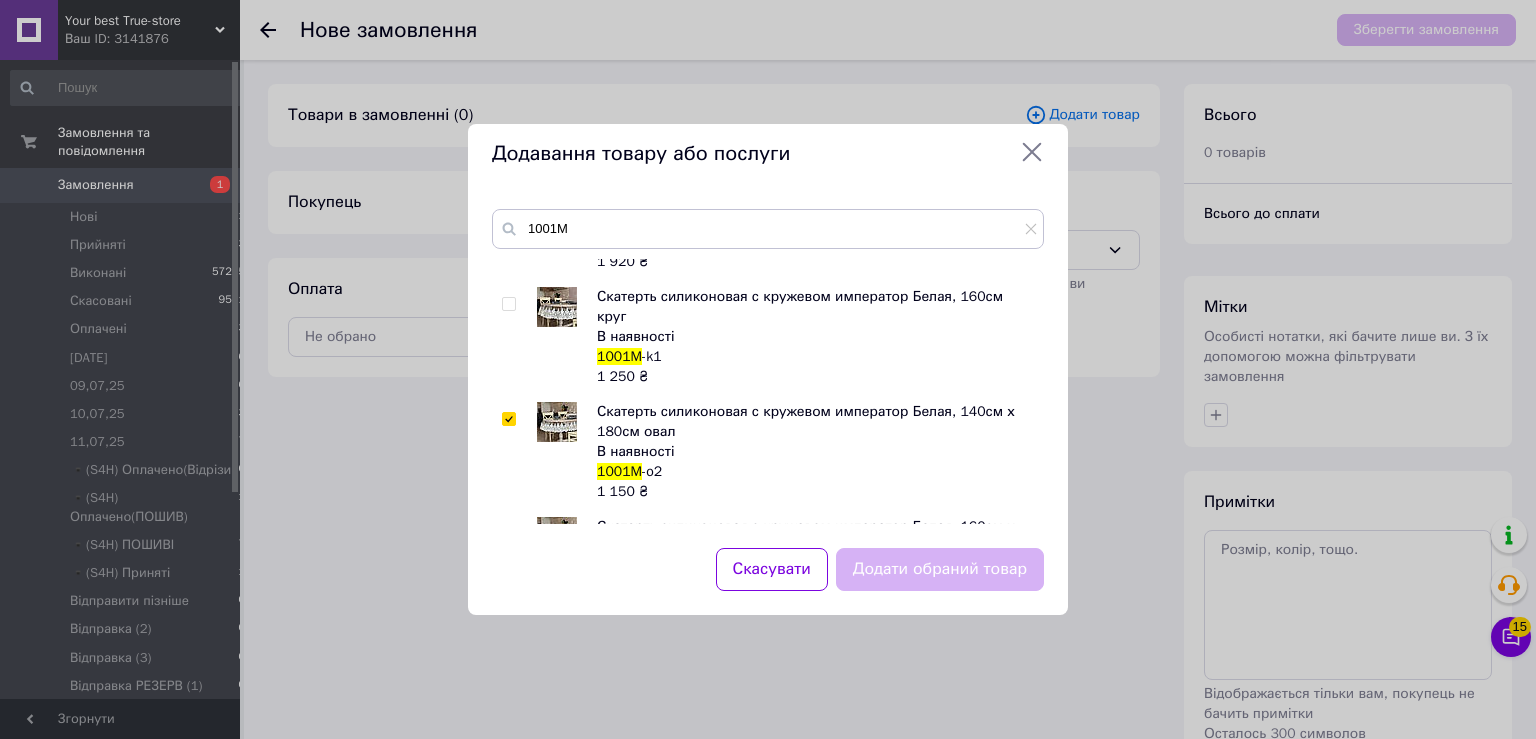checkbox on "true" 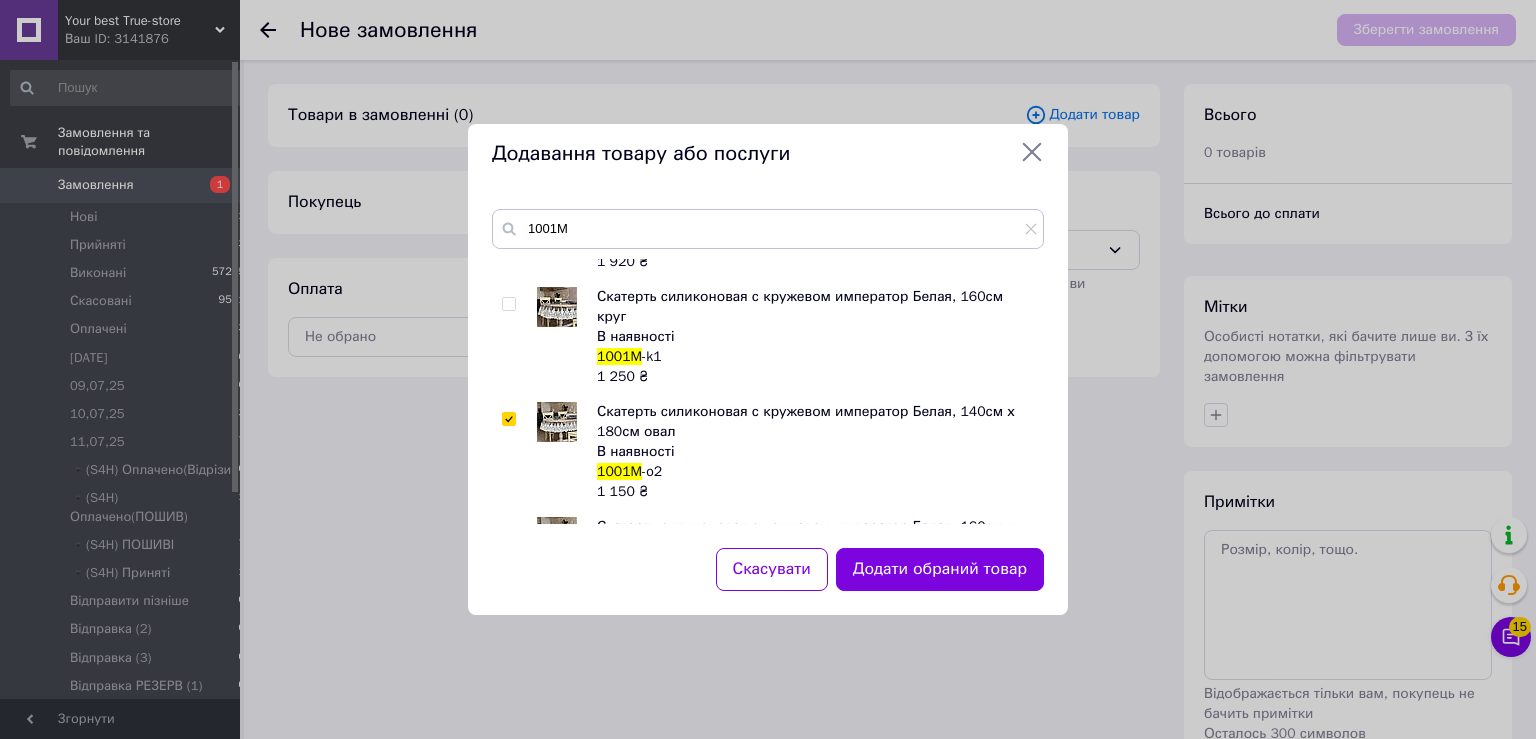click on "Додати обраний товар" at bounding box center (940, 569) 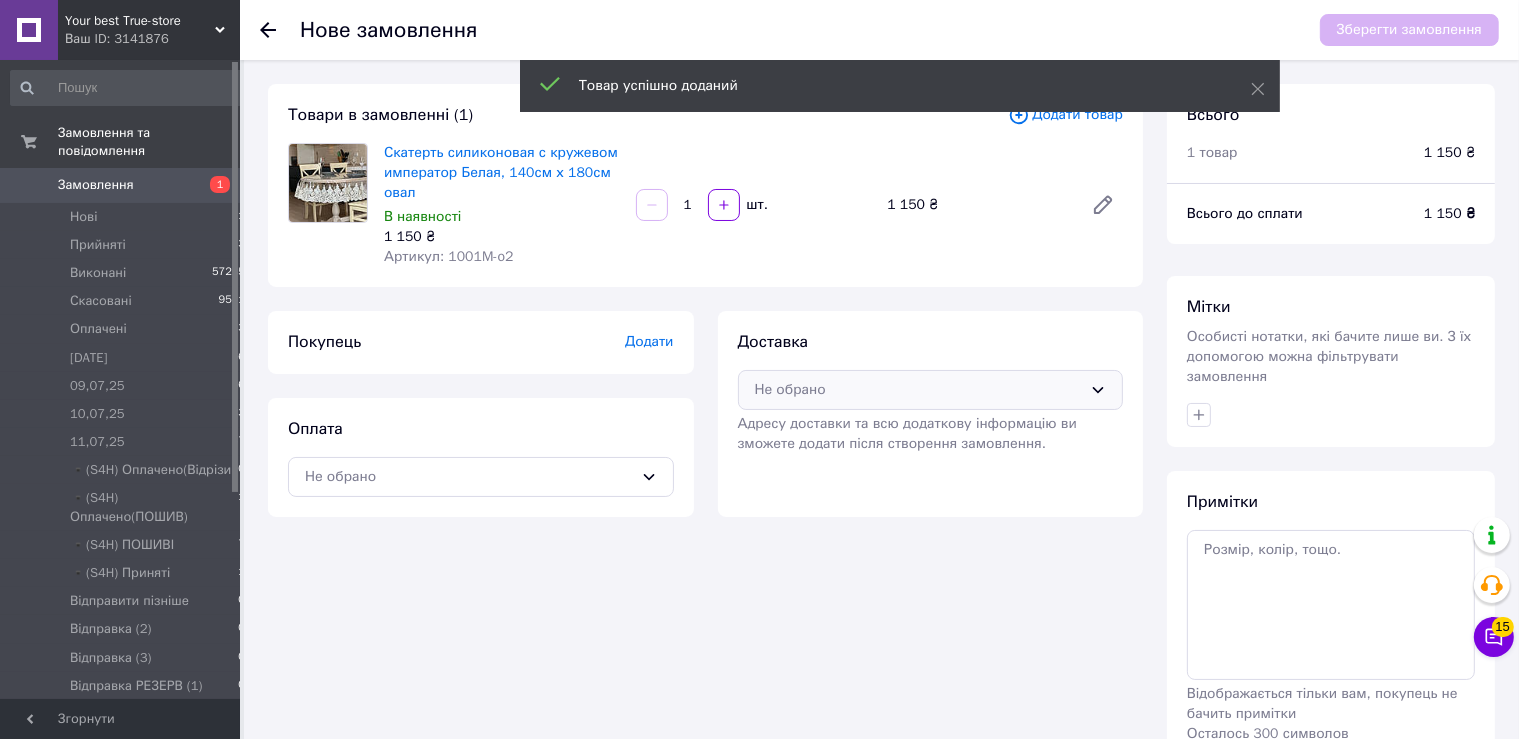 click on "Не обрано" at bounding box center [919, 390] 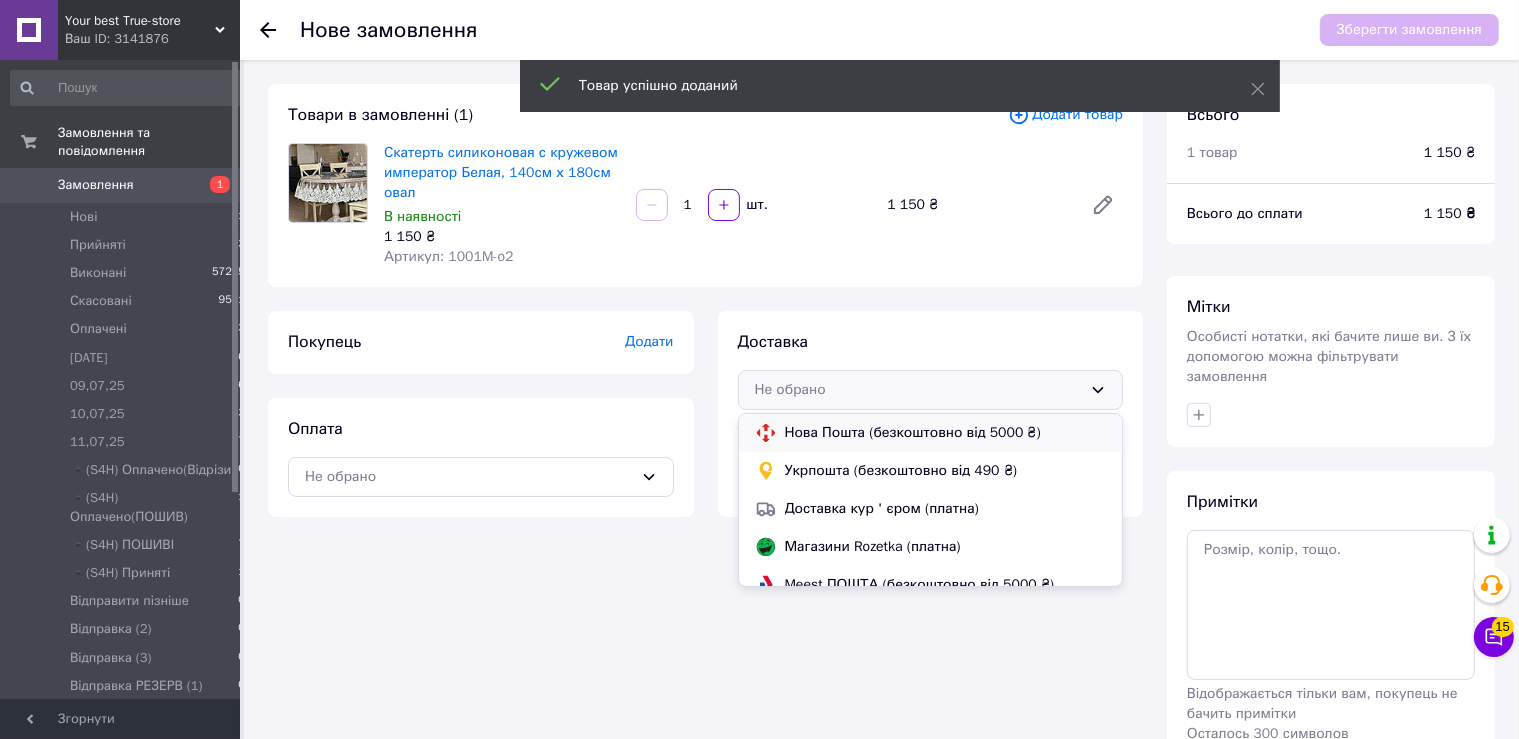 click on "Нова Пошта (безкоштовно від 5000 ₴)" at bounding box center (946, 433) 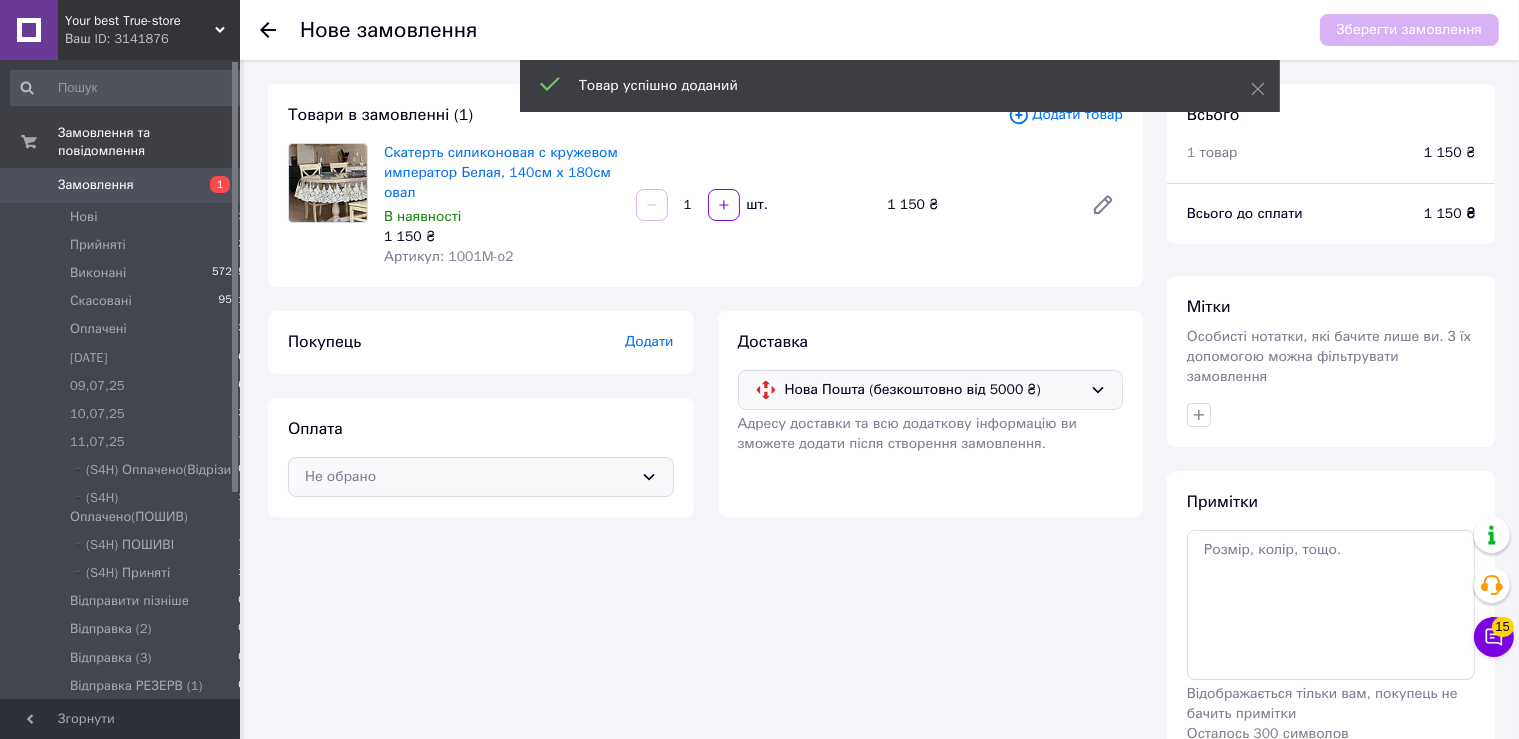 click on "Не обрано" at bounding box center [469, 477] 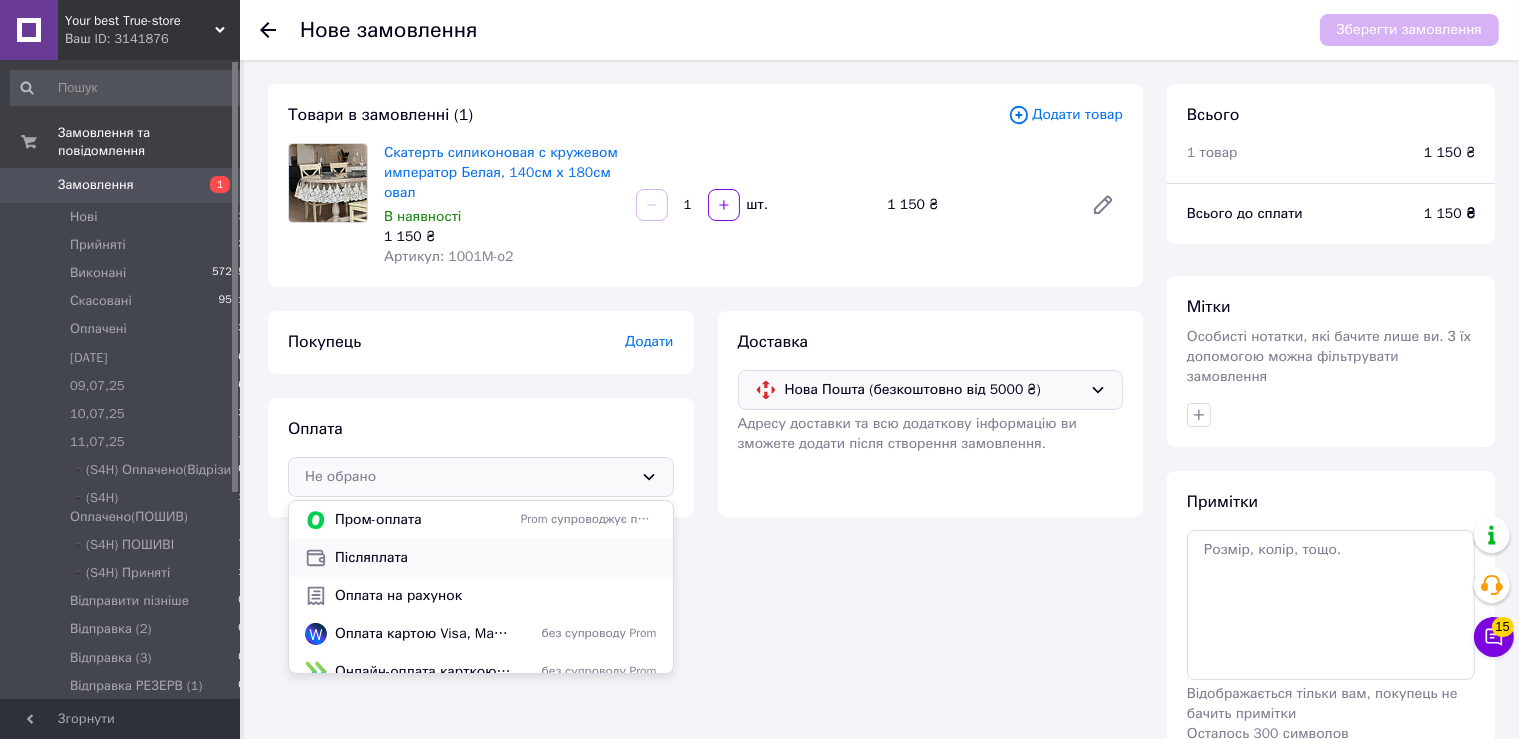 click on "Післяплата" at bounding box center (496, 558) 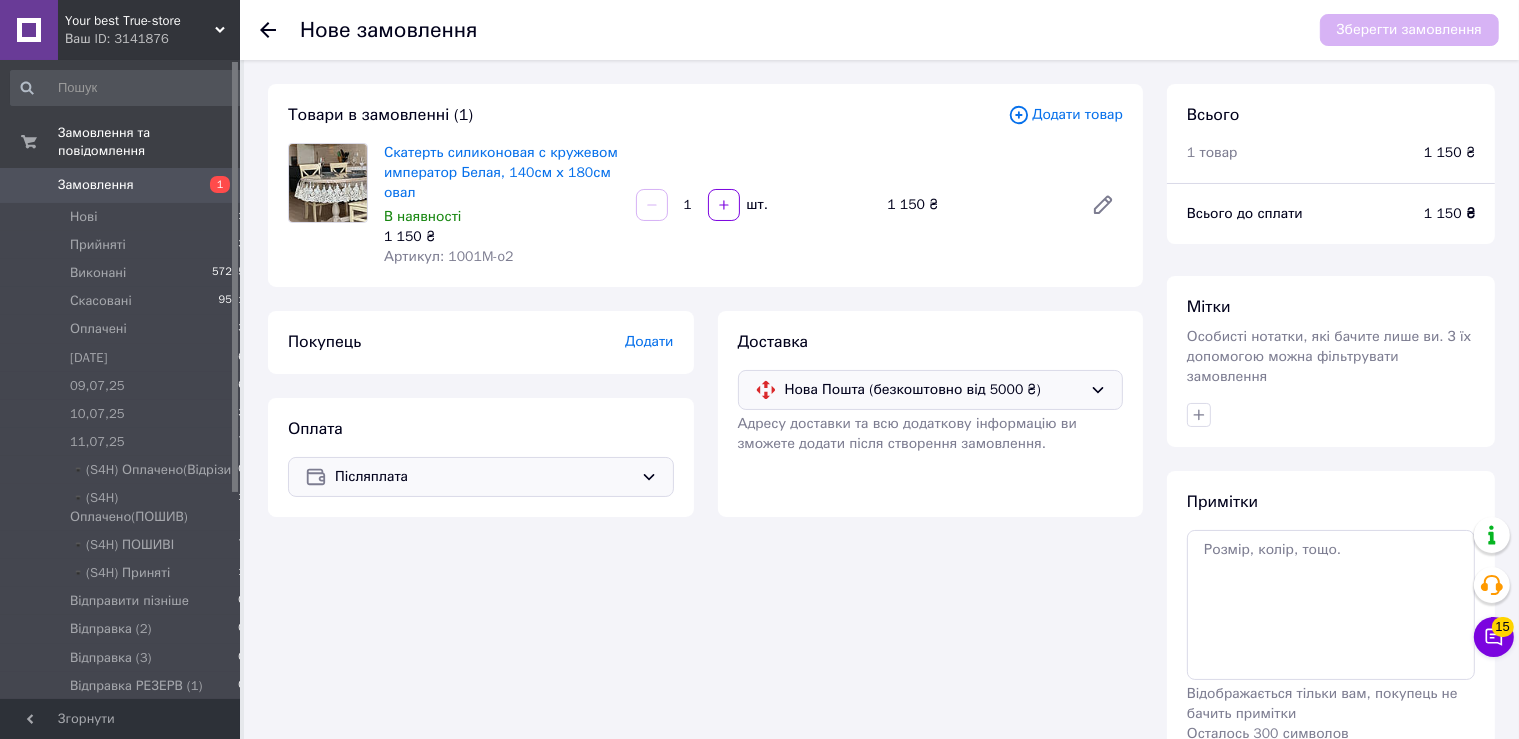click on "Додати" at bounding box center (649, 341) 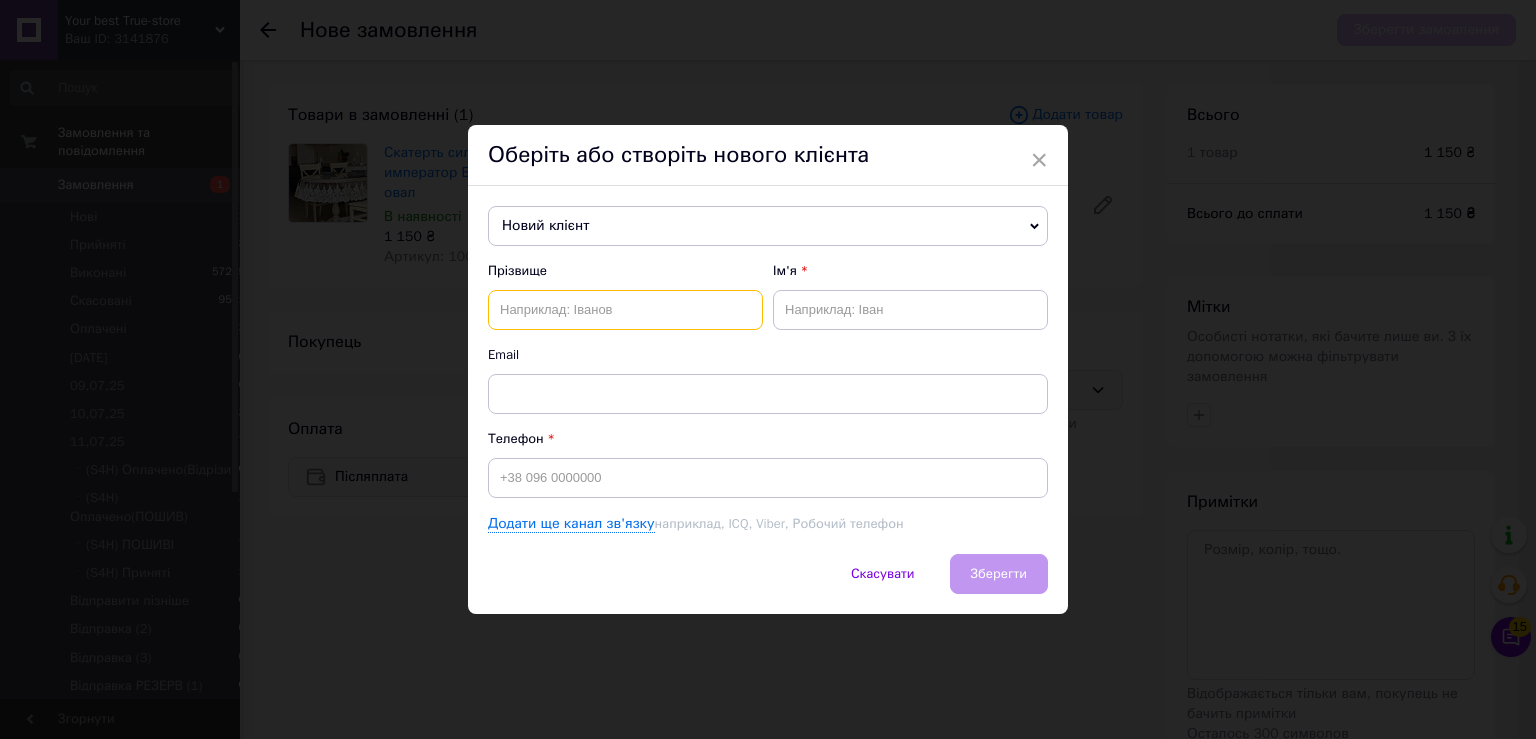 click at bounding box center (625, 310) 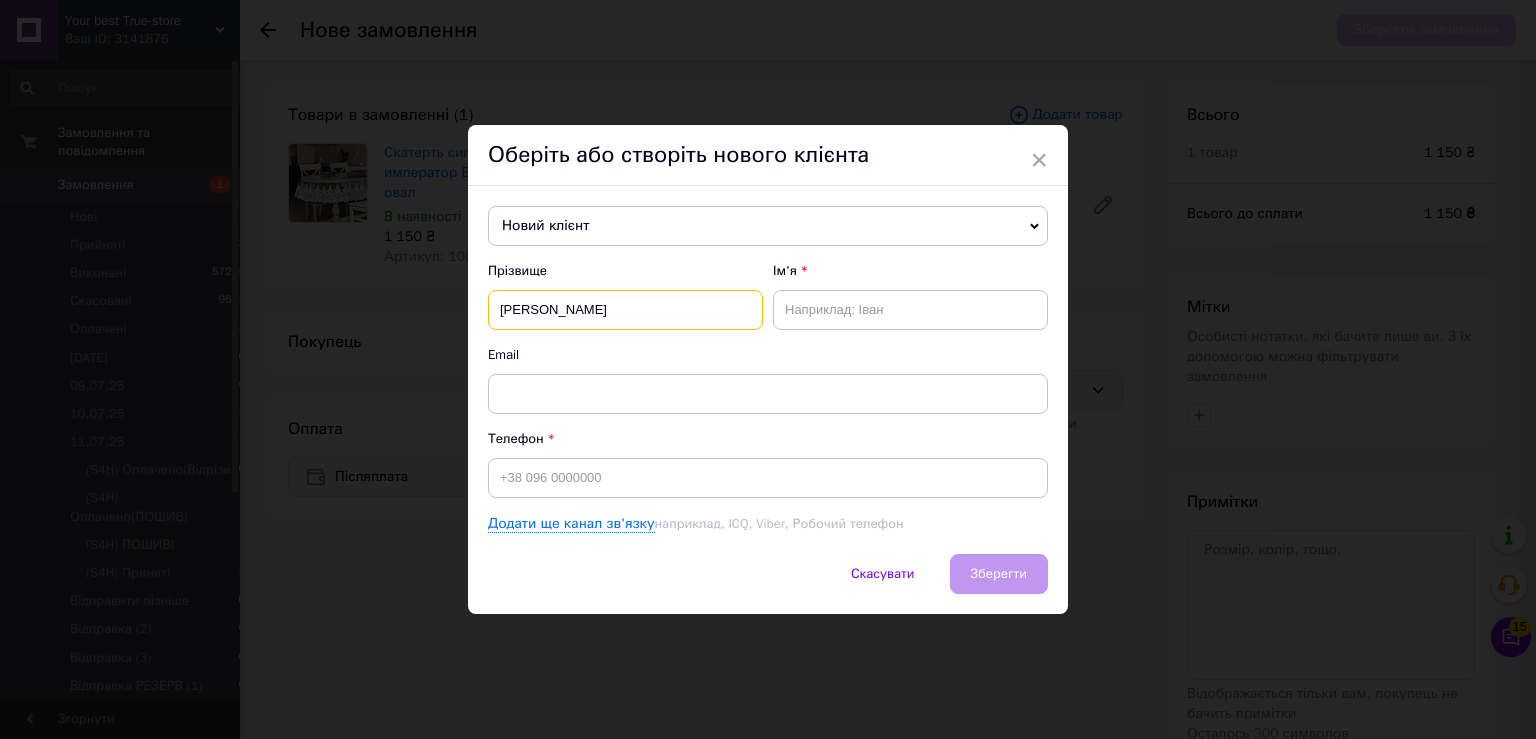 type on "[PERSON_NAME]" 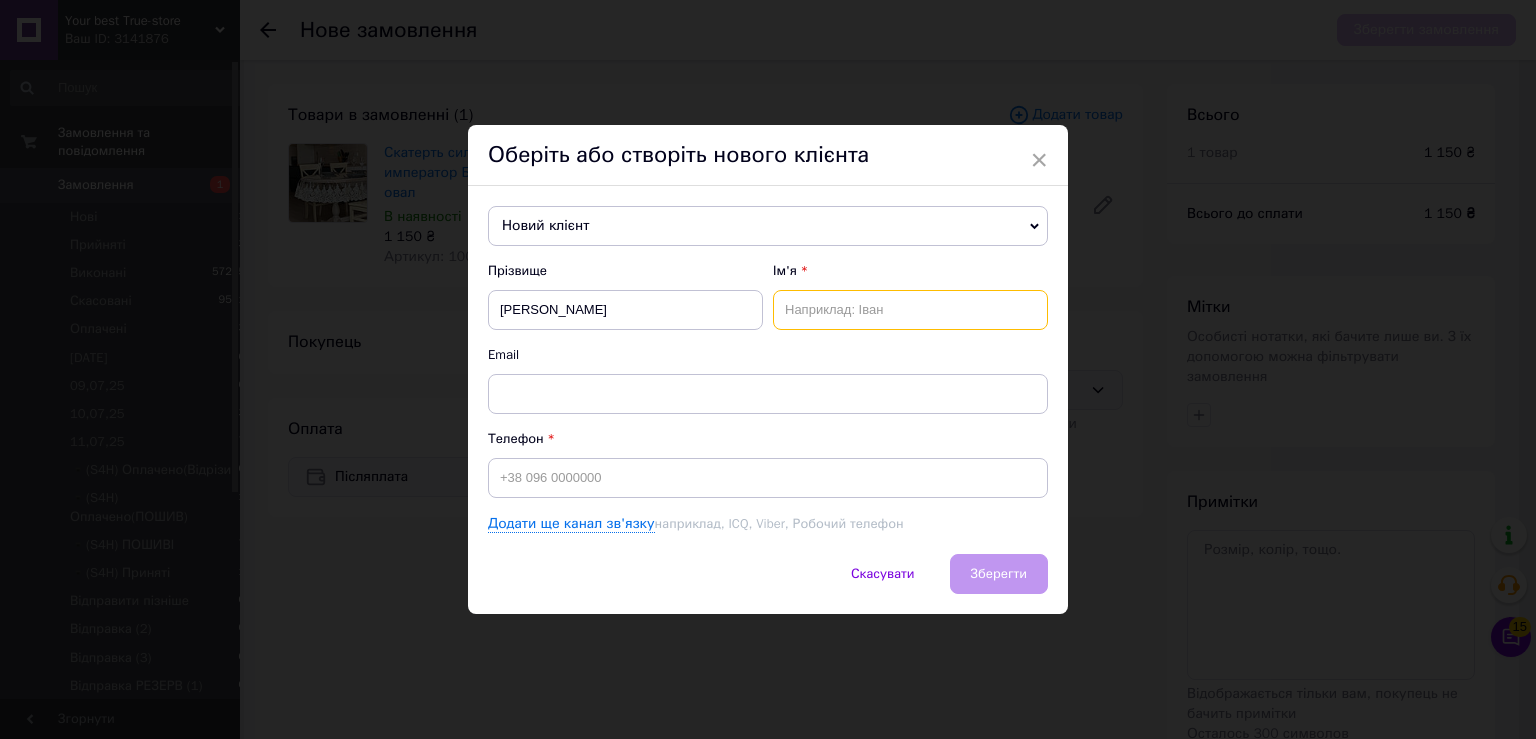click at bounding box center [910, 310] 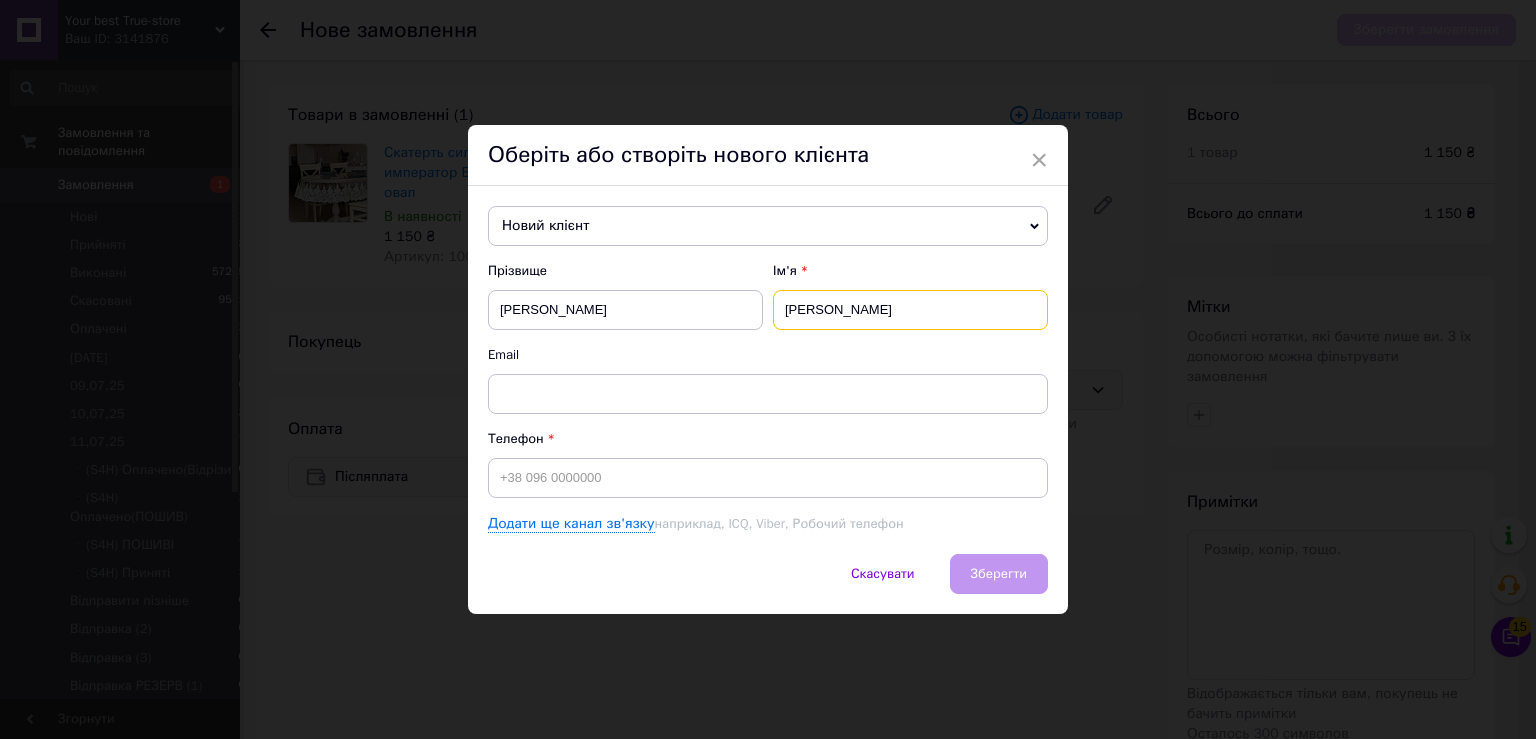 type on "[PERSON_NAME]" 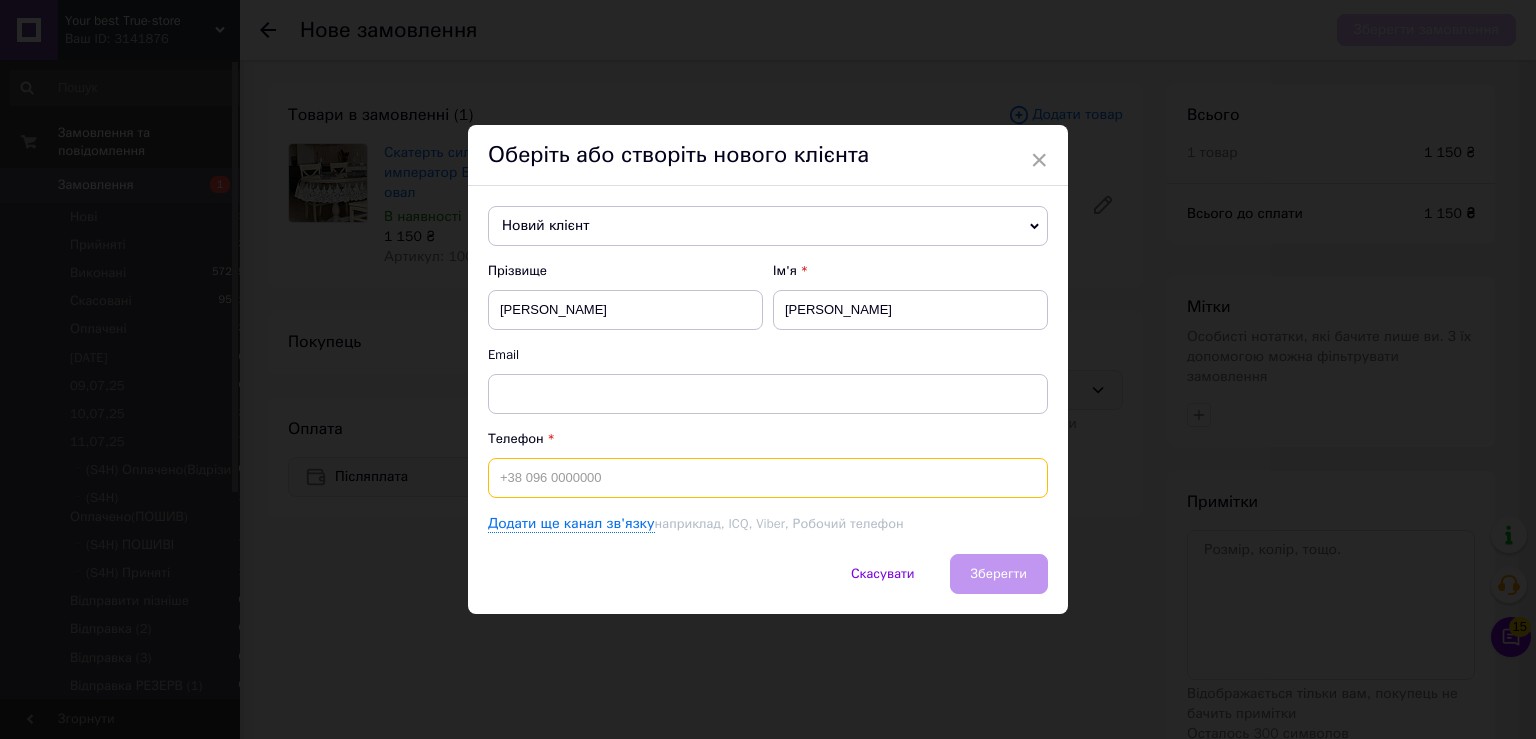 click at bounding box center [768, 478] 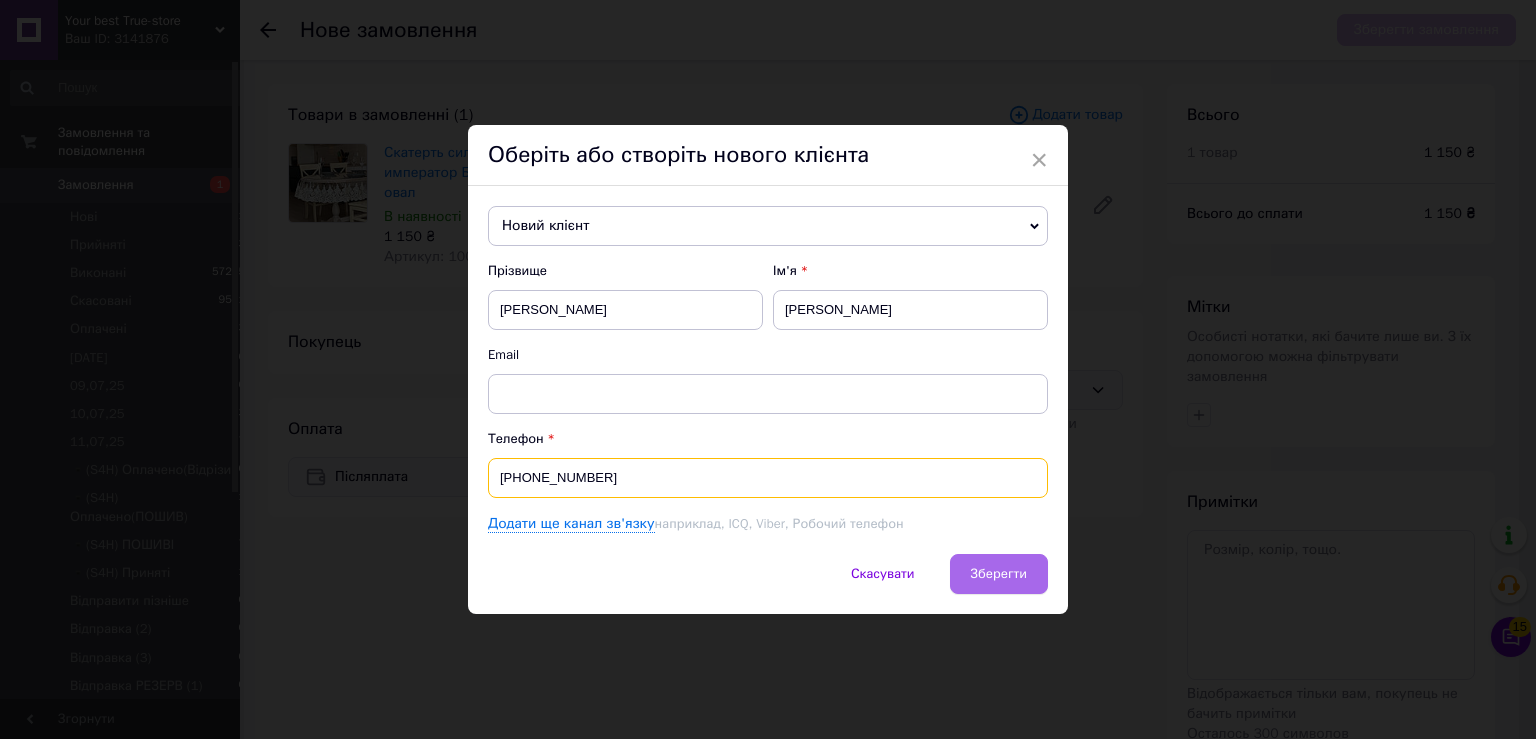 type on "[PHONE_NUMBER]" 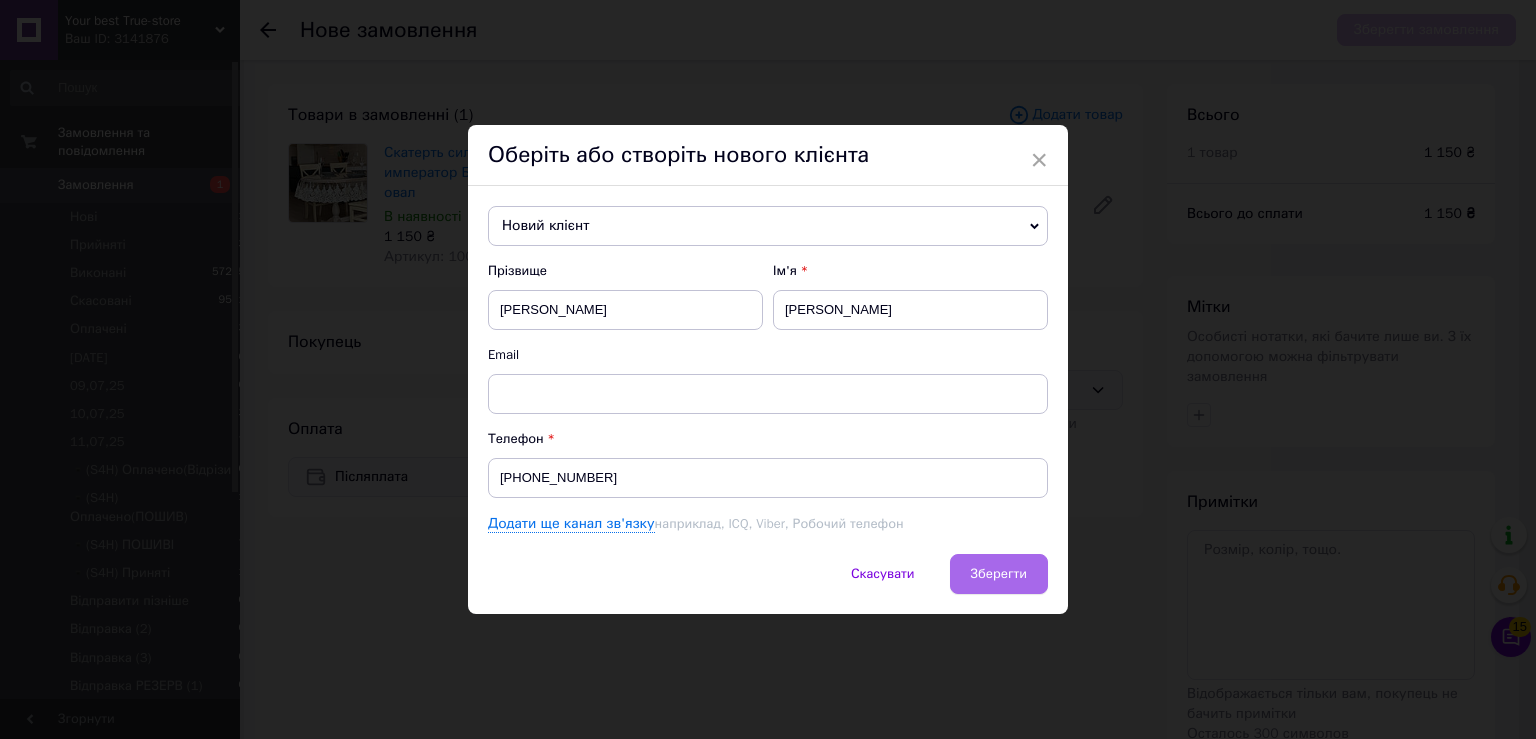 click on "Зберегти" at bounding box center (999, 574) 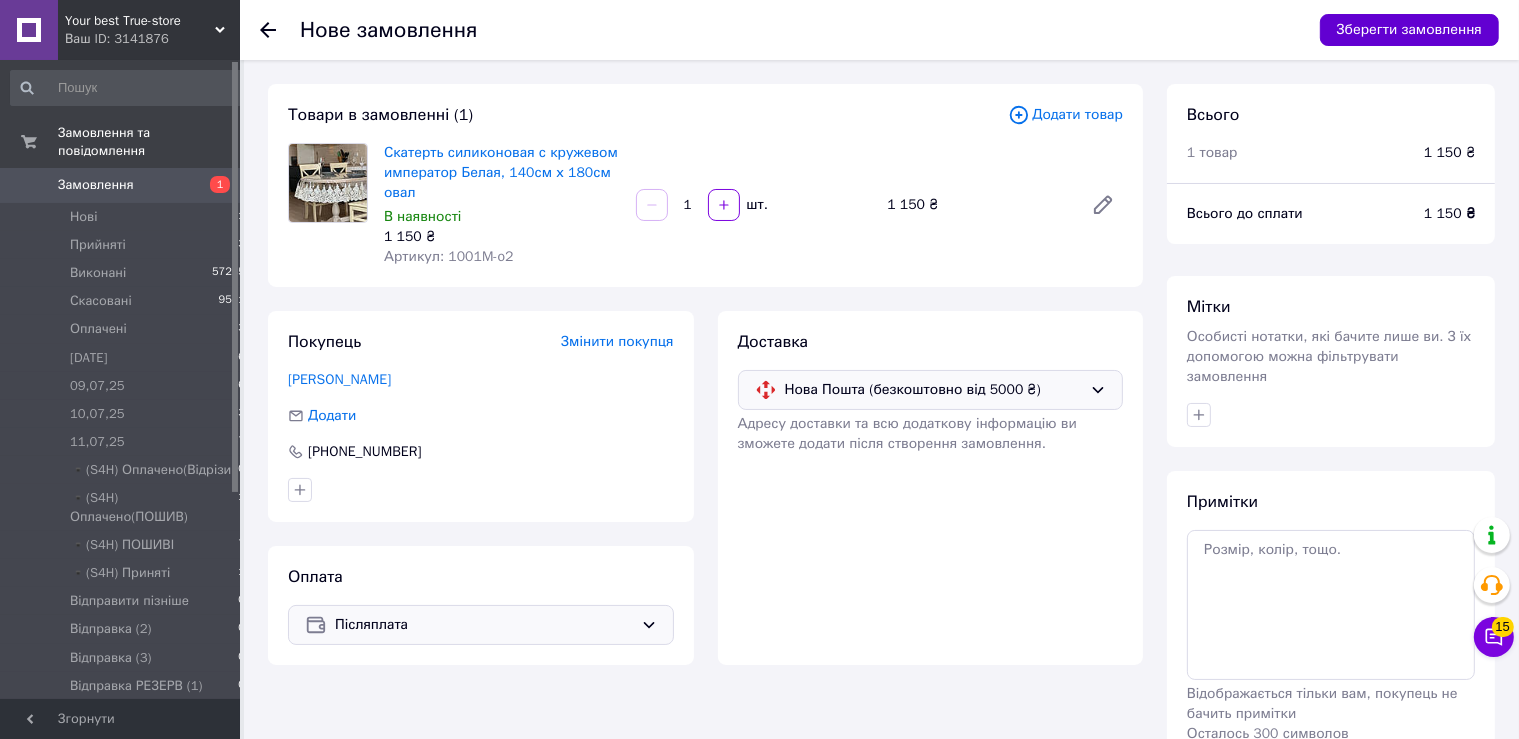 click on "Зберегти замовлення" at bounding box center [1409, 30] 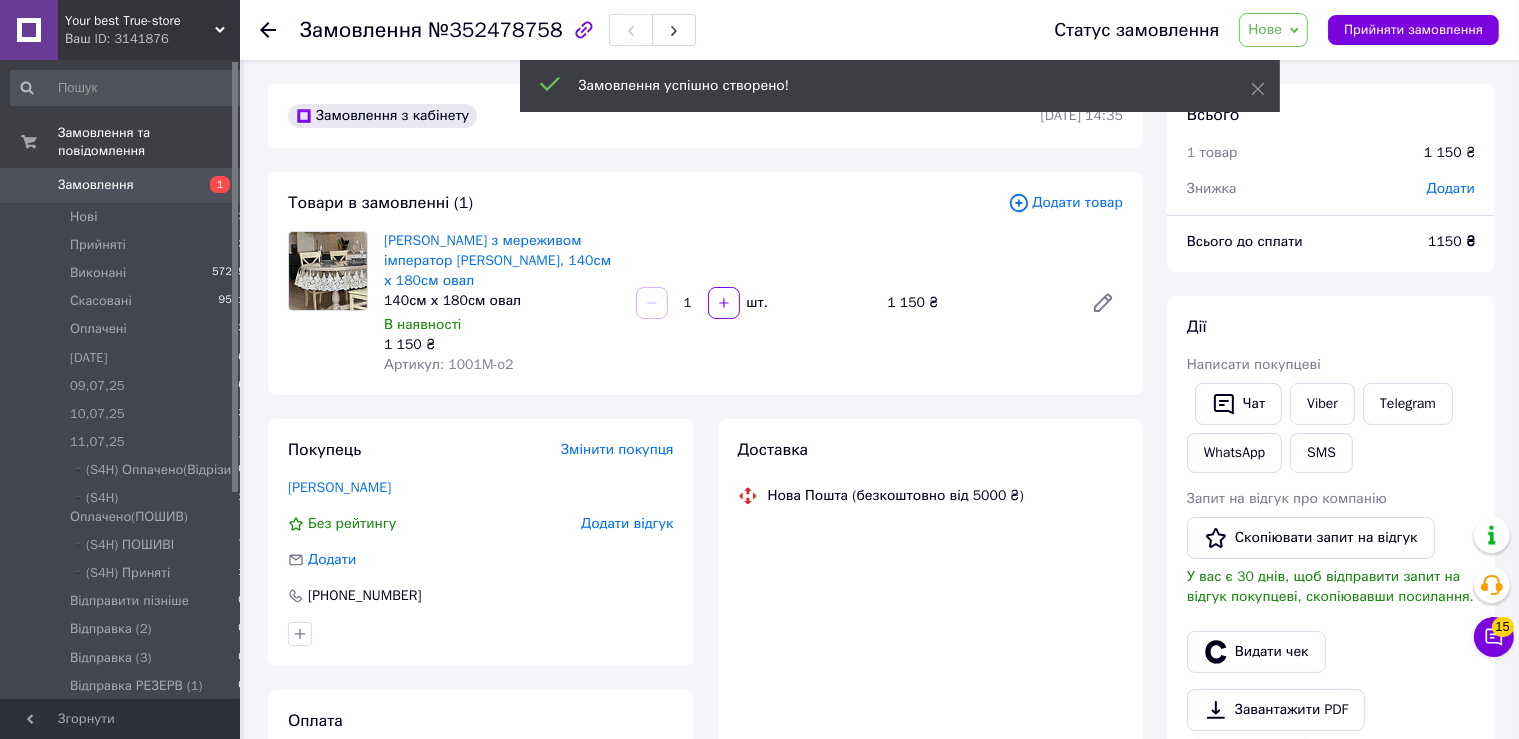 click on "Нове" at bounding box center [1265, 29] 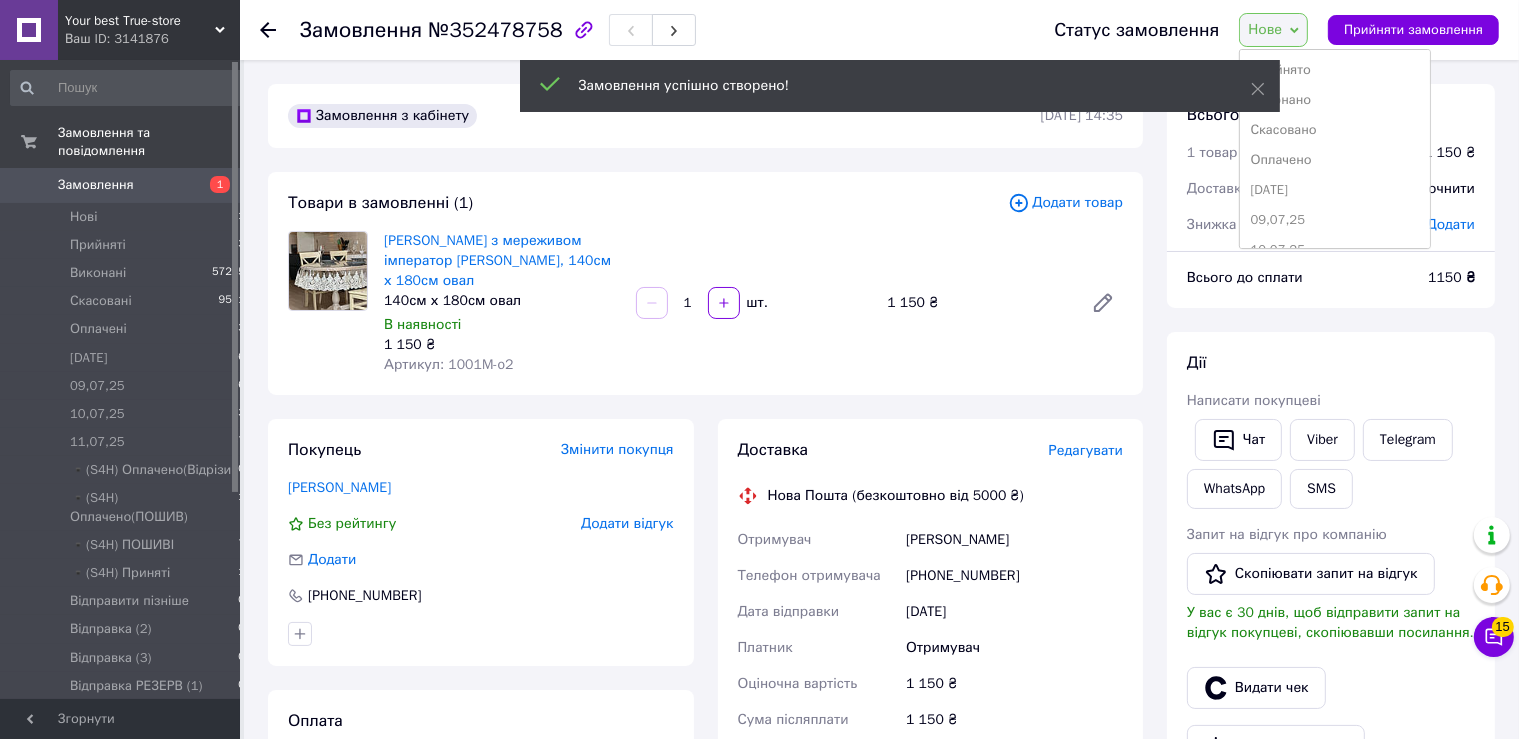 scroll, scrollTop: 528, scrollLeft: 0, axis: vertical 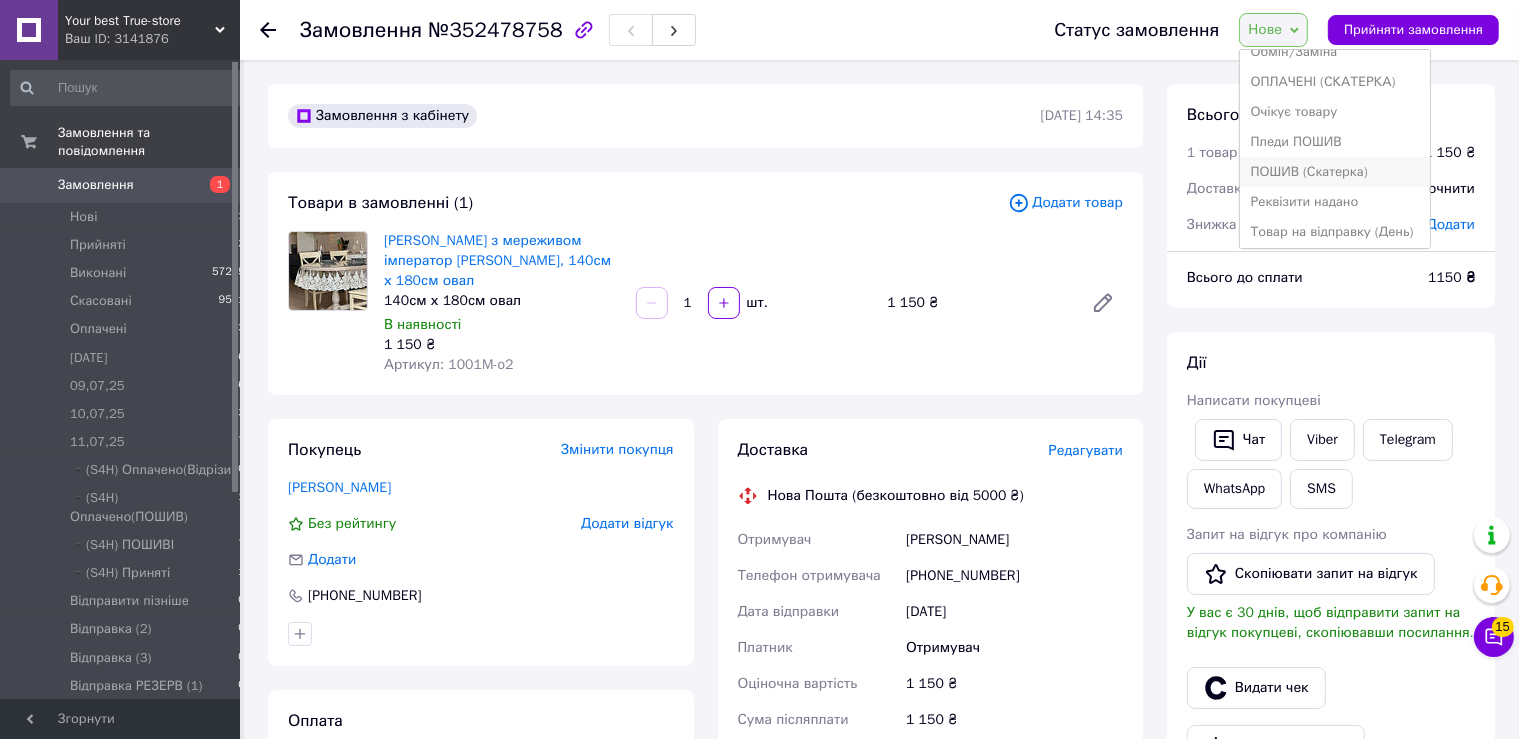 click on "ПОШИВ (Скатерка)" at bounding box center (1335, 172) 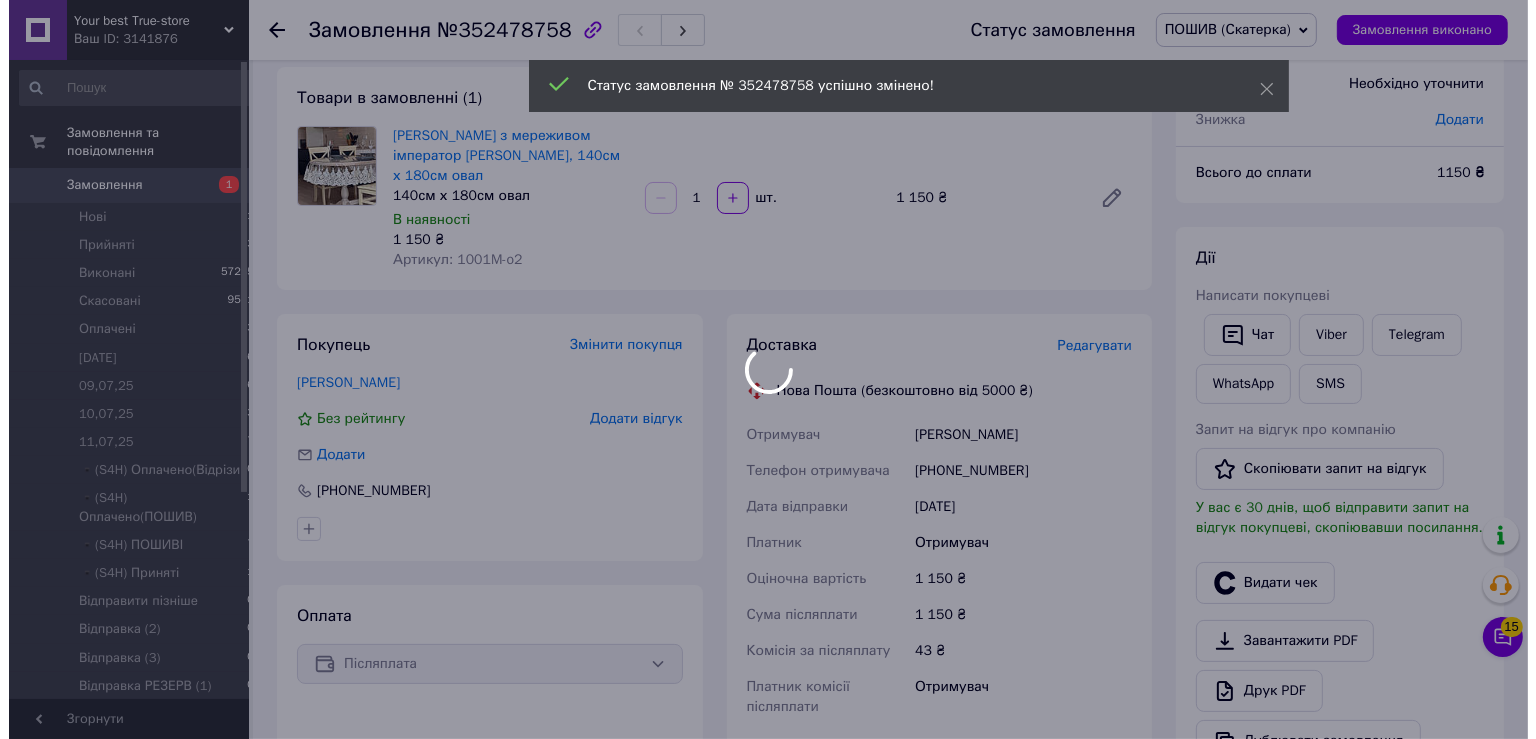 scroll, scrollTop: 211, scrollLeft: 0, axis: vertical 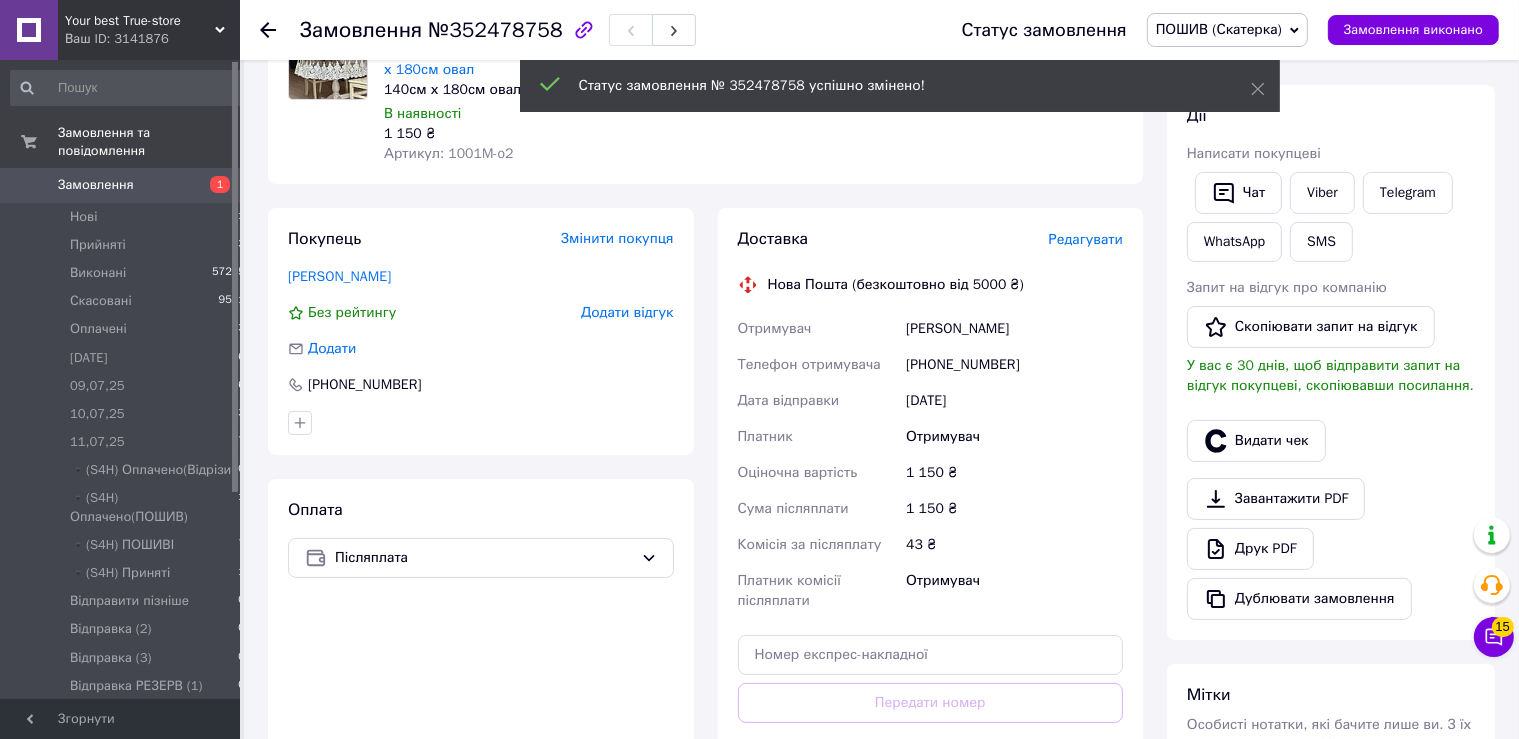 click on "Редагувати" at bounding box center (1086, 239) 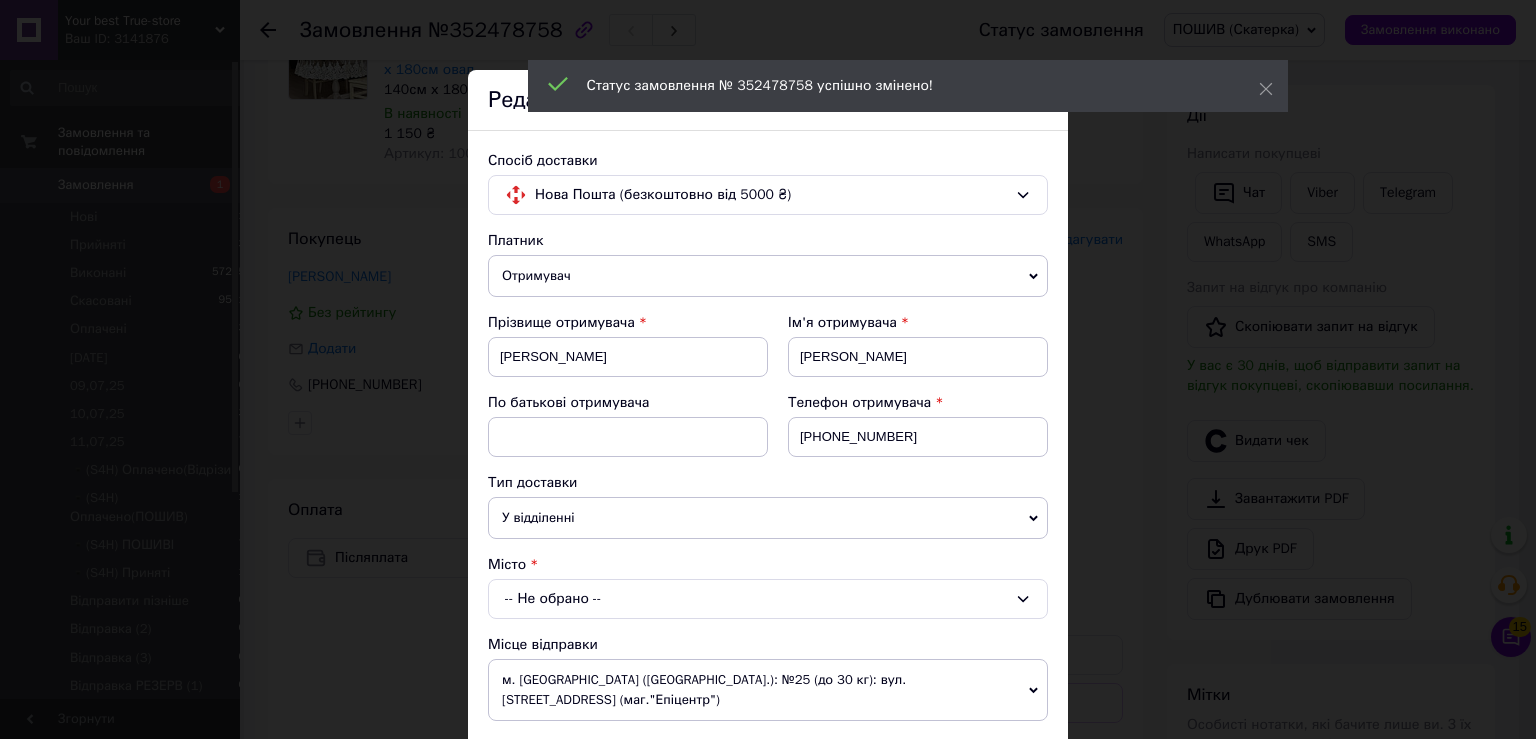 scroll, scrollTop: 221, scrollLeft: 0, axis: vertical 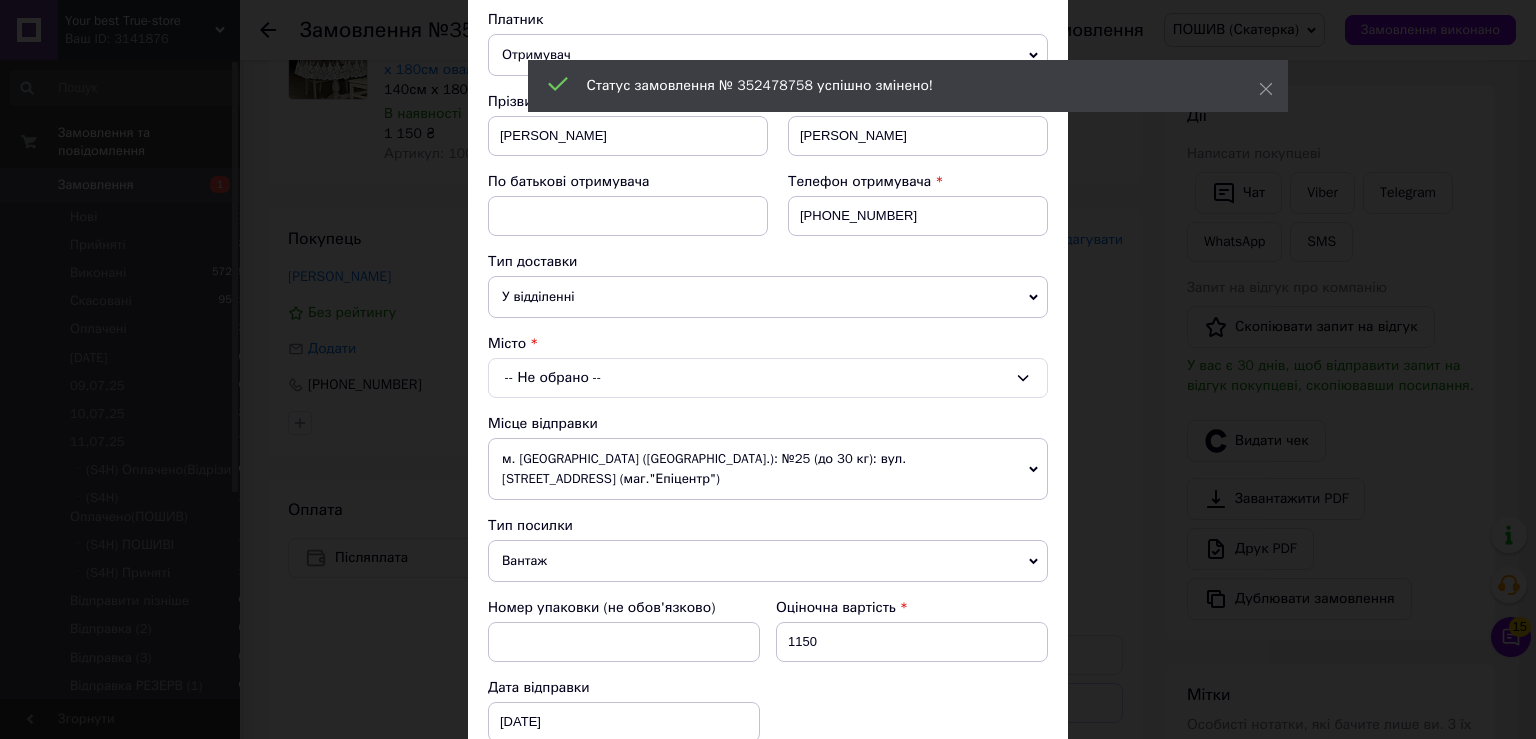 click on "-- Не обрано --" at bounding box center [768, 378] 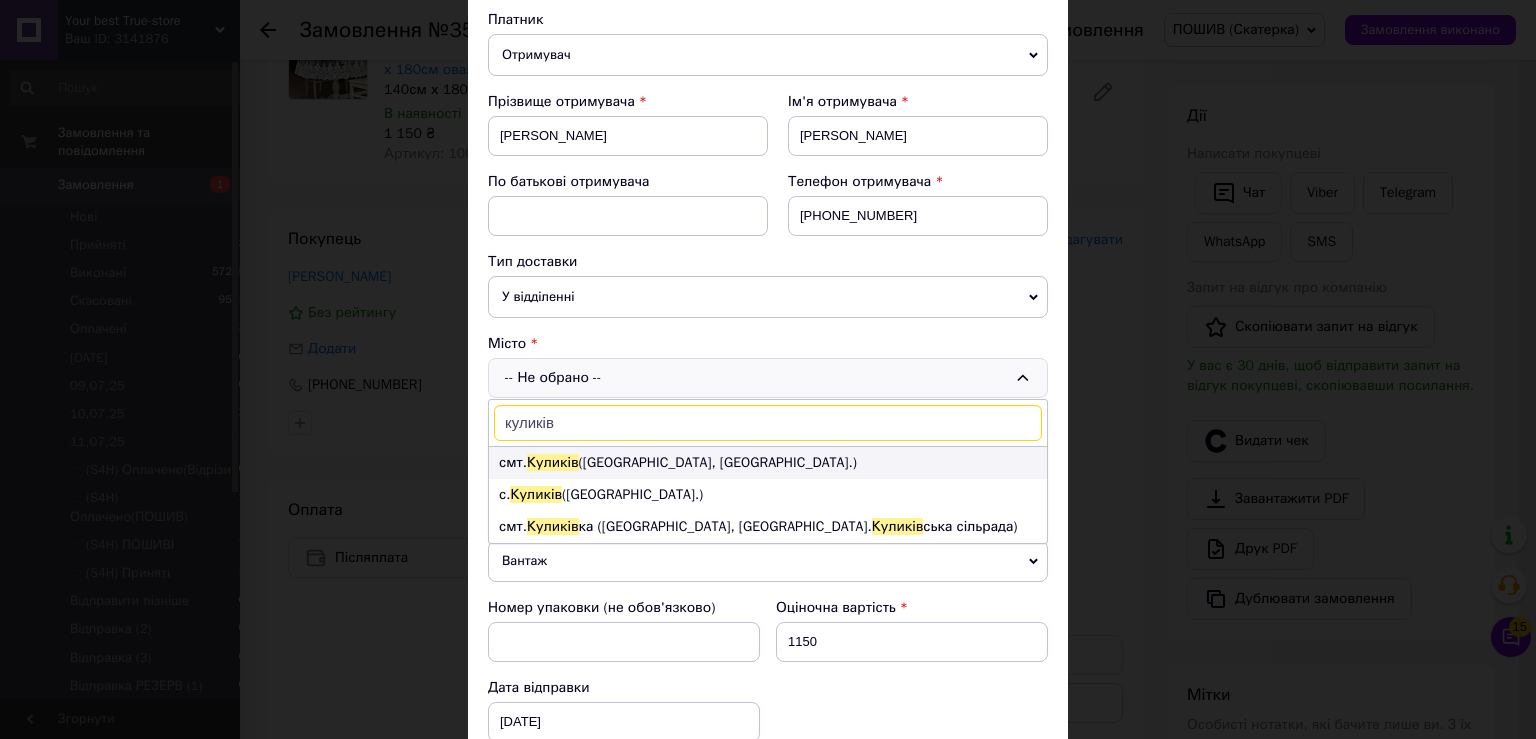 type on "куликів" 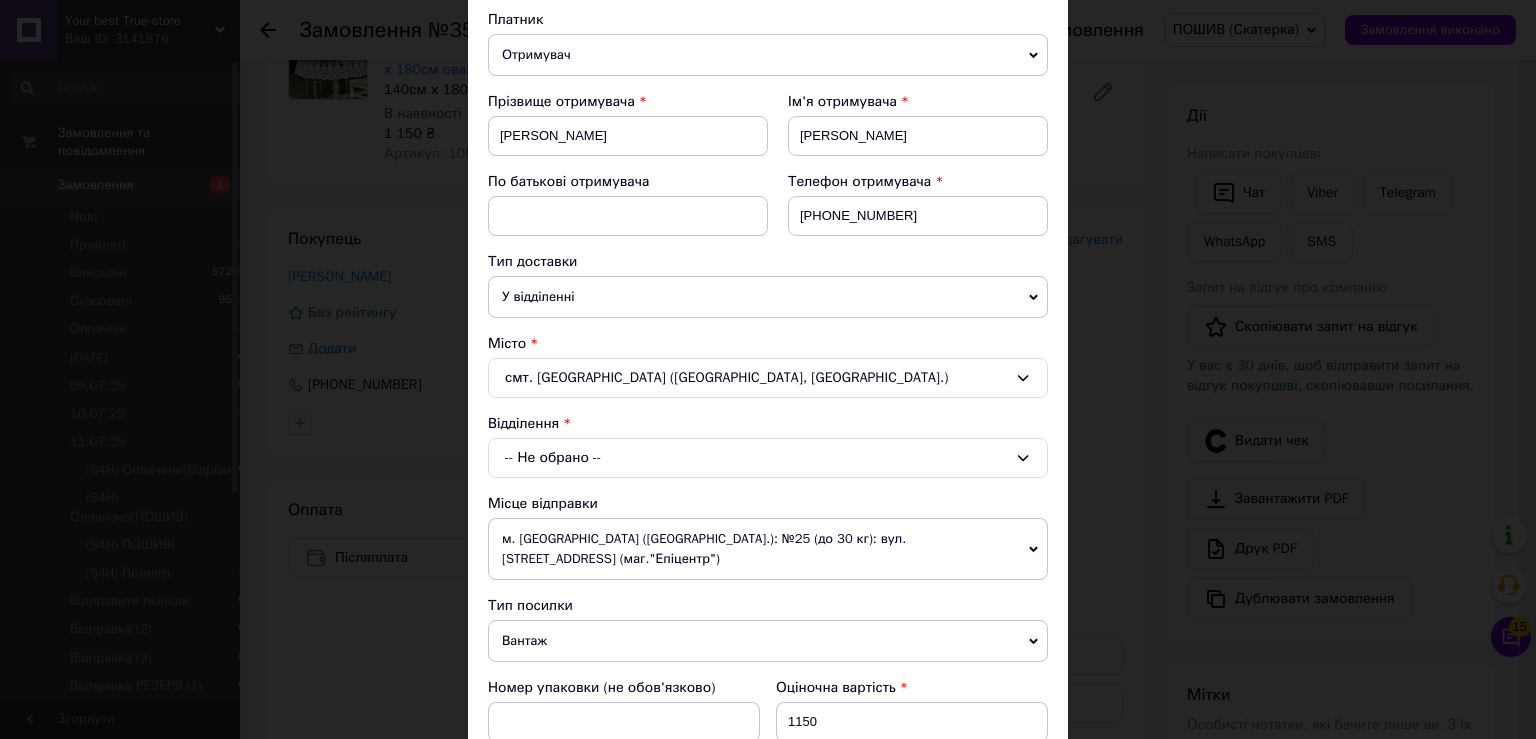 click on "-- Не обрано --" at bounding box center [768, 458] 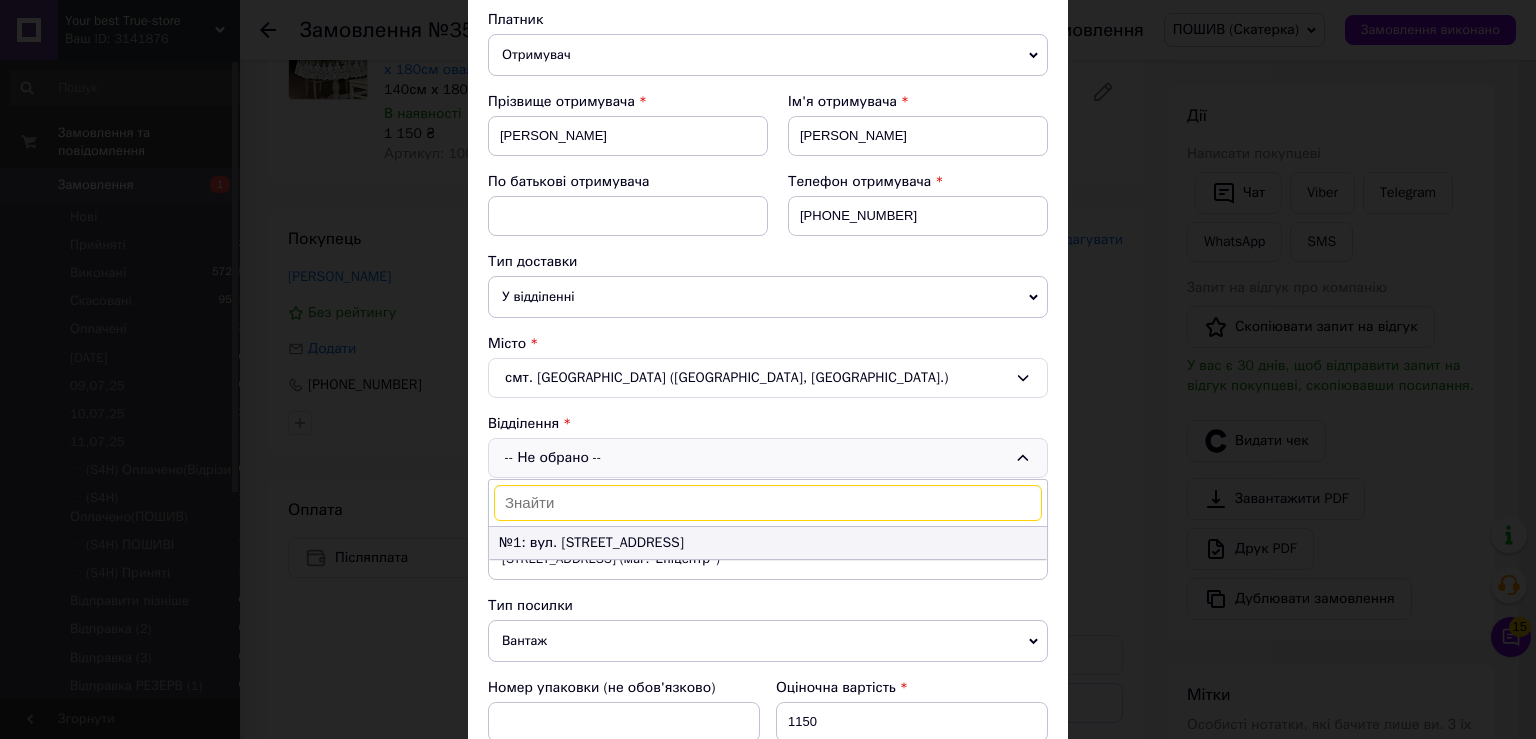 click on "№1: вул. [STREET_ADDRESS]" at bounding box center [768, 543] 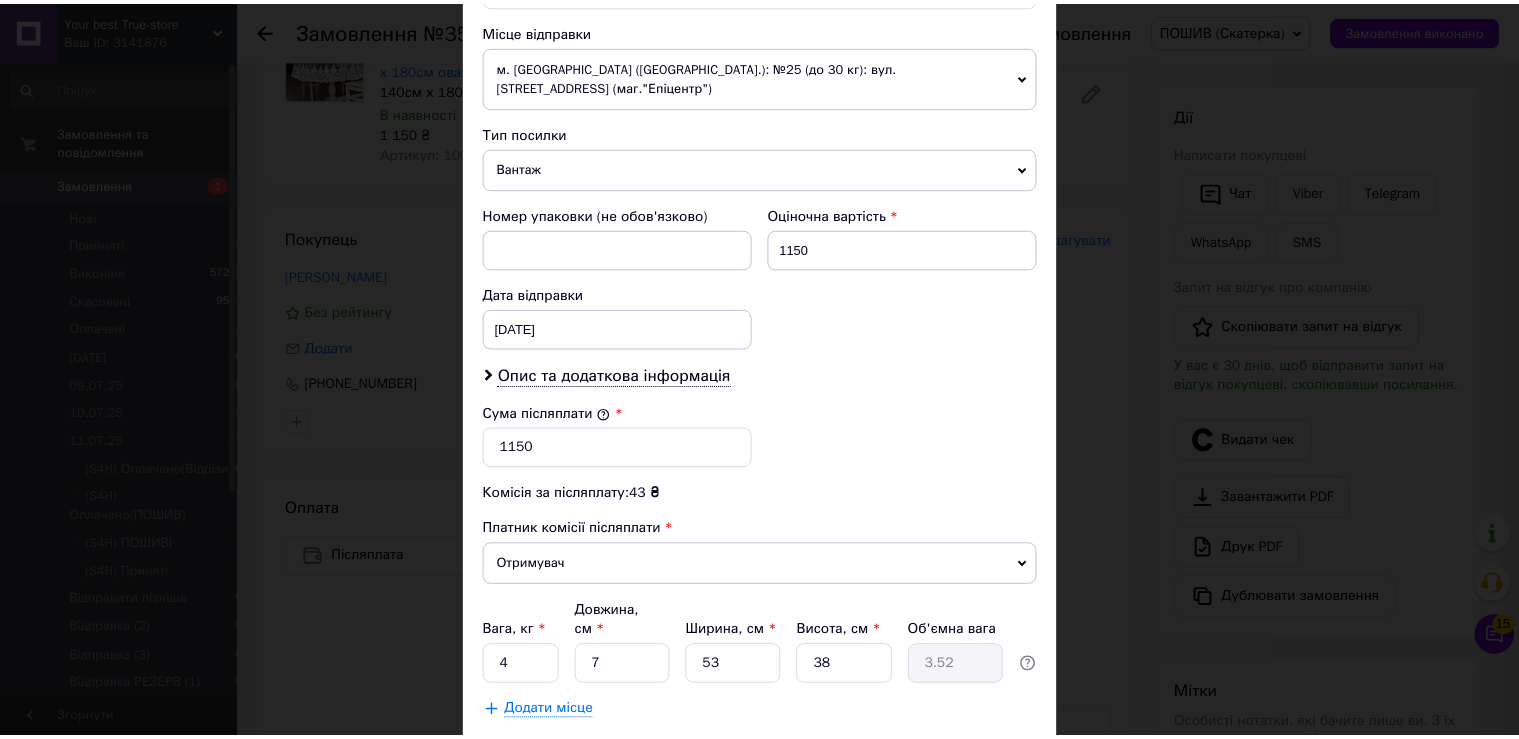 scroll, scrollTop: 781, scrollLeft: 0, axis: vertical 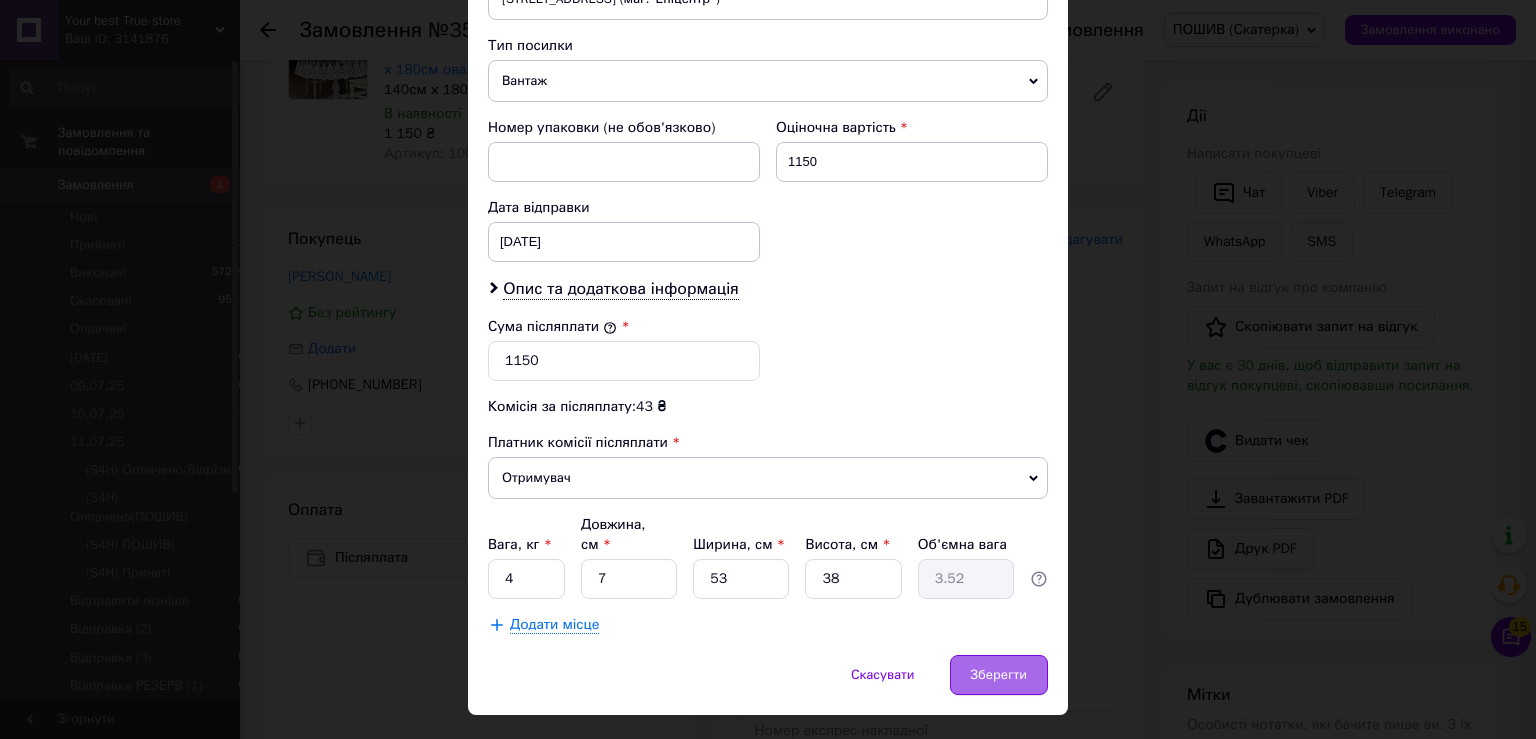 click on "Зберегти" at bounding box center (999, 675) 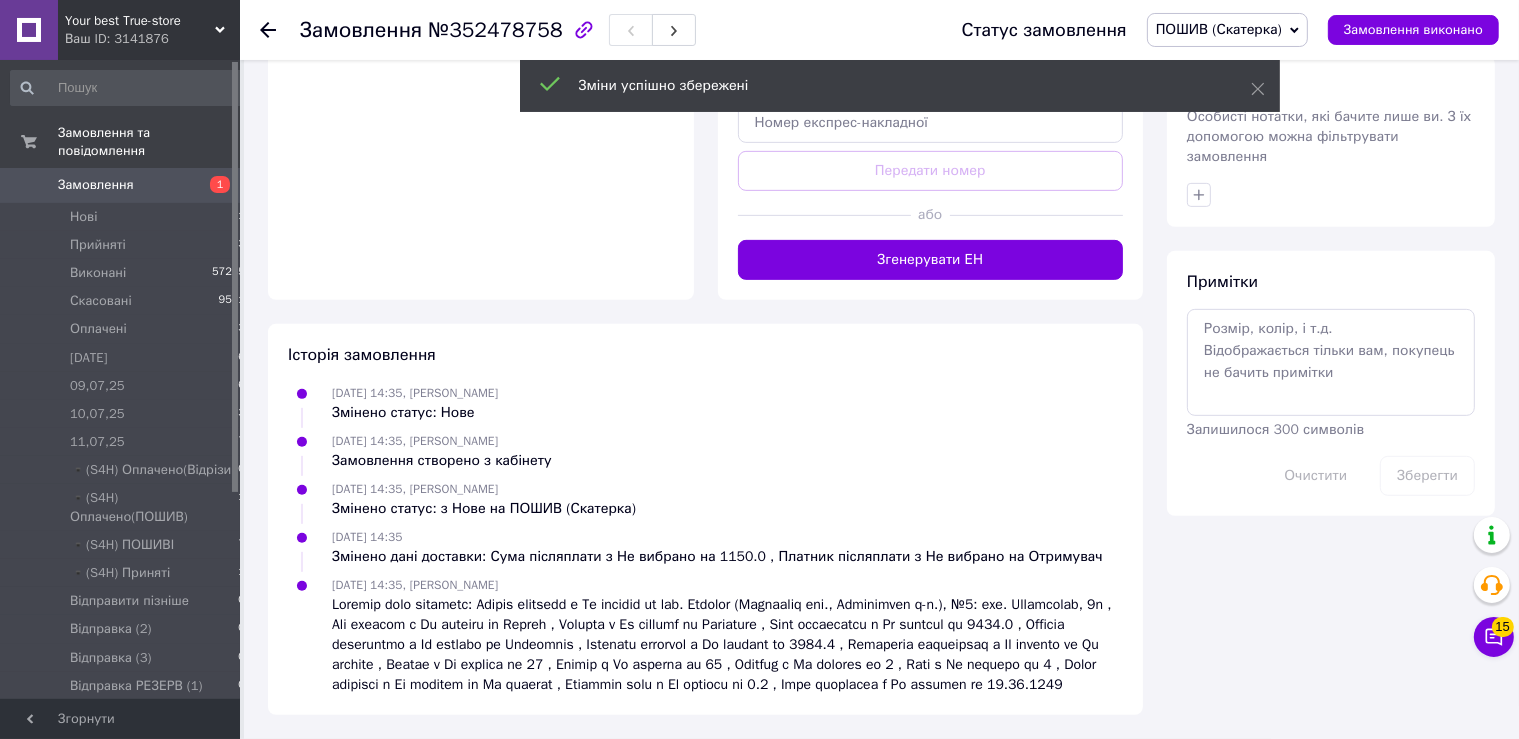 scroll, scrollTop: 837, scrollLeft: 0, axis: vertical 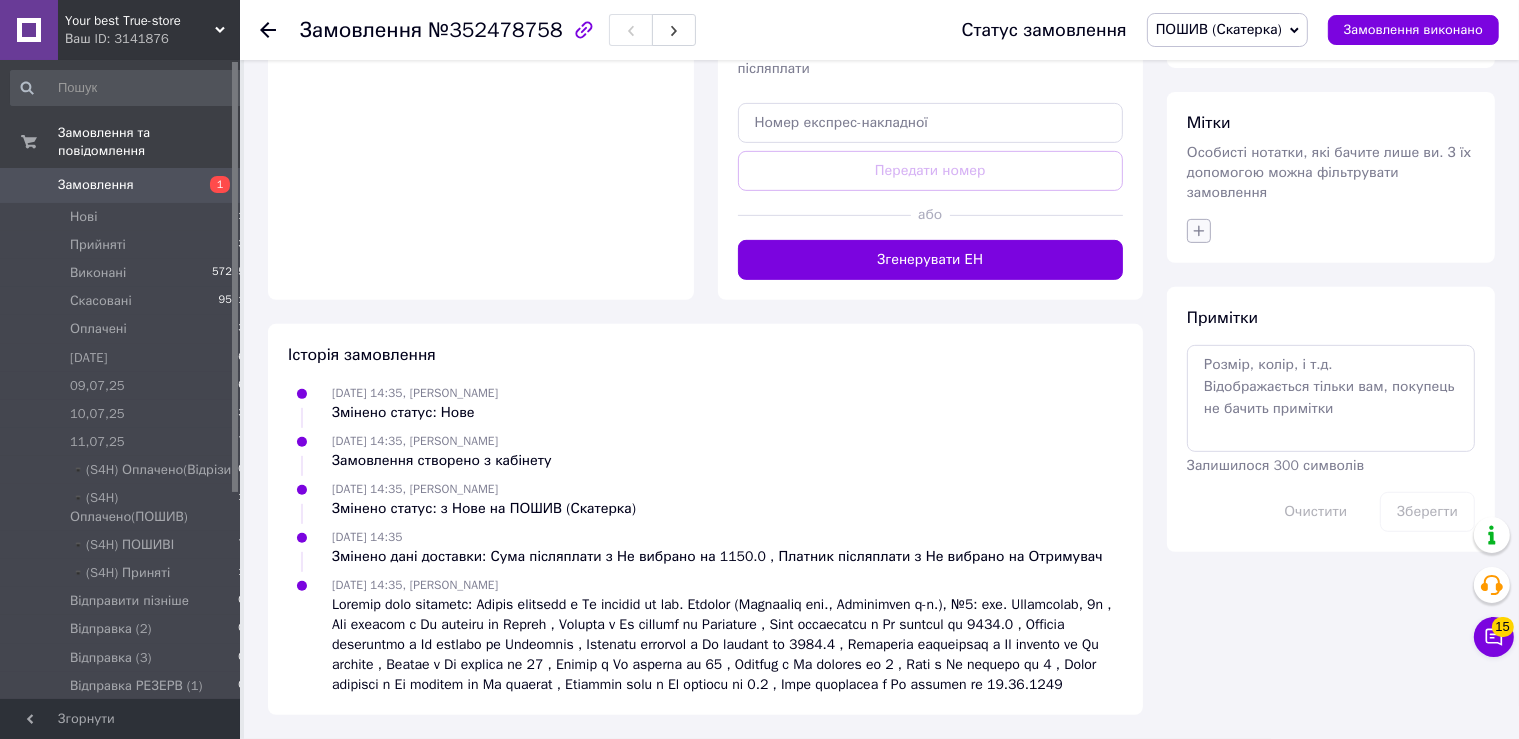 click 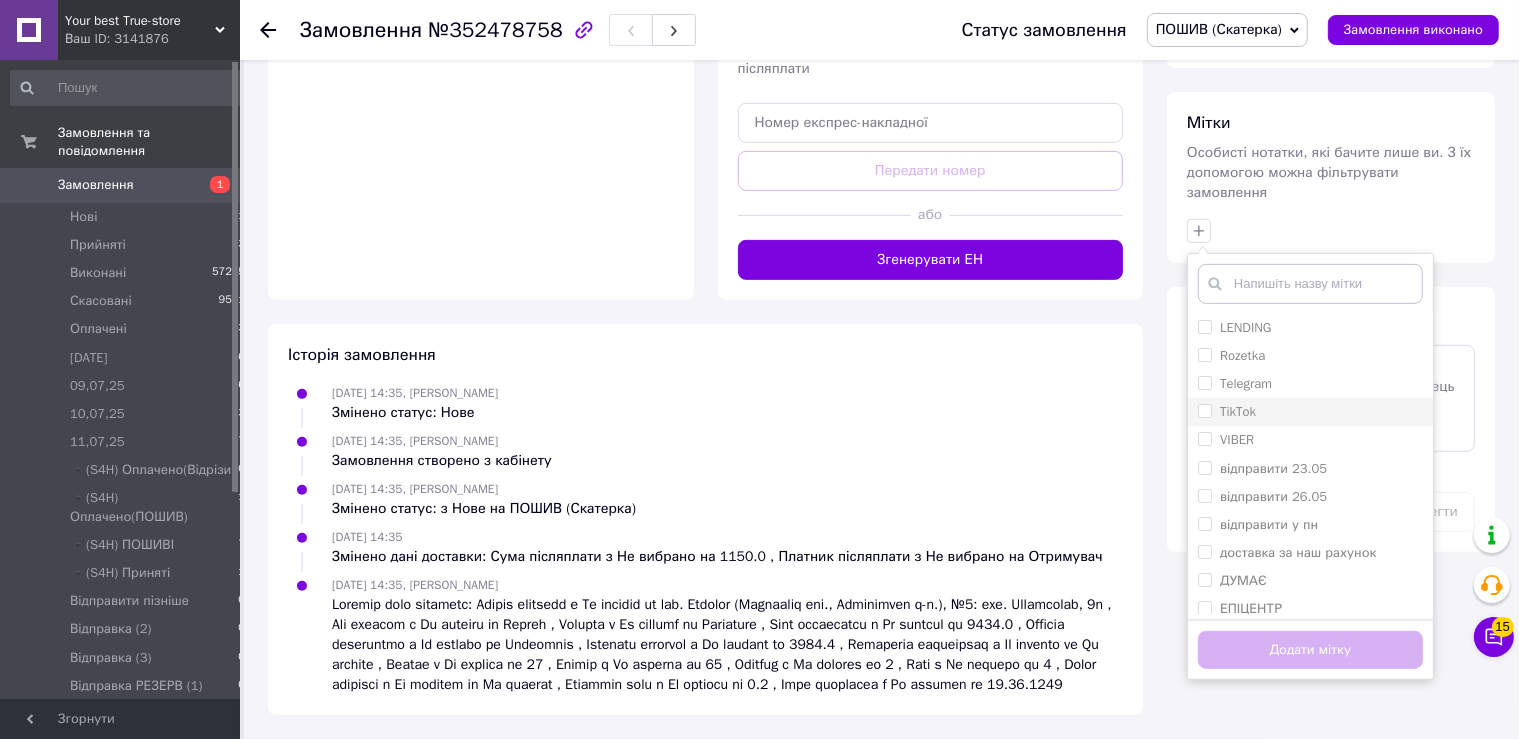 scroll, scrollTop: 106, scrollLeft: 0, axis: vertical 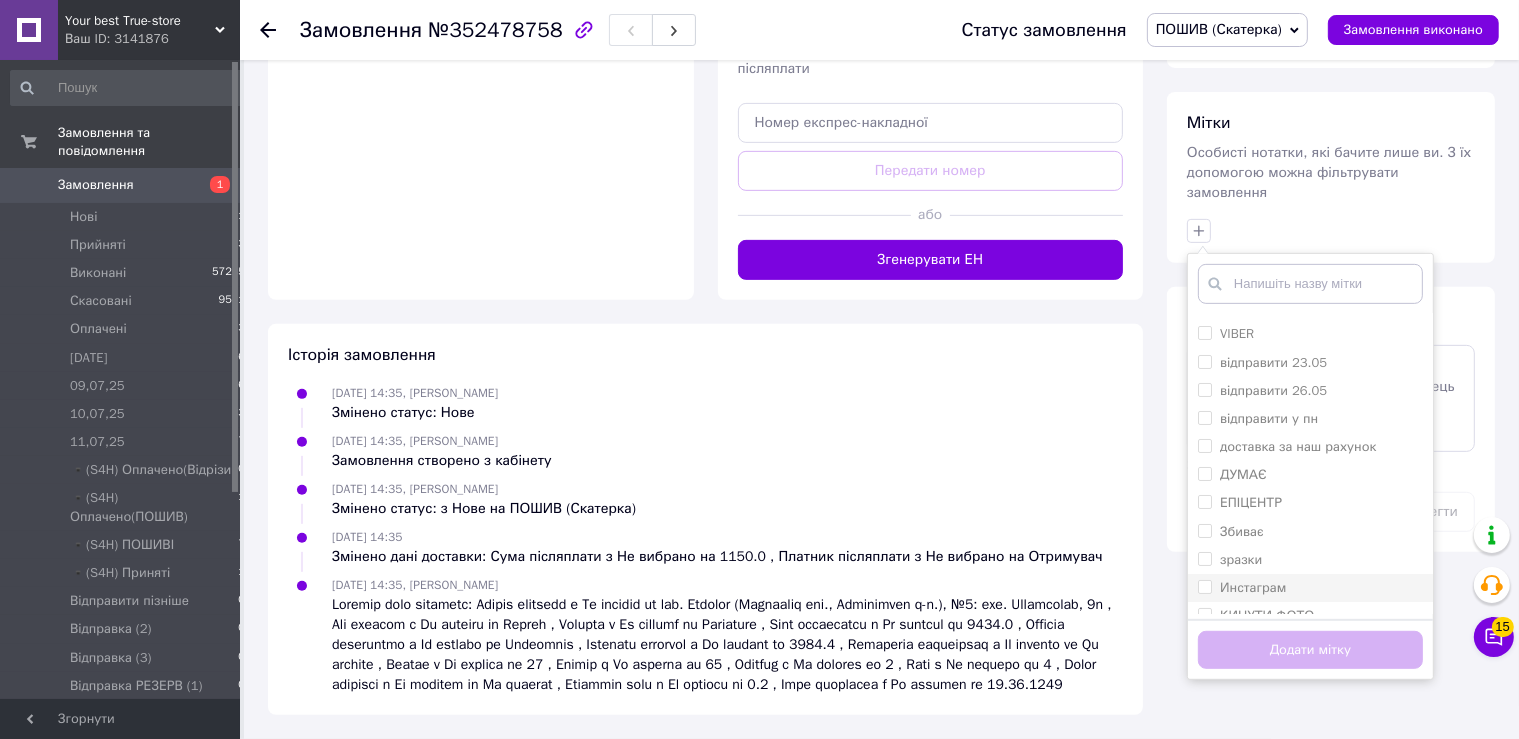 click on "Инстаграм" at bounding box center [1253, 587] 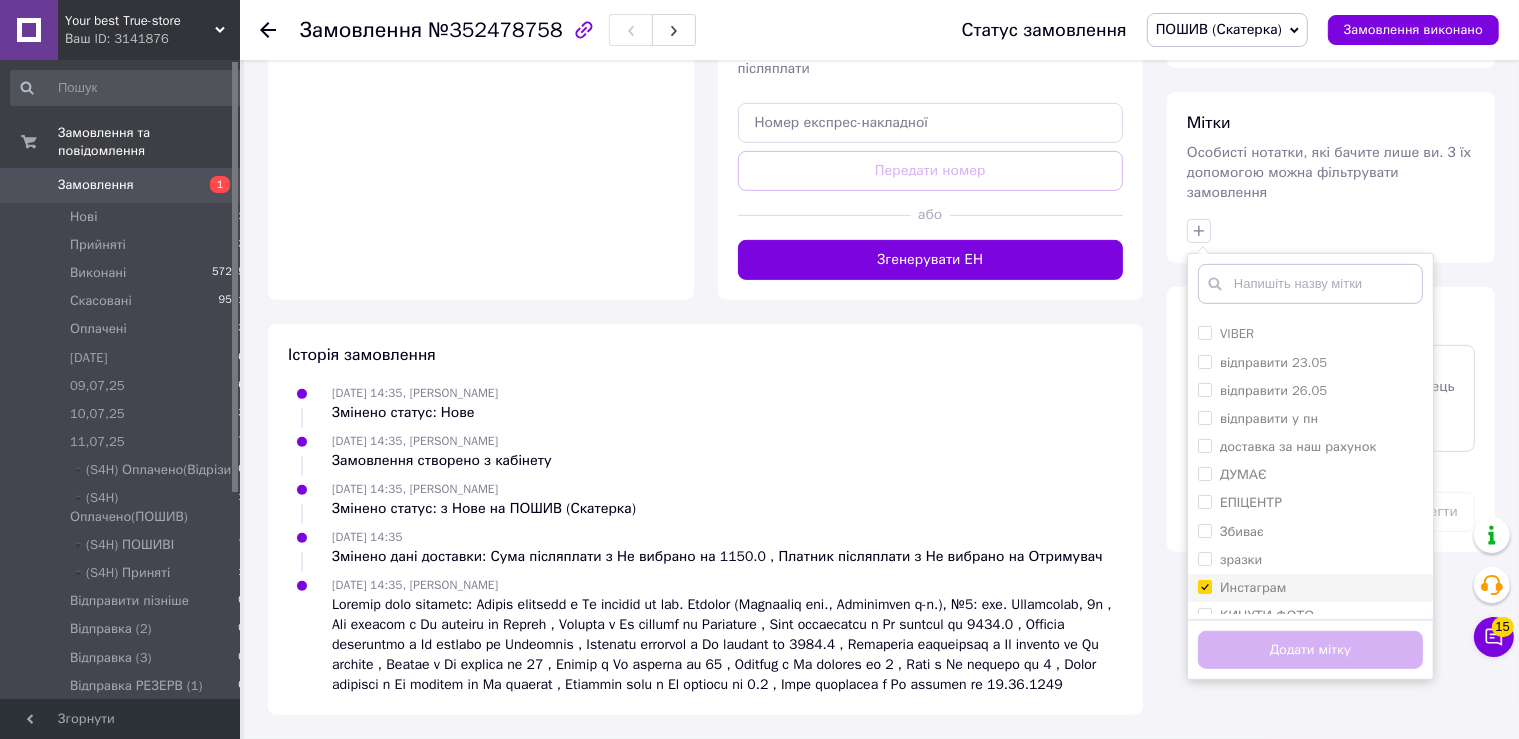 checkbox on "true" 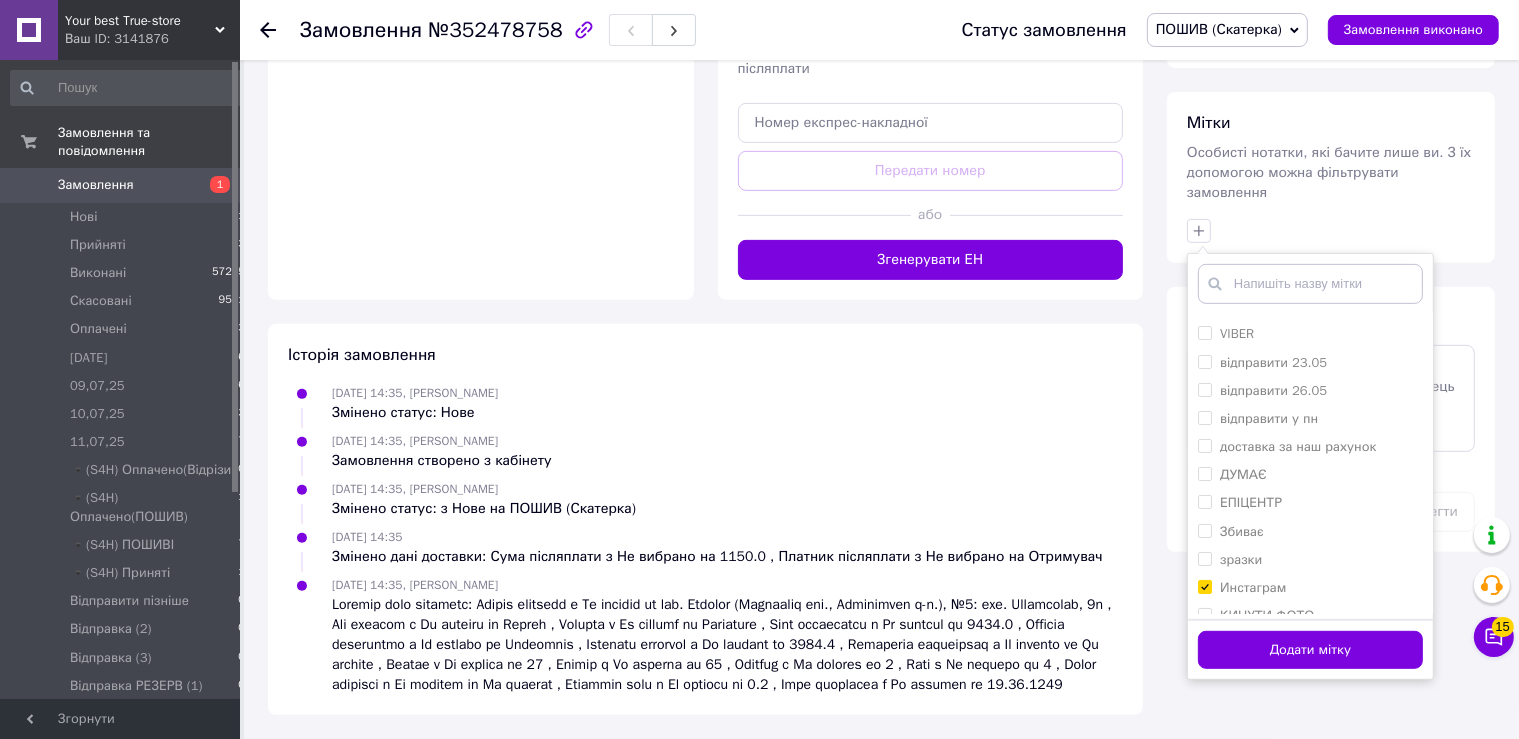 scroll, scrollTop: 602, scrollLeft: 0, axis: vertical 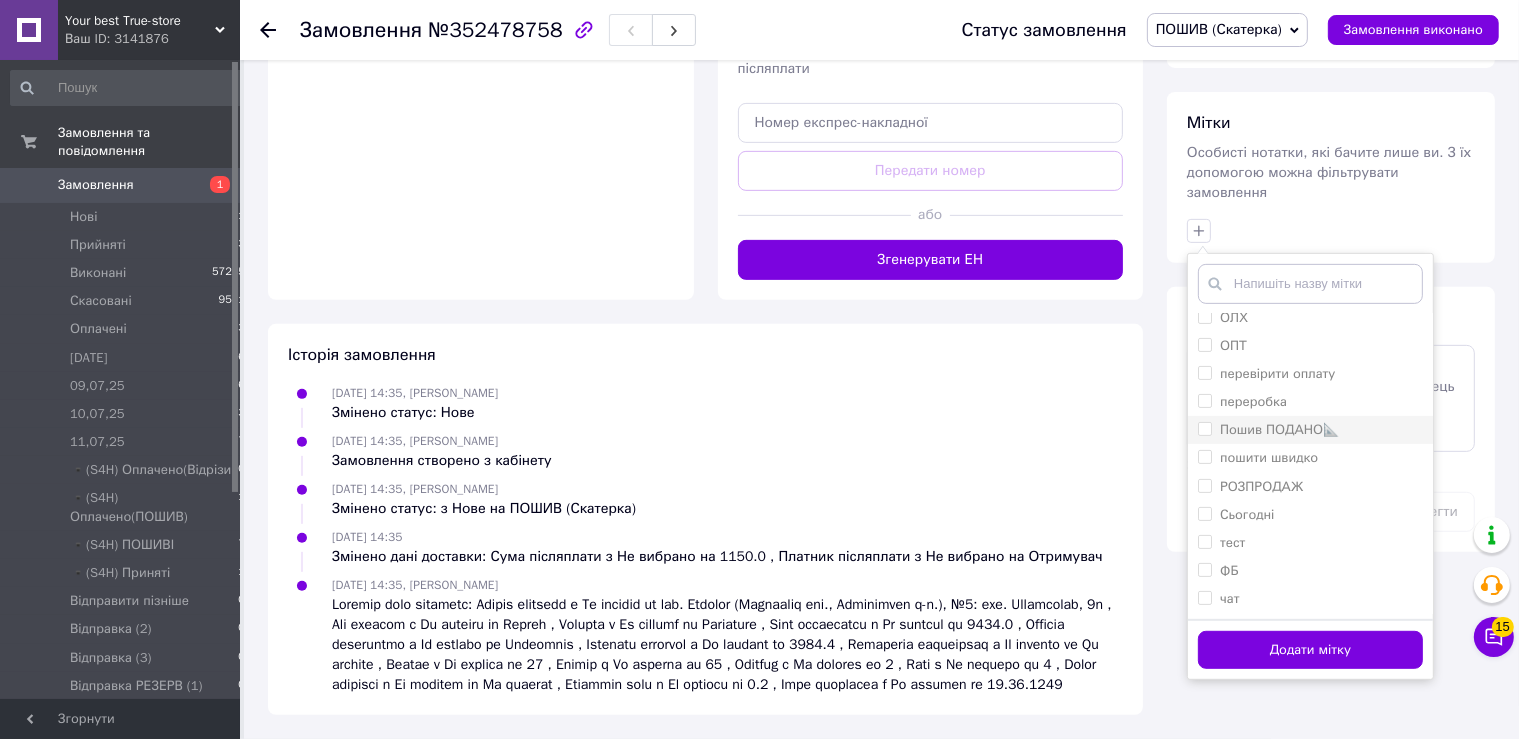 click on "Пошив ПОДАНО📐" at bounding box center (1279, 429) 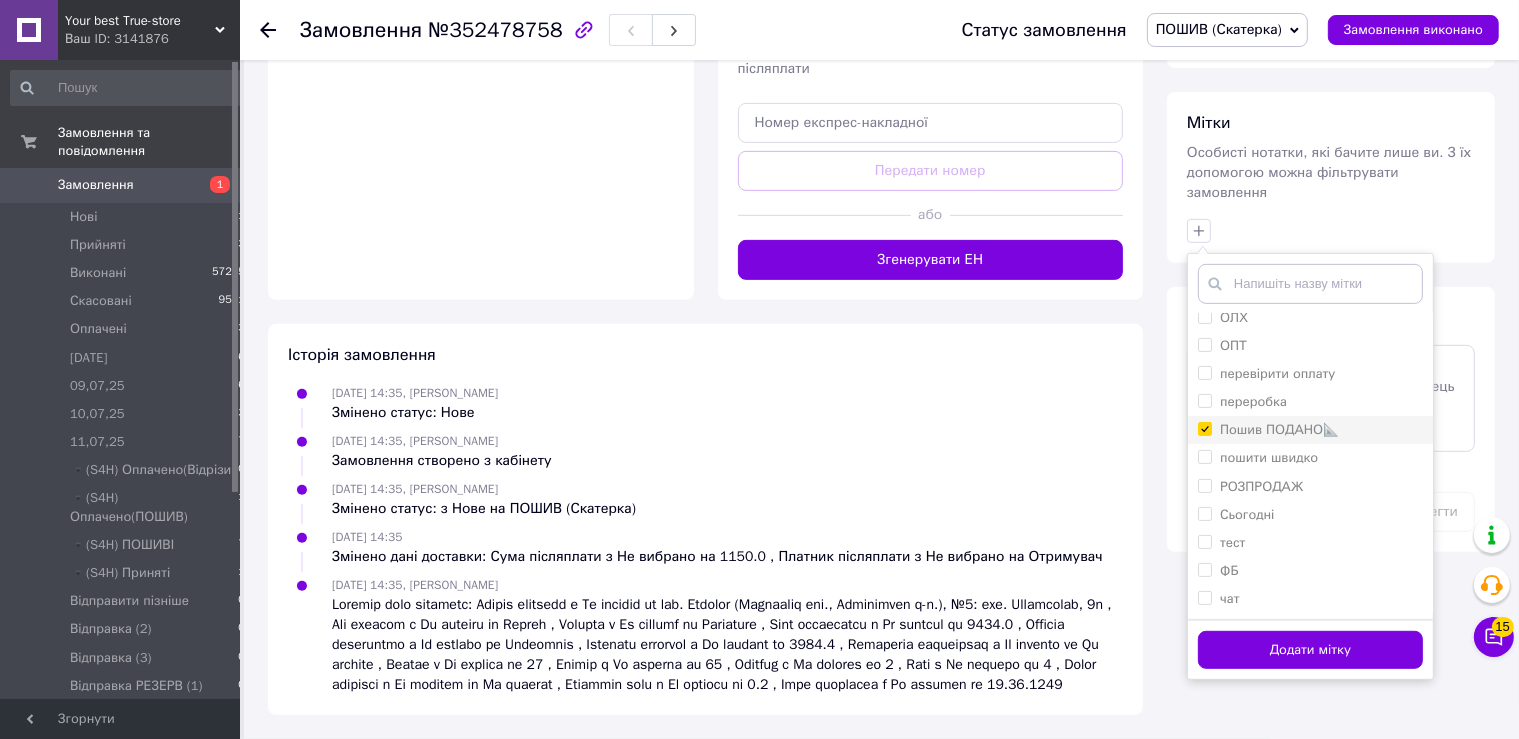 checkbox on "true" 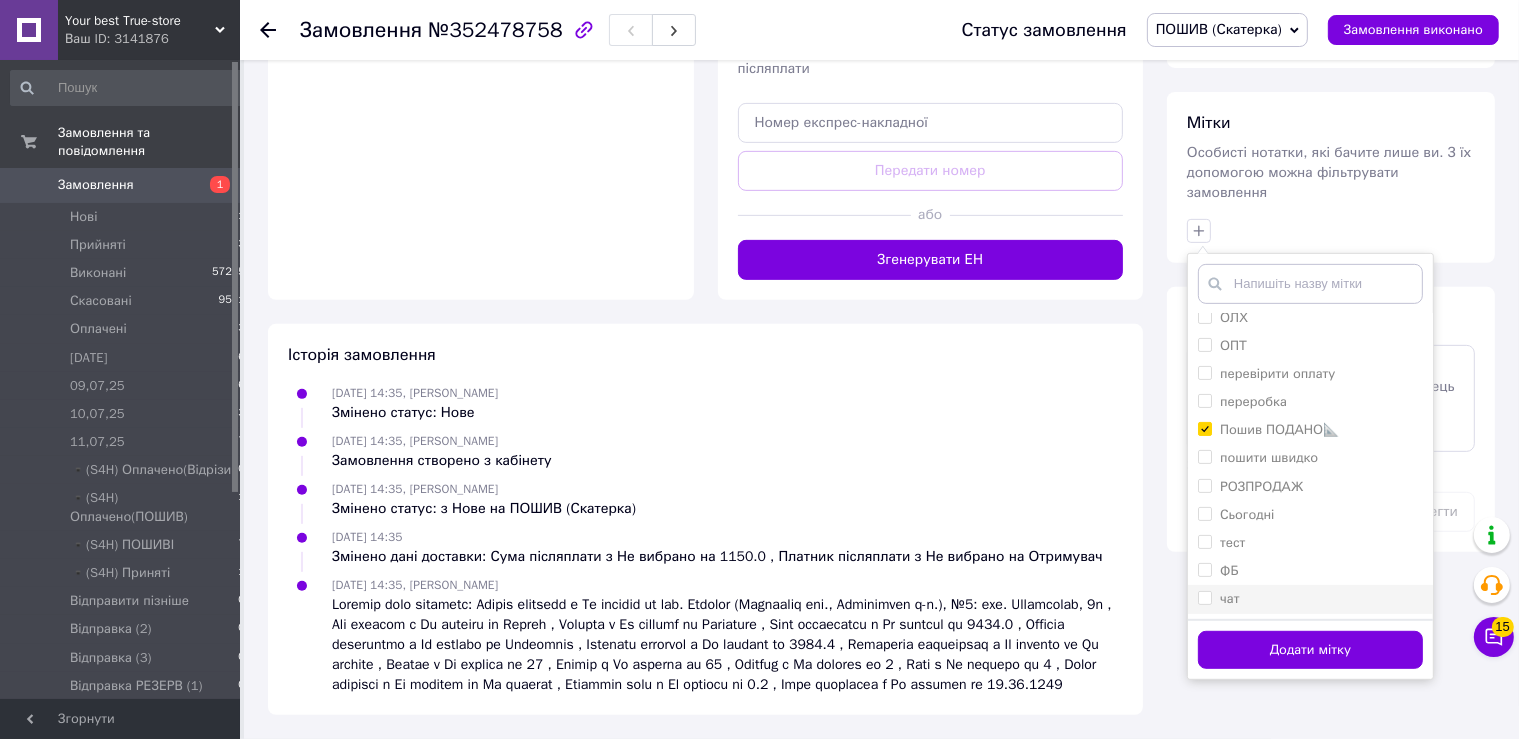 click on "ФБ" at bounding box center (1310, 571) 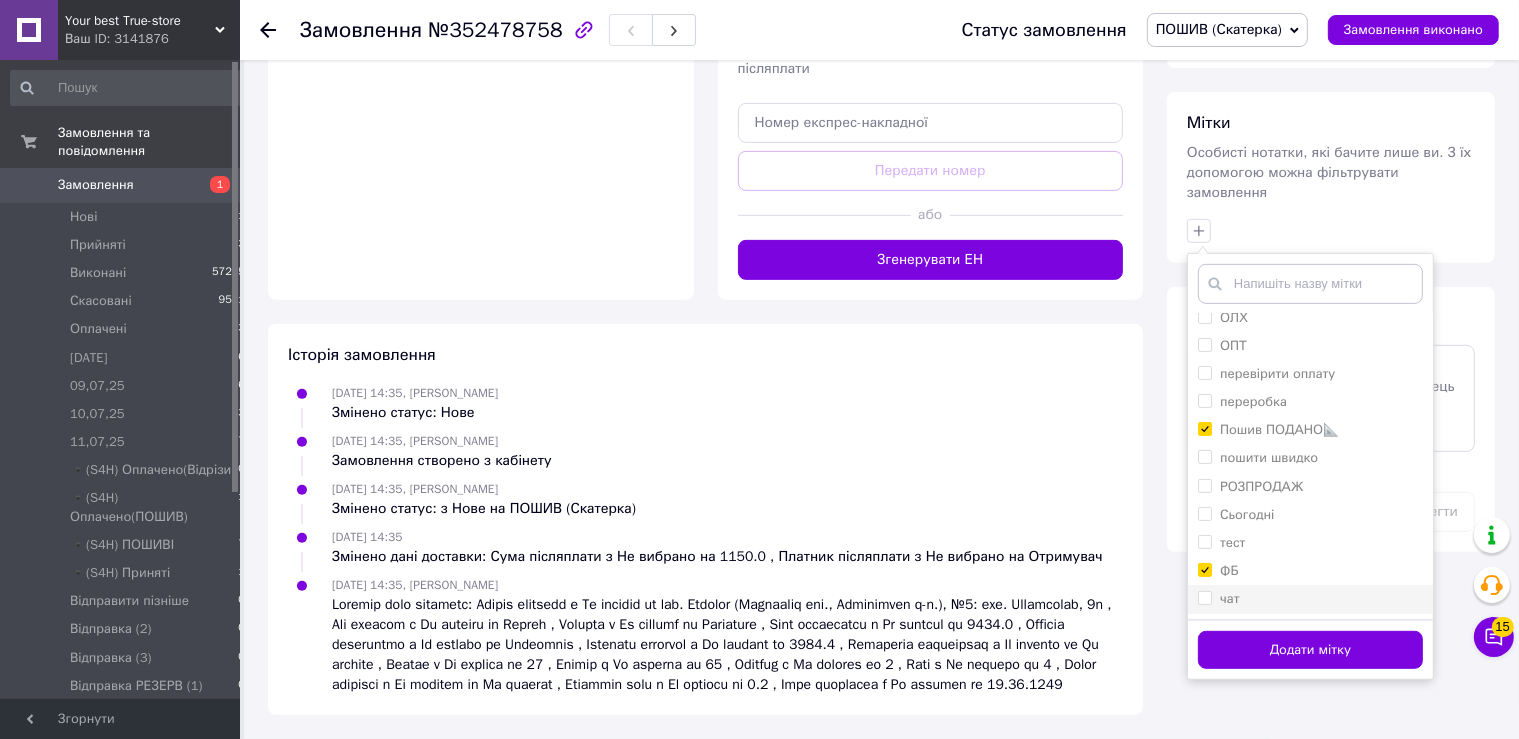 checkbox on "true" 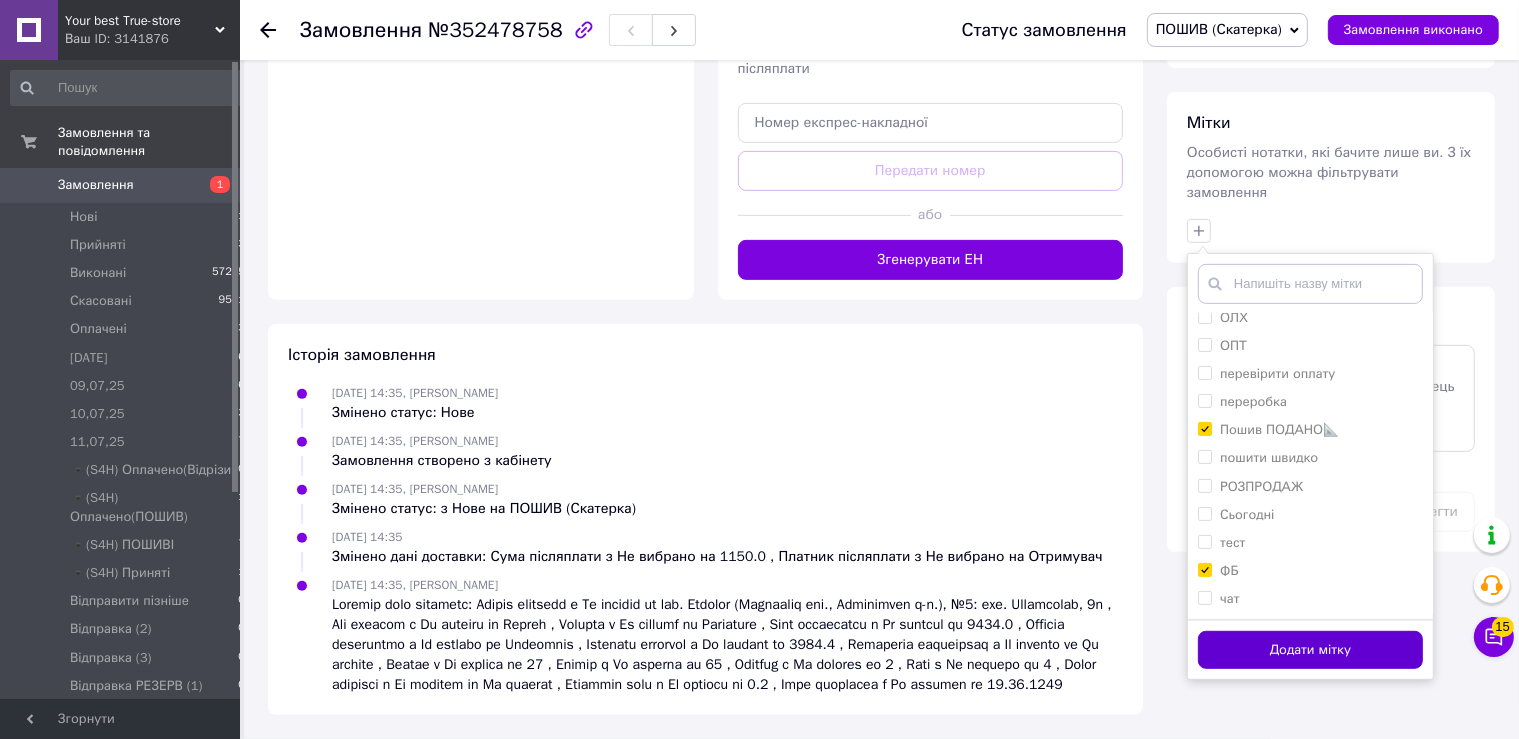 click on "Додати мітку" at bounding box center [1310, 650] 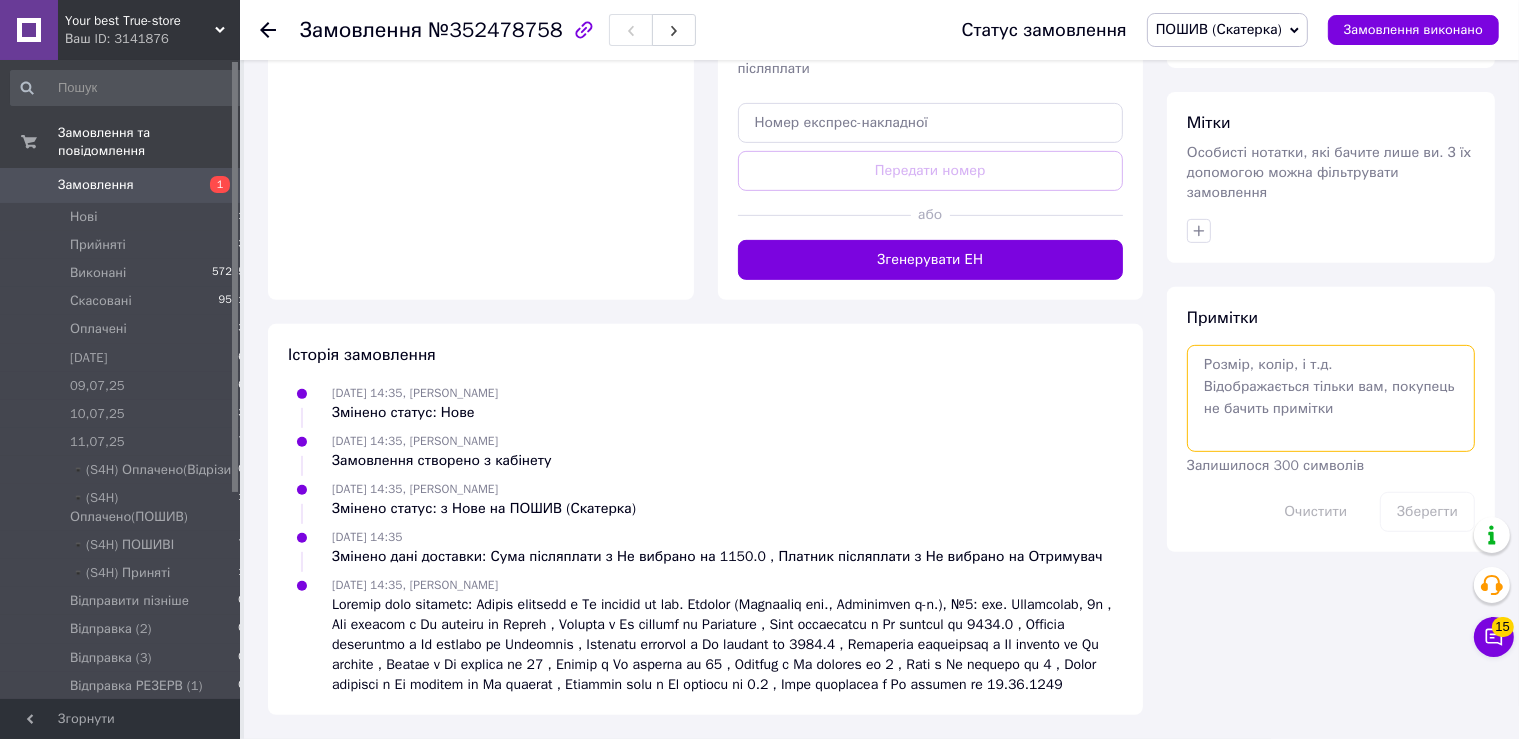 click at bounding box center (1331, 398) 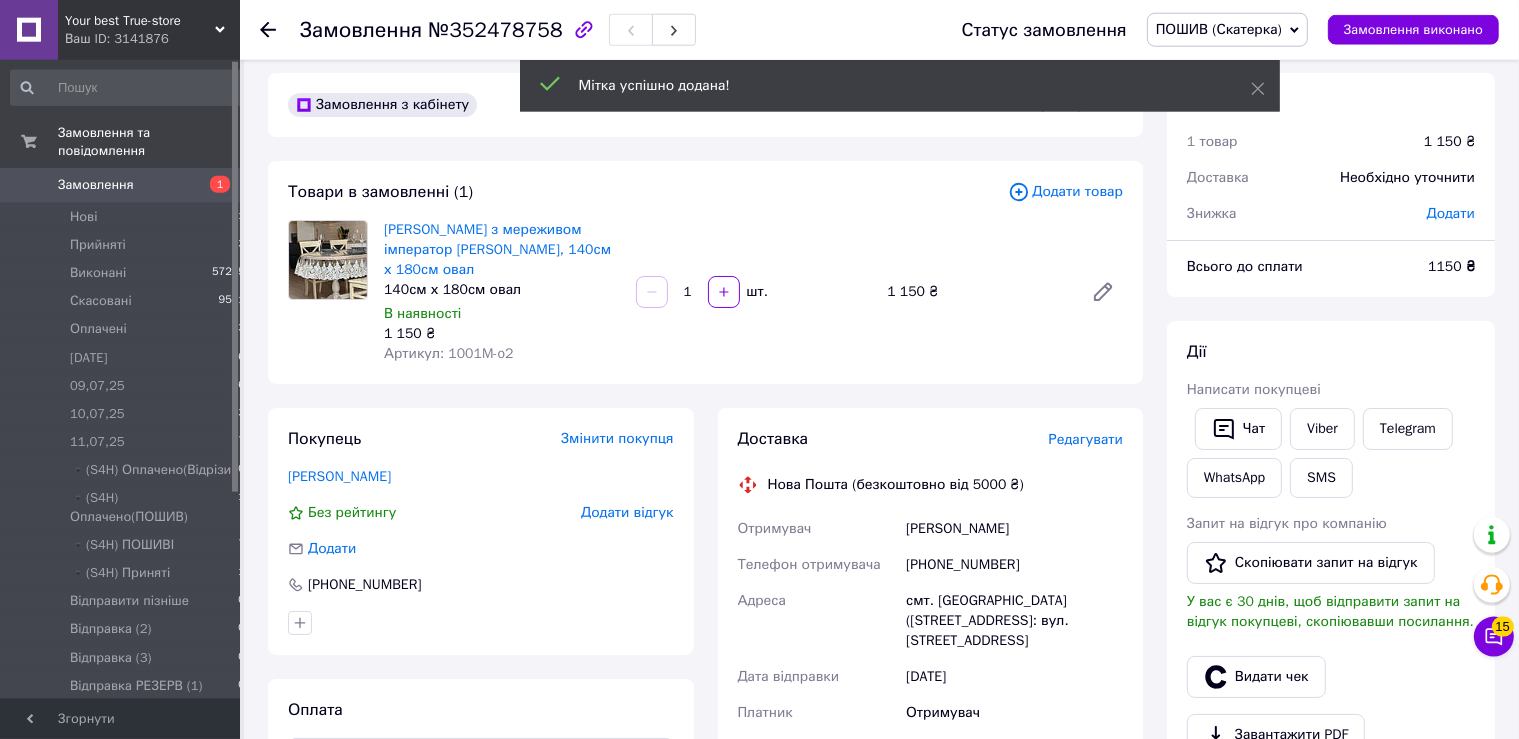 scroll, scrollTop: 0, scrollLeft: 0, axis: both 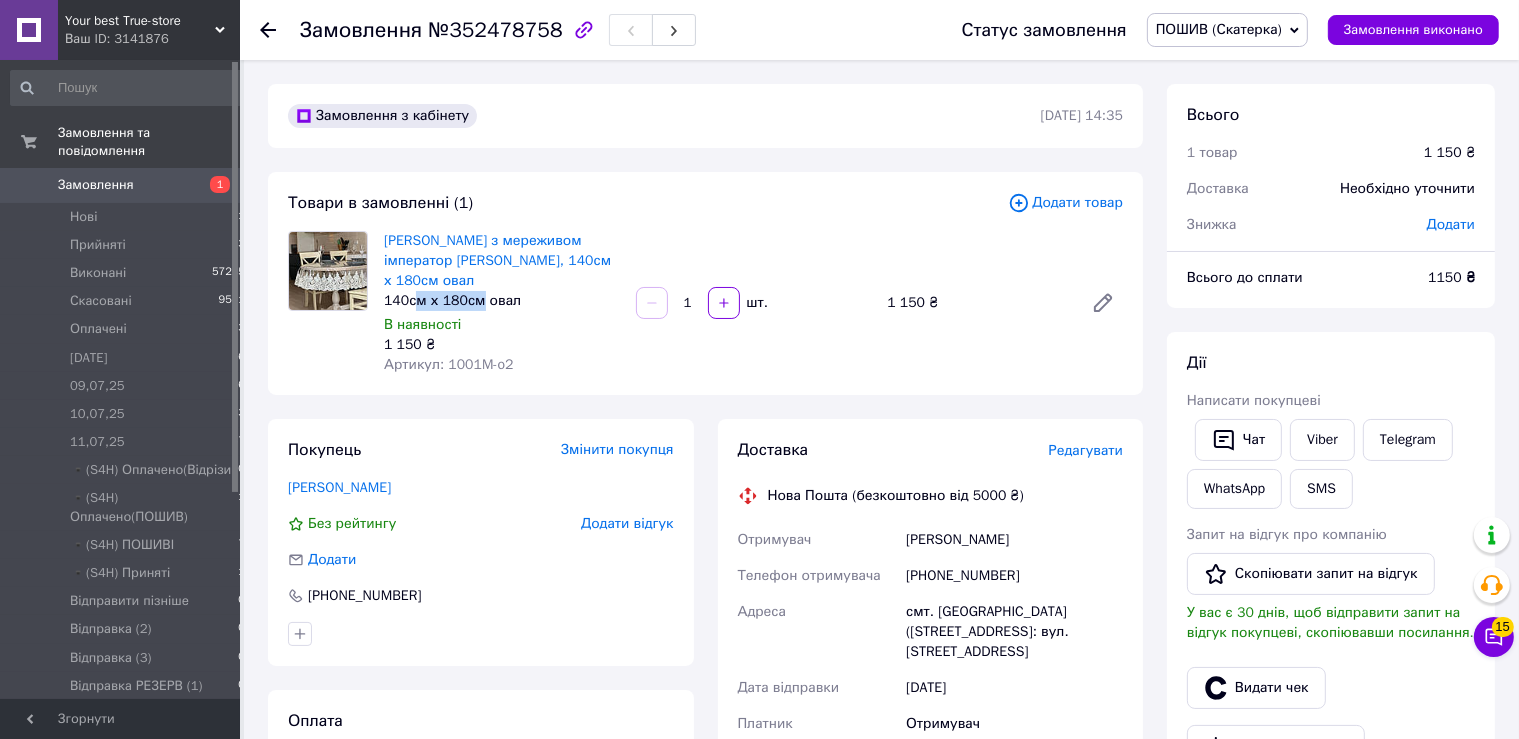 drag, startPoint x: 474, startPoint y: 294, endPoint x: 574, endPoint y: 310, distance: 101.27191 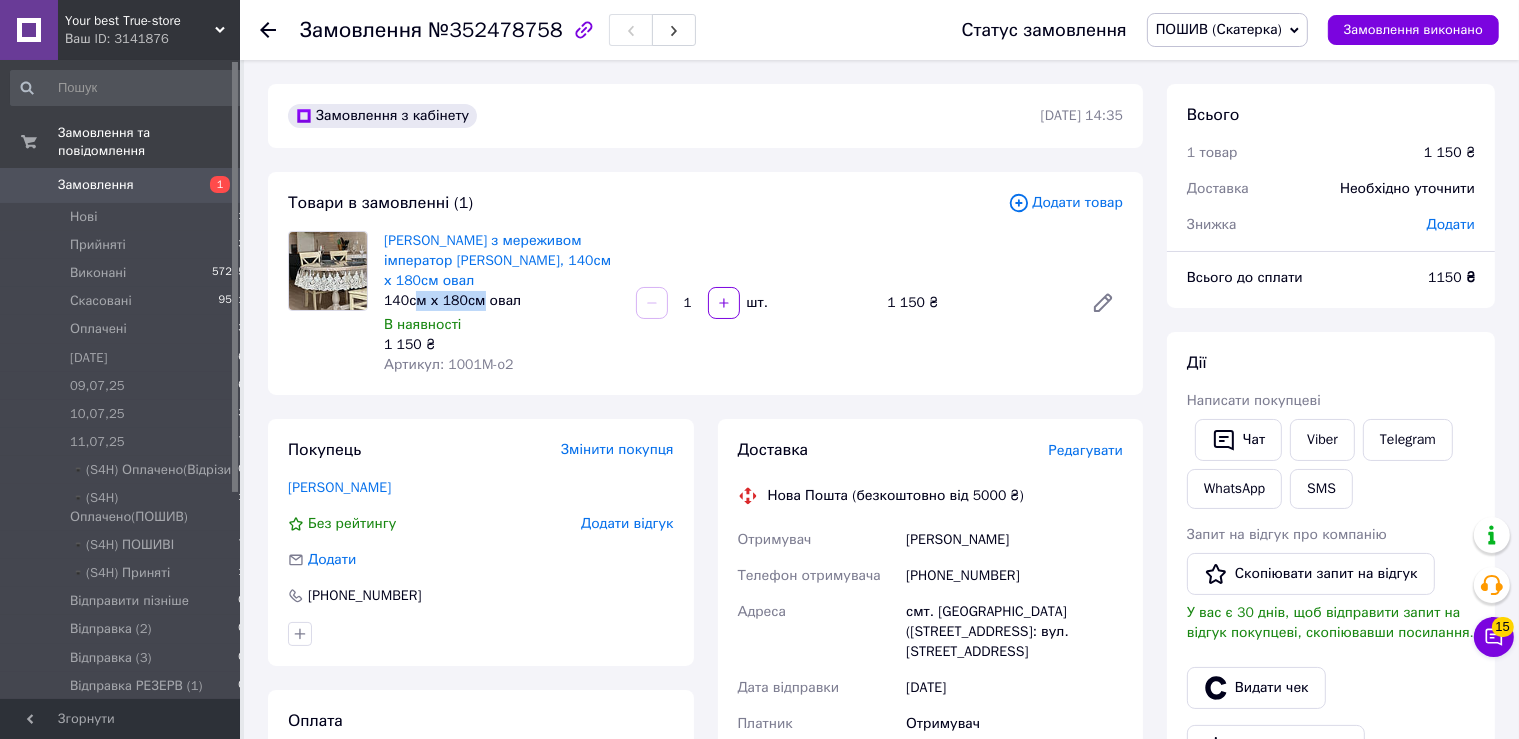 click on "140см х 180см овал" at bounding box center (502, 301) 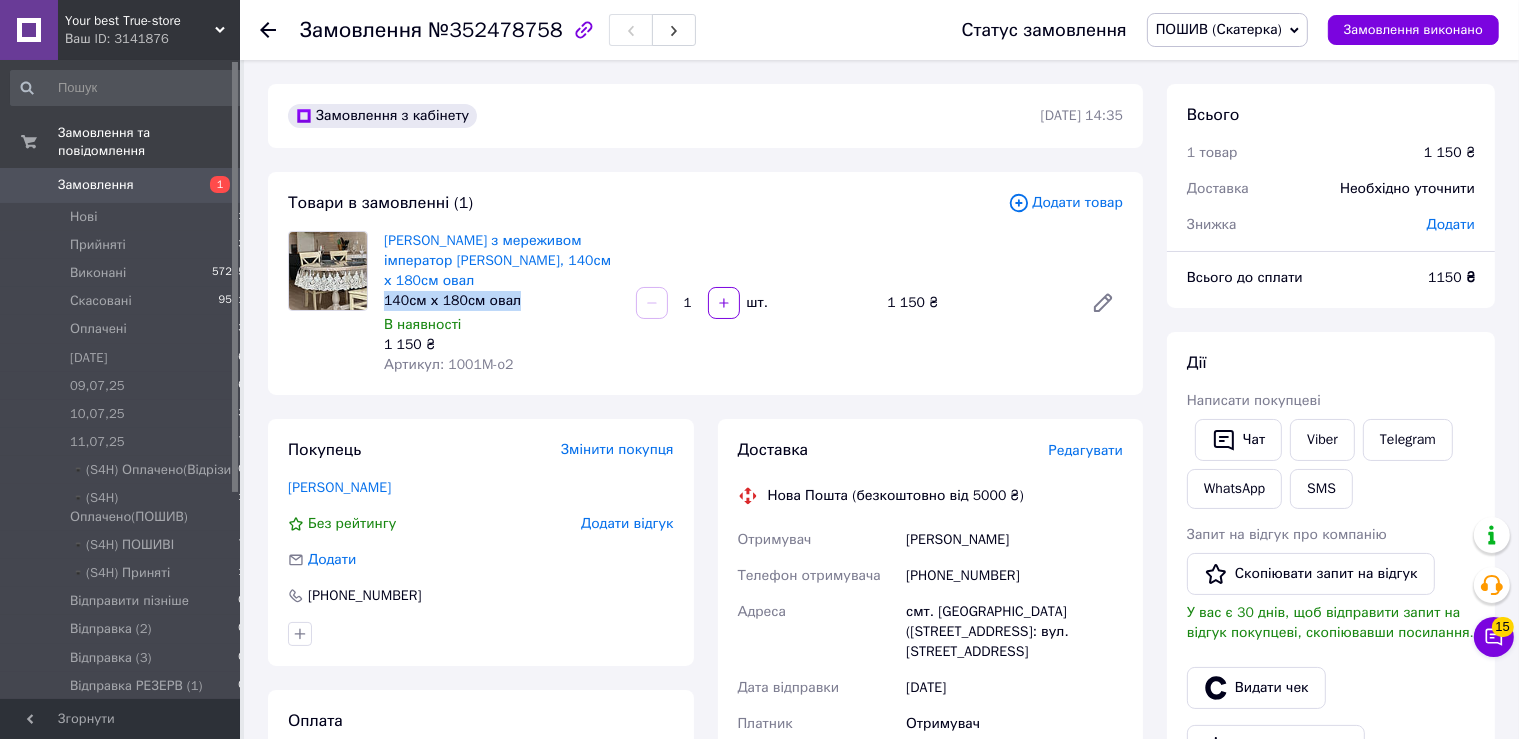 drag, startPoint x: 564, startPoint y: 307, endPoint x: 378, endPoint y: 302, distance: 186.0672 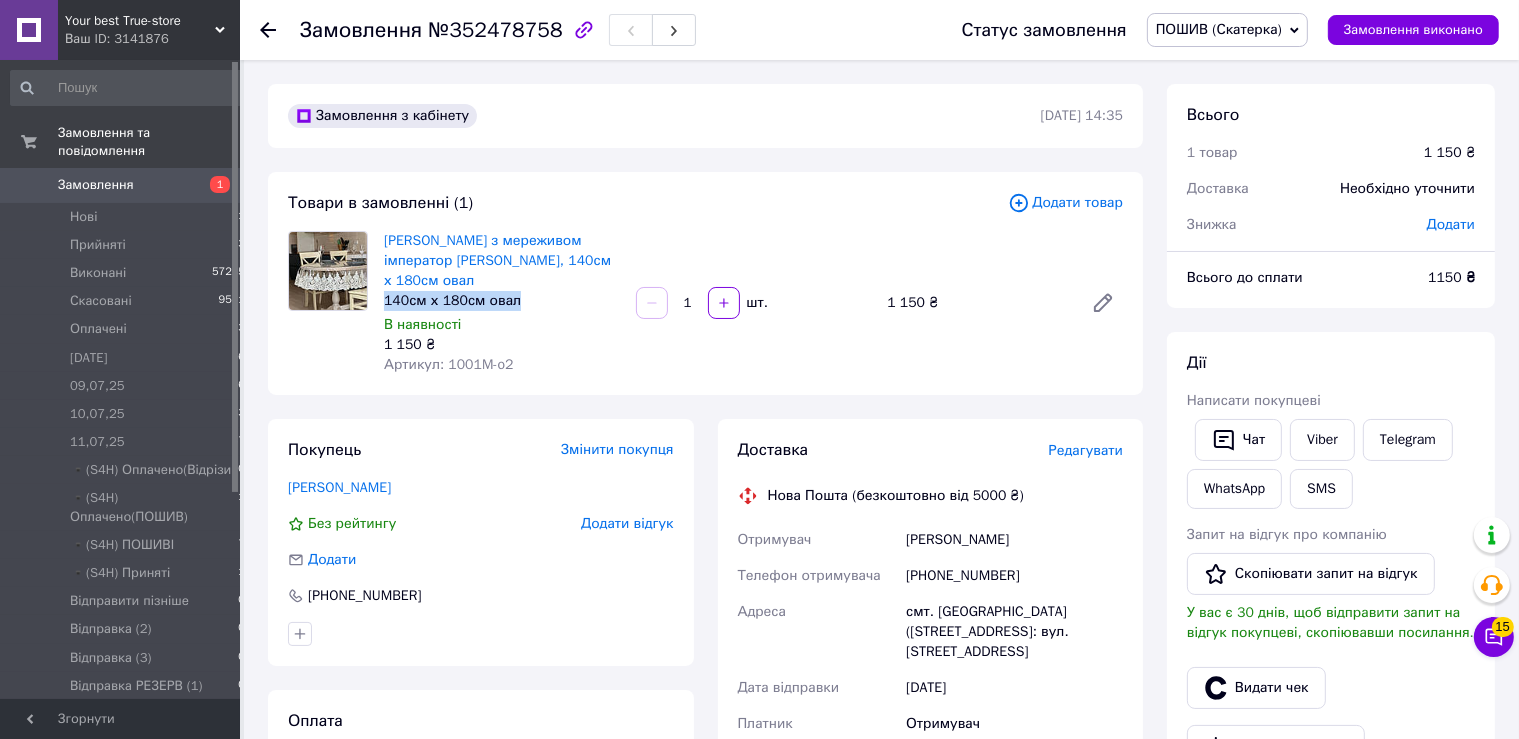 click on "[PERSON_NAME] з мереживом імператор [PERSON_NAME], 140см х 180см овал 140см х 180см овал В наявності 1 150 ₴ Артикул: 1001M-o2" at bounding box center [502, 303] 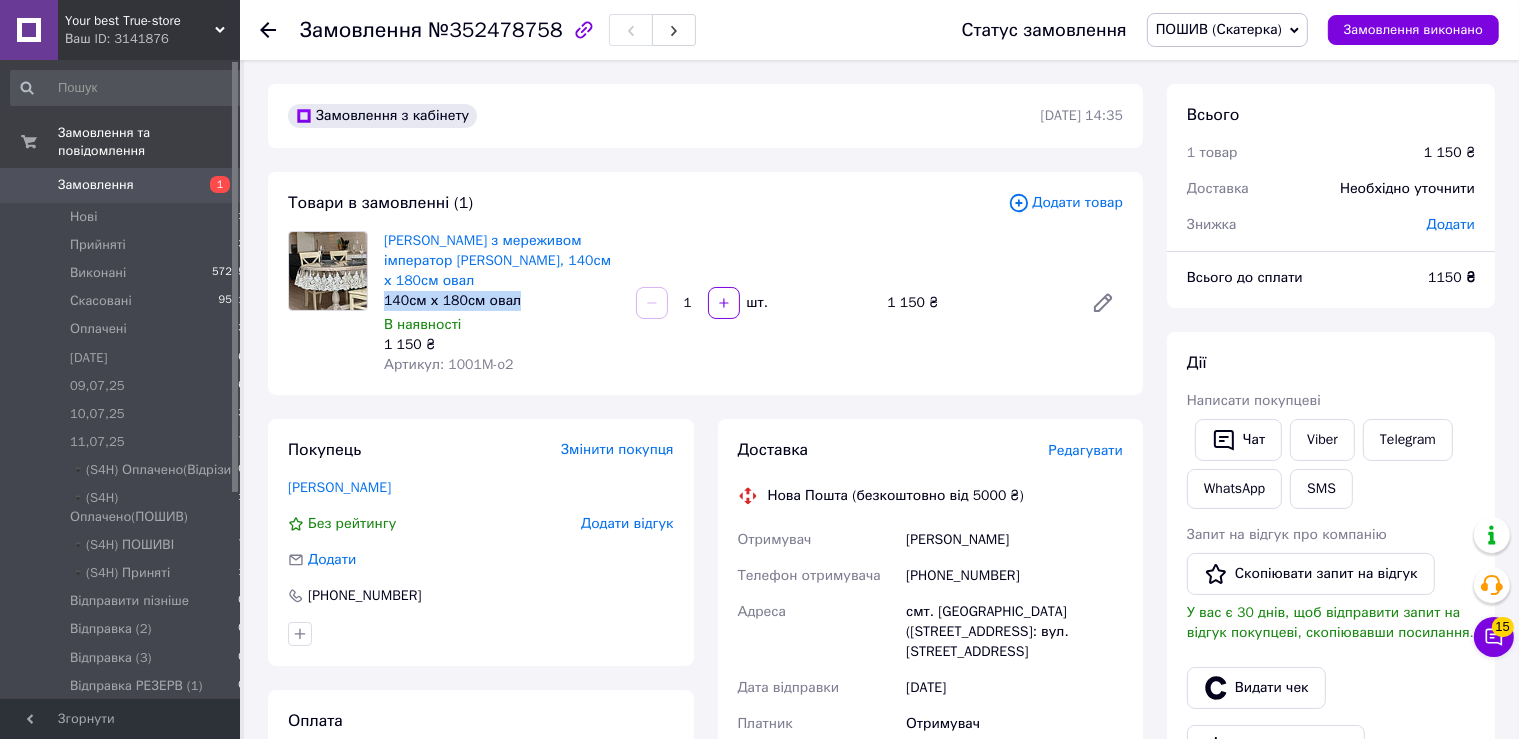 copy on "140см х 180см овал" 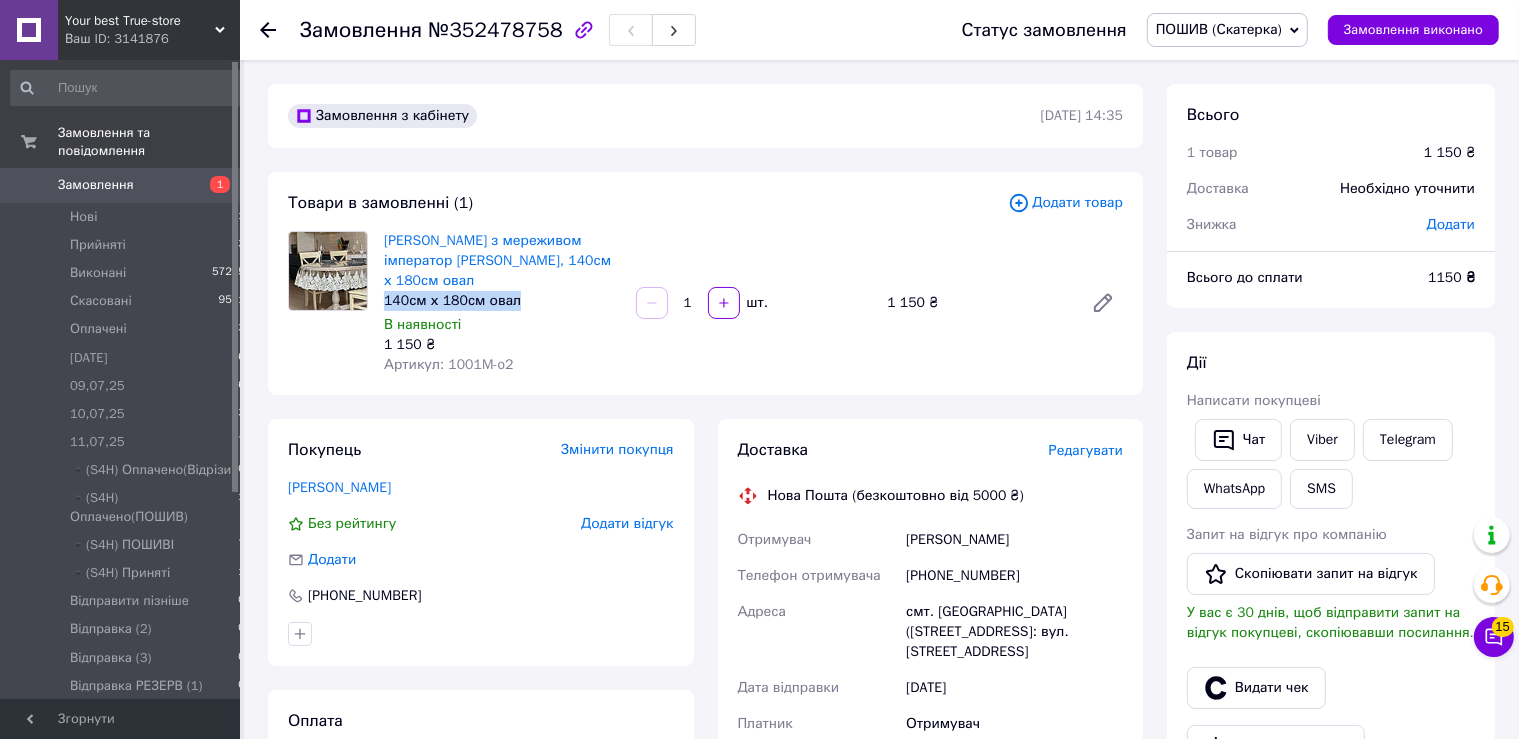 scroll, scrollTop: 844, scrollLeft: 0, axis: vertical 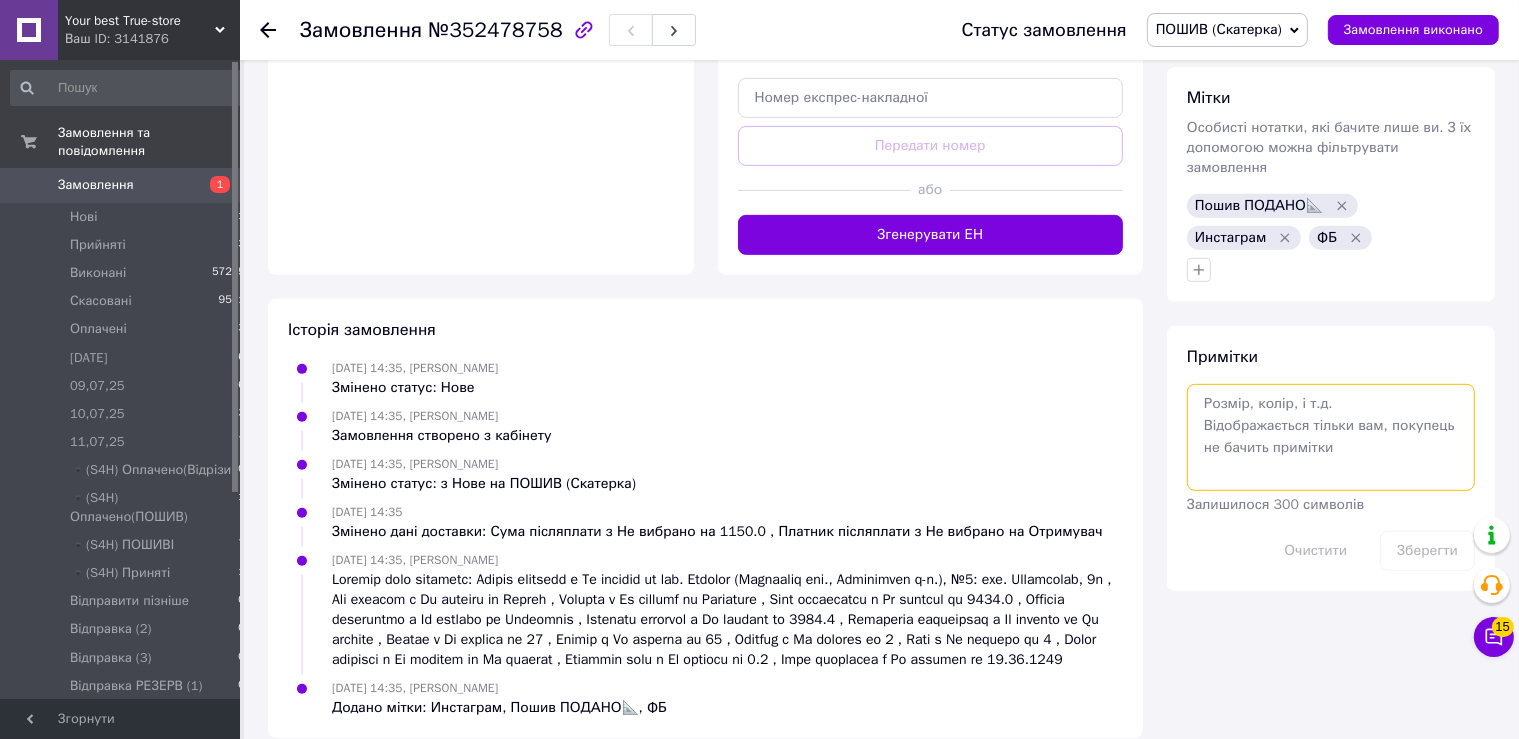 click at bounding box center [1331, 437] 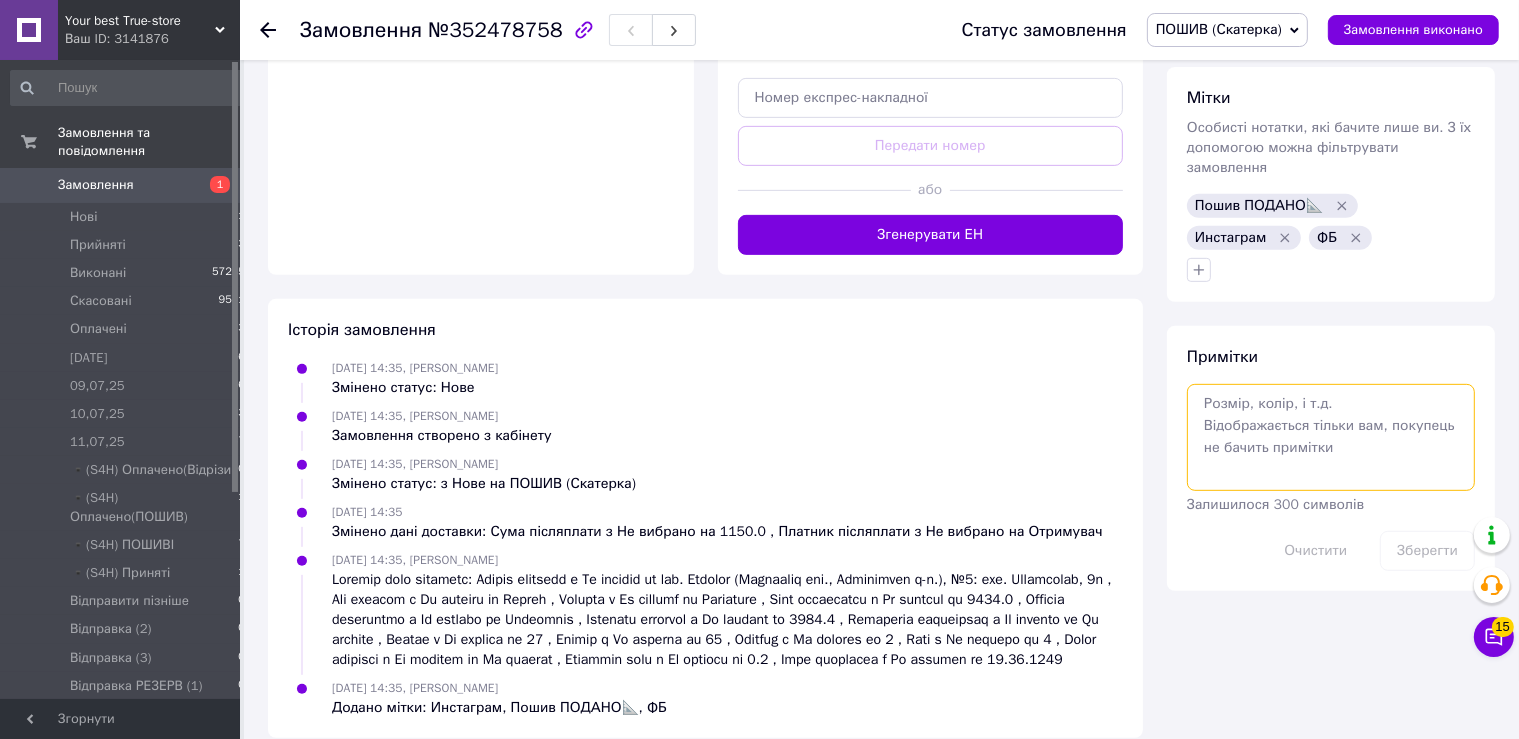 paste on "140см х 180см овал" 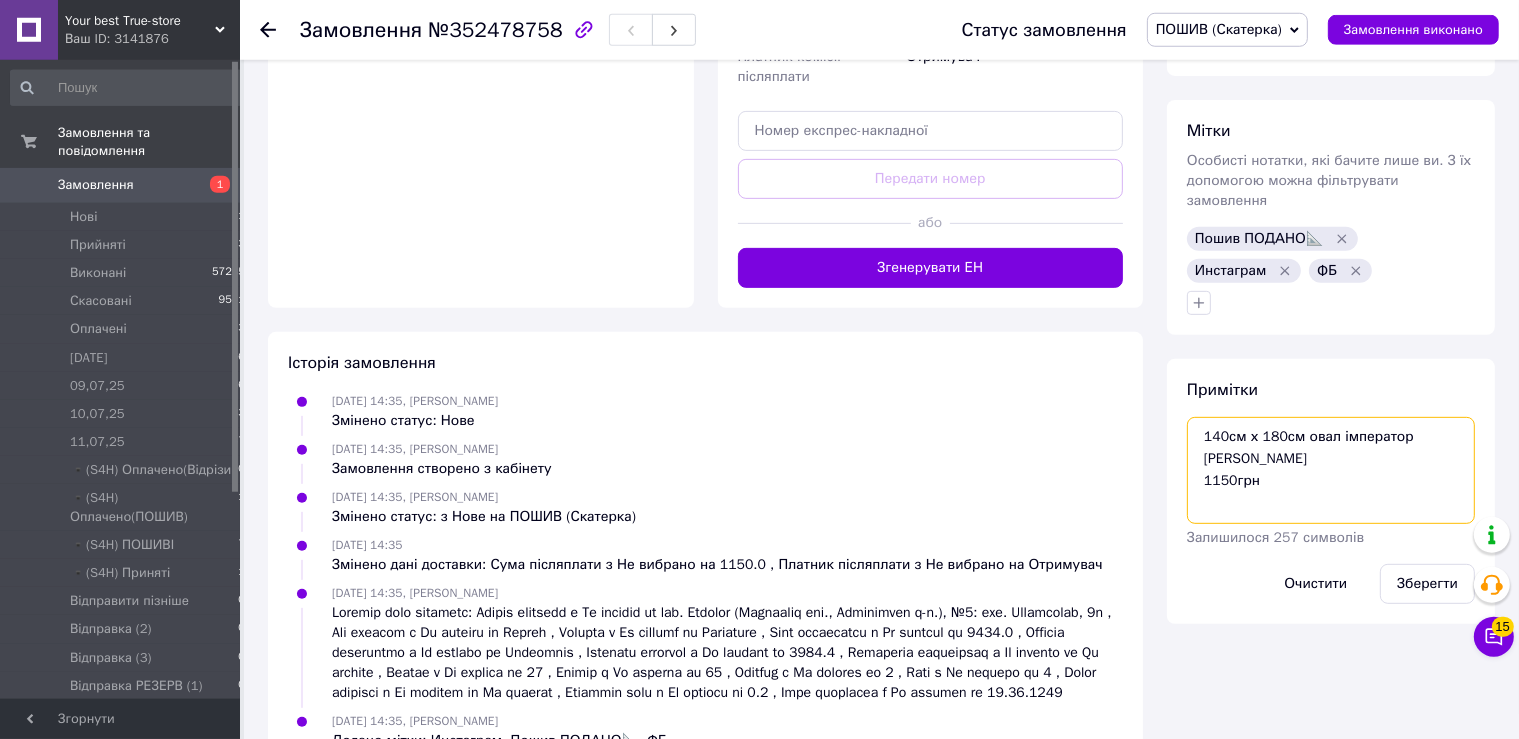 scroll, scrollTop: 885, scrollLeft: 0, axis: vertical 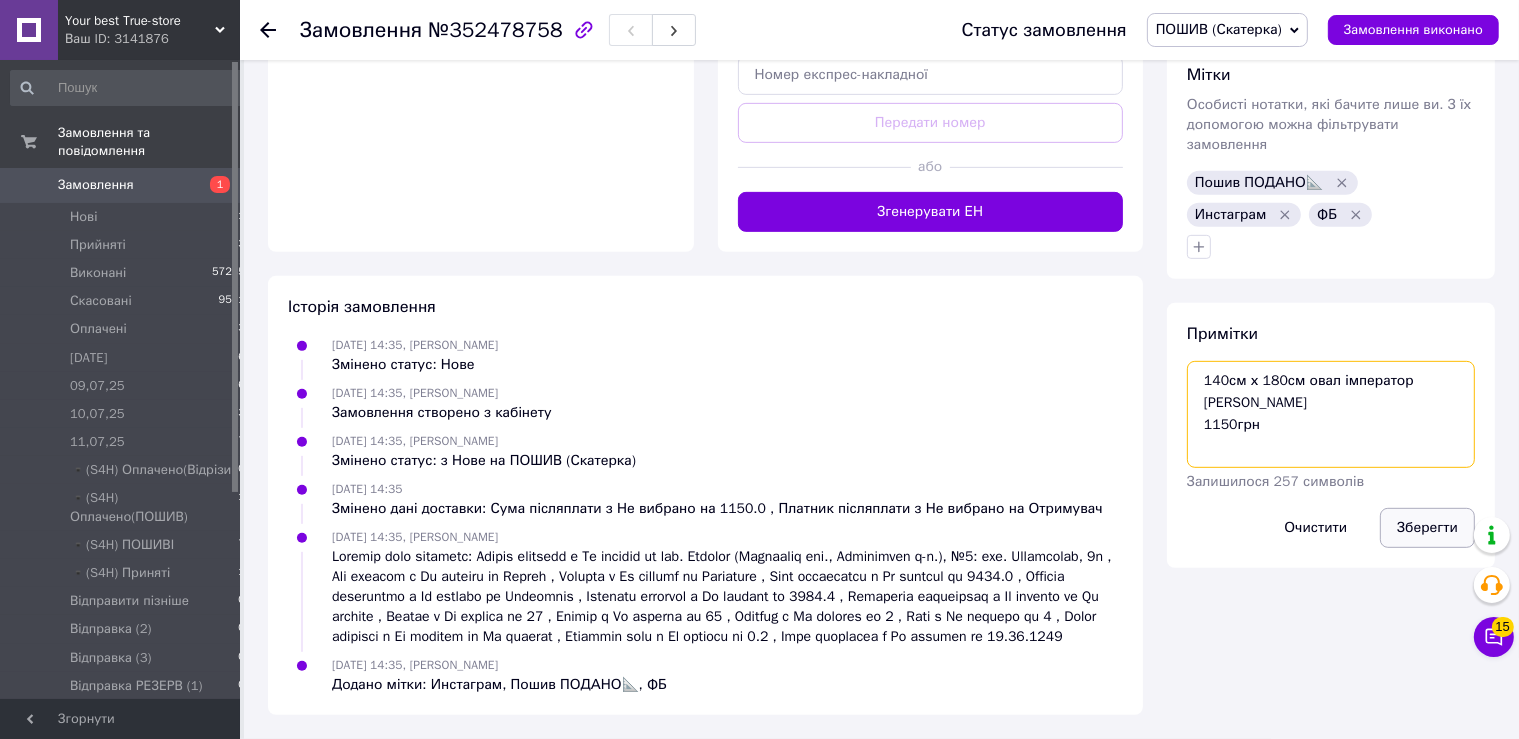 type on "140см х 180см овал імператор [PERSON_NAME]
1150грн" 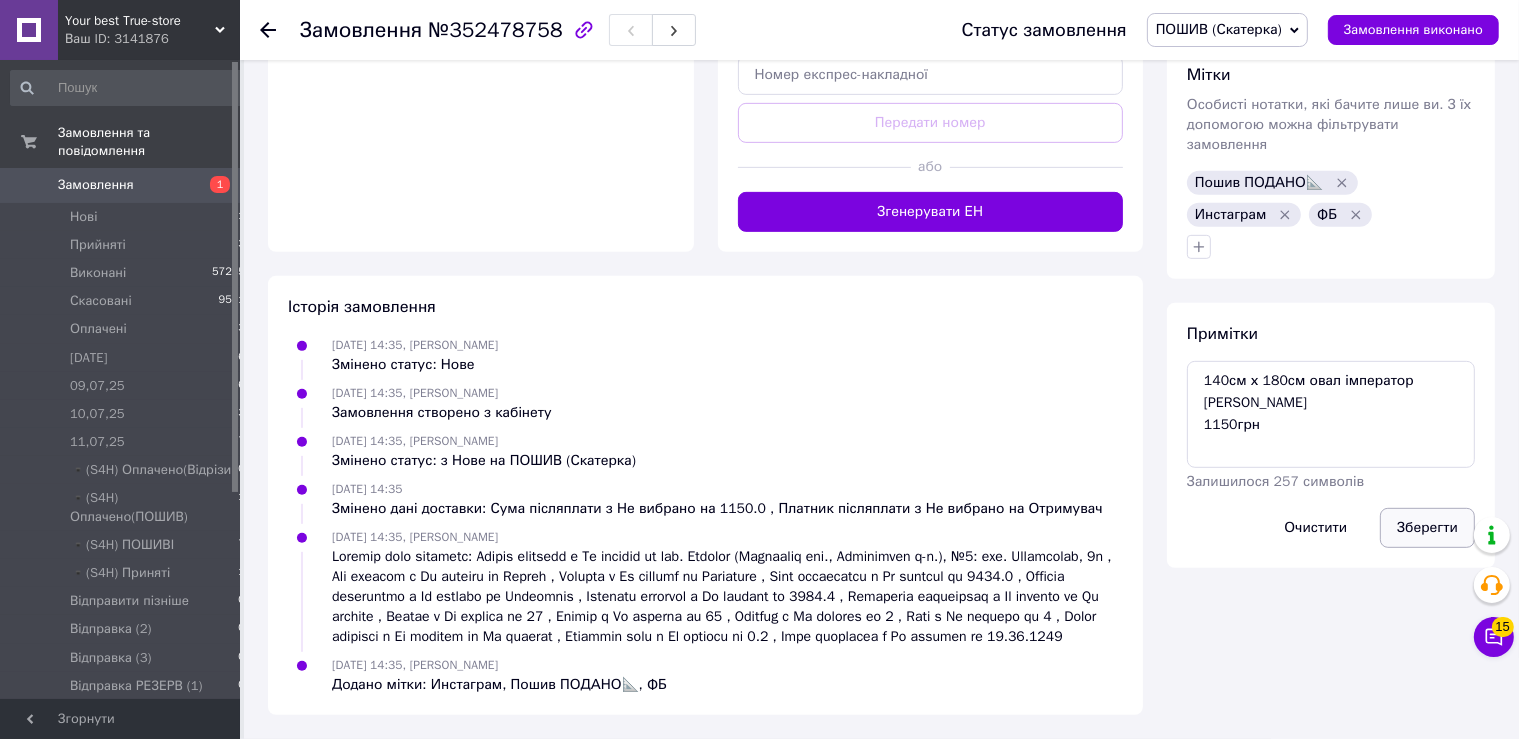 click on "Зберегти" at bounding box center [1427, 528] 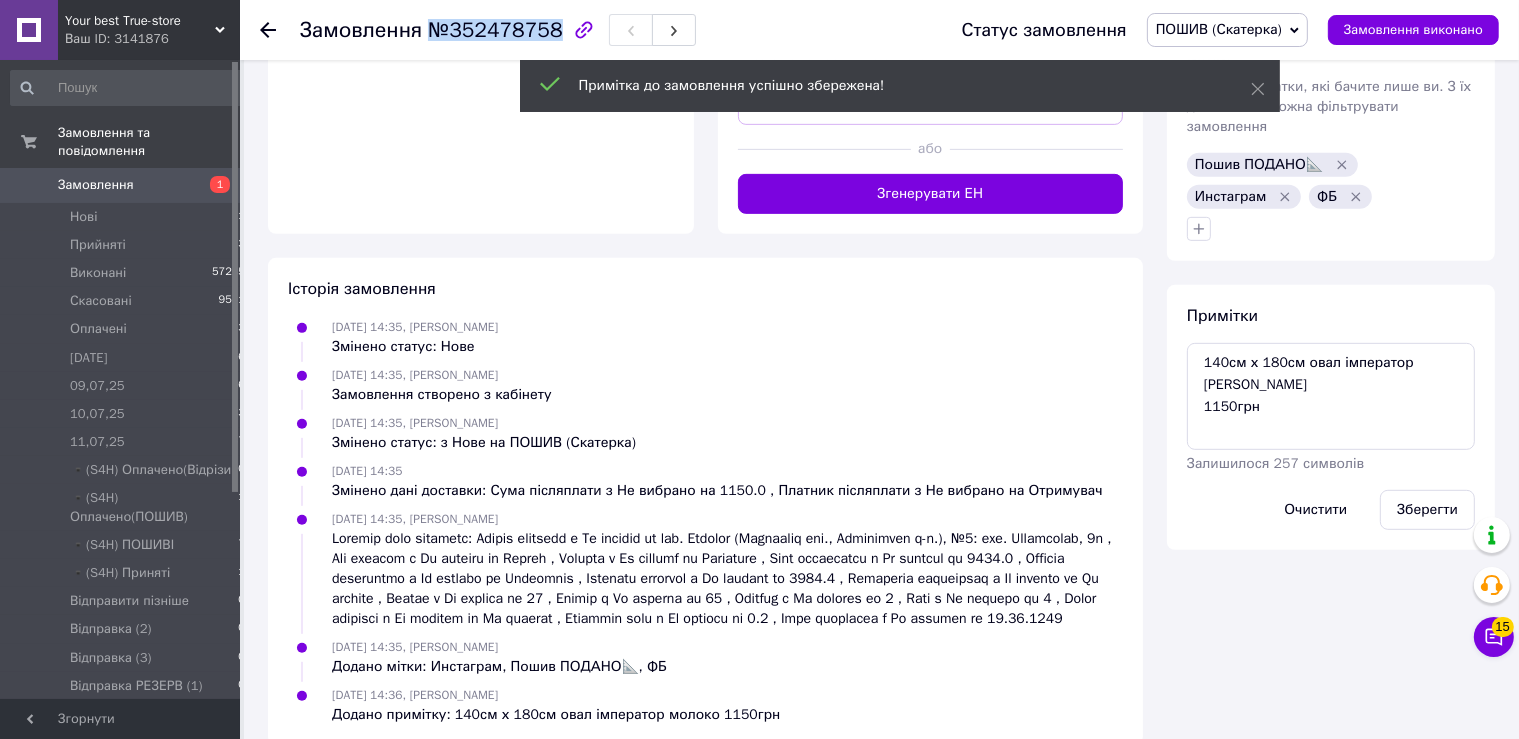 drag, startPoint x: 415, startPoint y: 42, endPoint x: 548, endPoint y: 33, distance: 133.30417 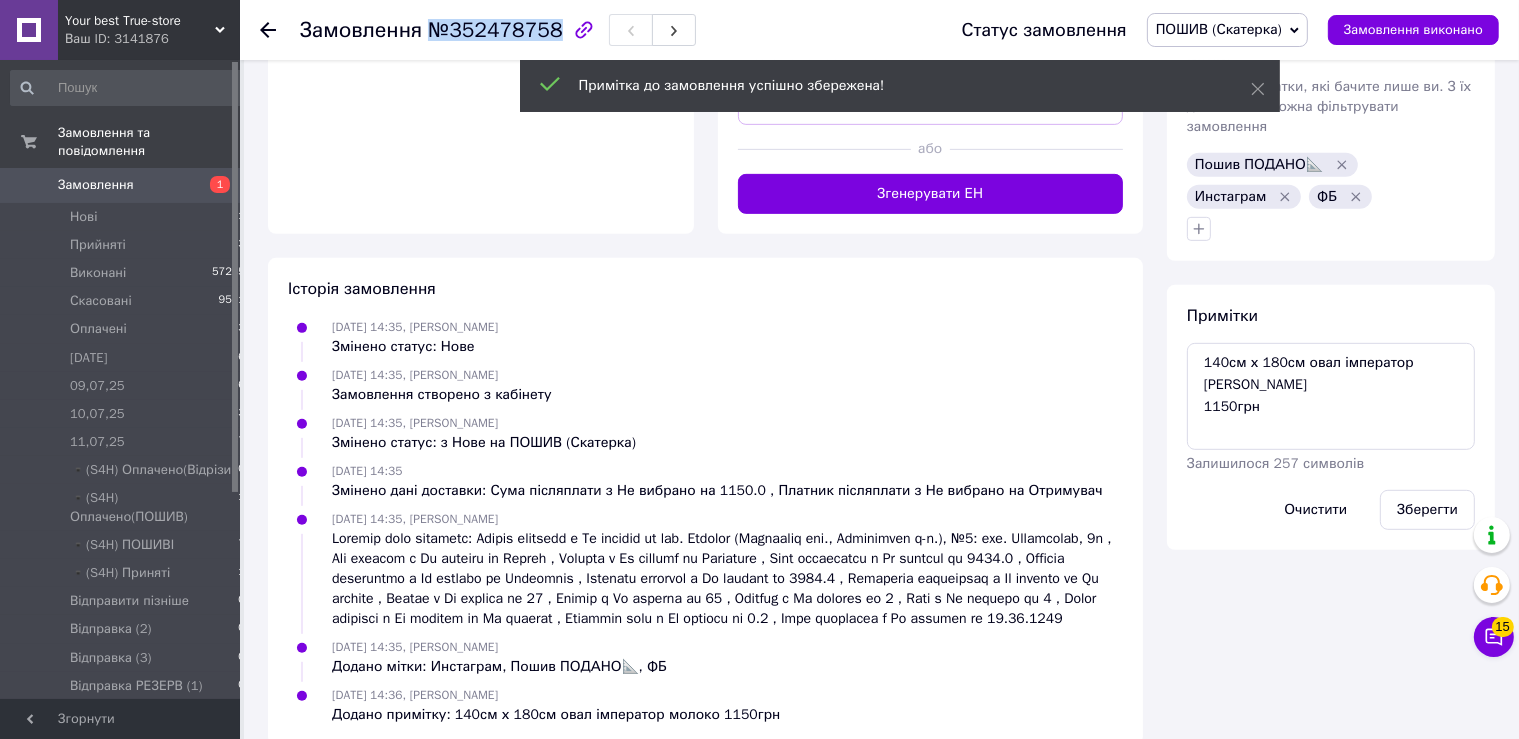 click on "Замовлення №352478758" at bounding box center (498, 30) 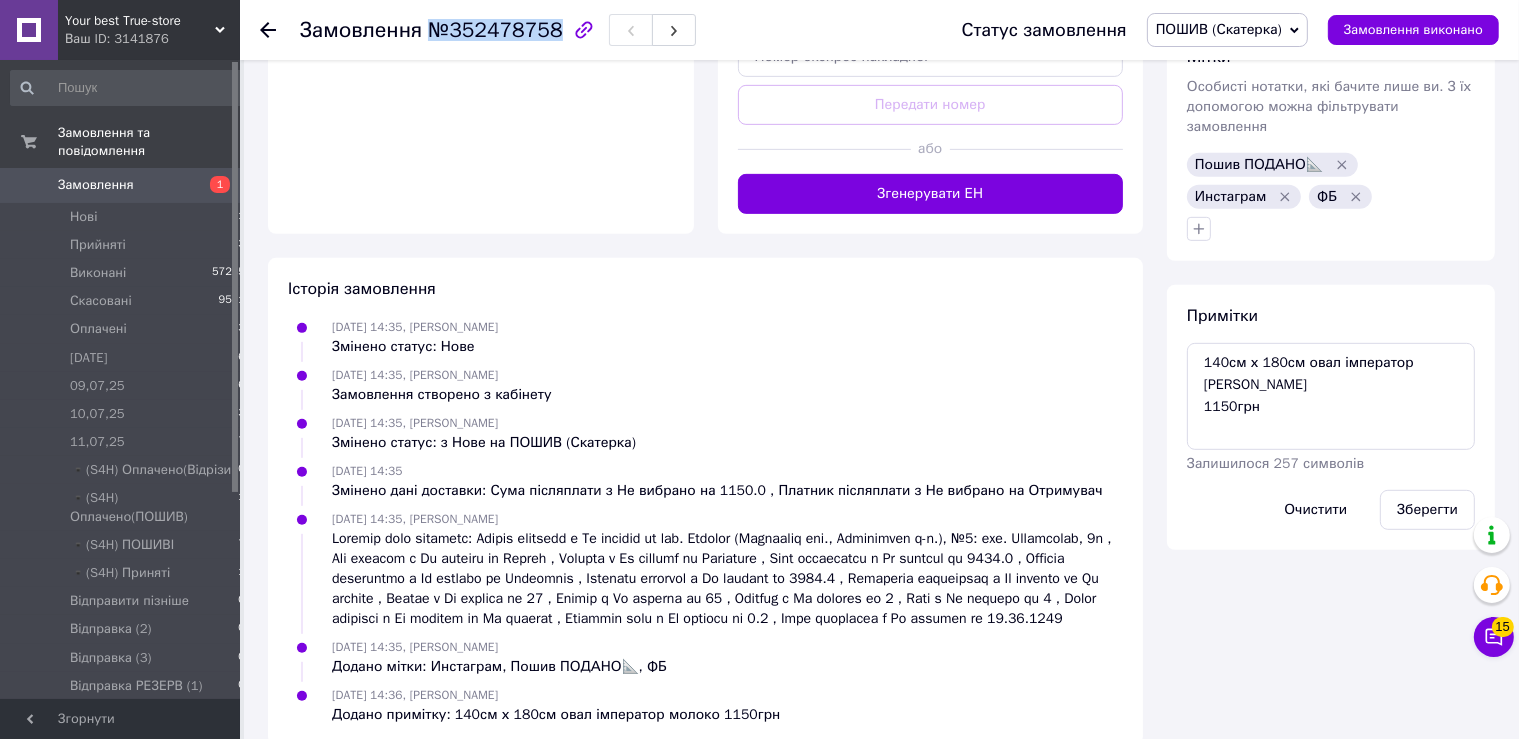 copy on "Замовлення №352478758" 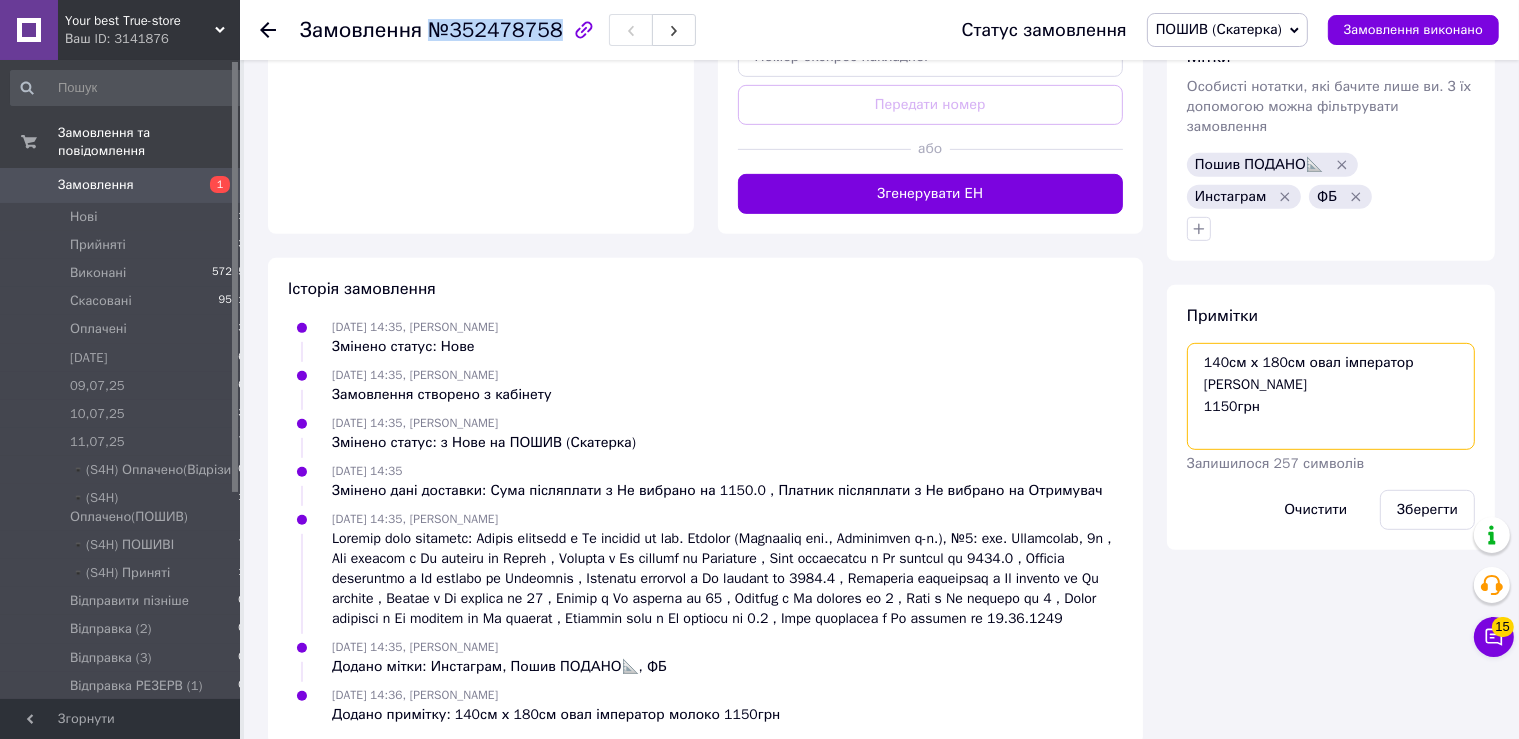 click on "140см х 180см овал імператор [PERSON_NAME]
1150грн" at bounding box center [1331, 396] 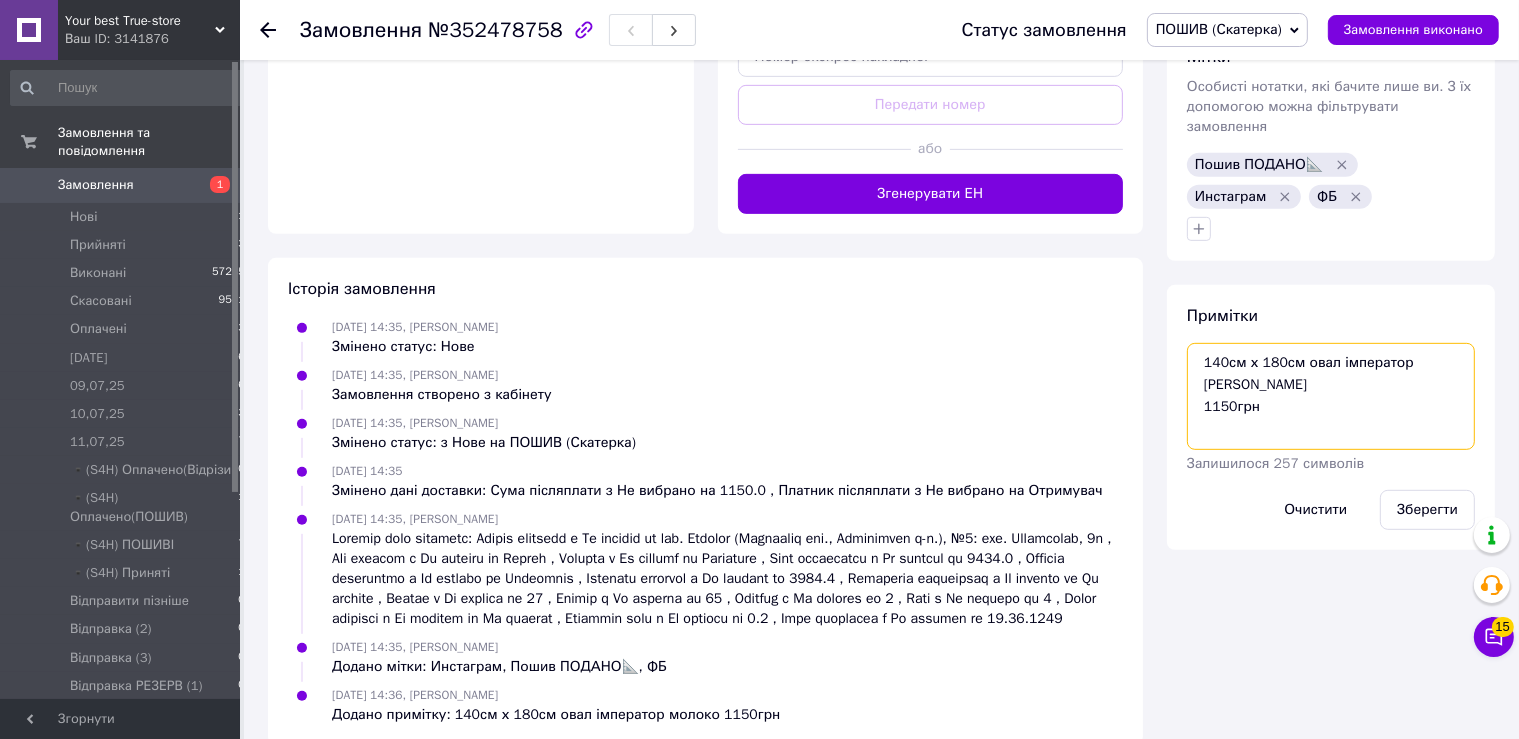 click on "140см х 180см овал імператор [PERSON_NAME]
1150грн" at bounding box center [1331, 396] 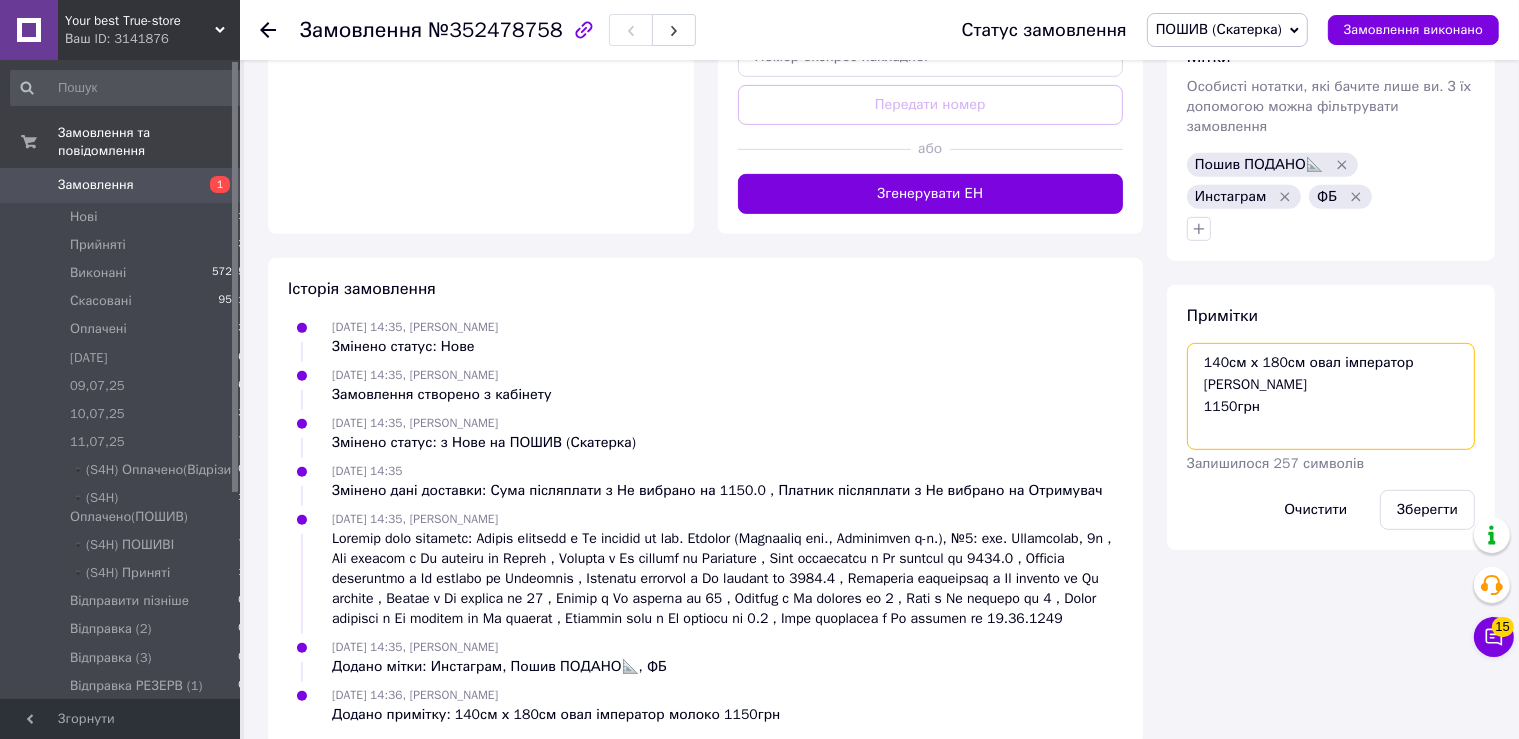 click on "140см х 180см овал імператор [PERSON_NAME]
1150грн" at bounding box center (1331, 396) 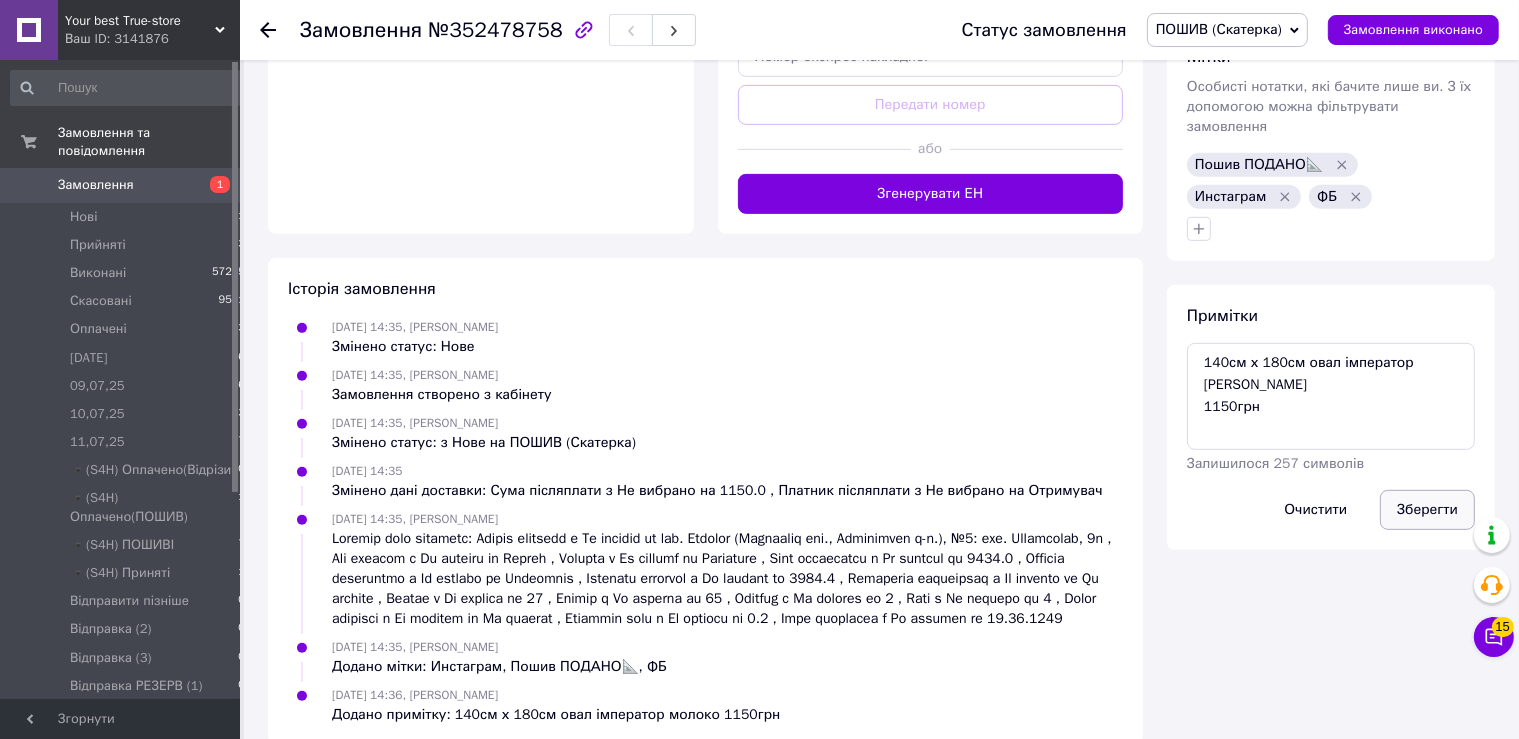 click on "Зберегти" at bounding box center (1427, 510) 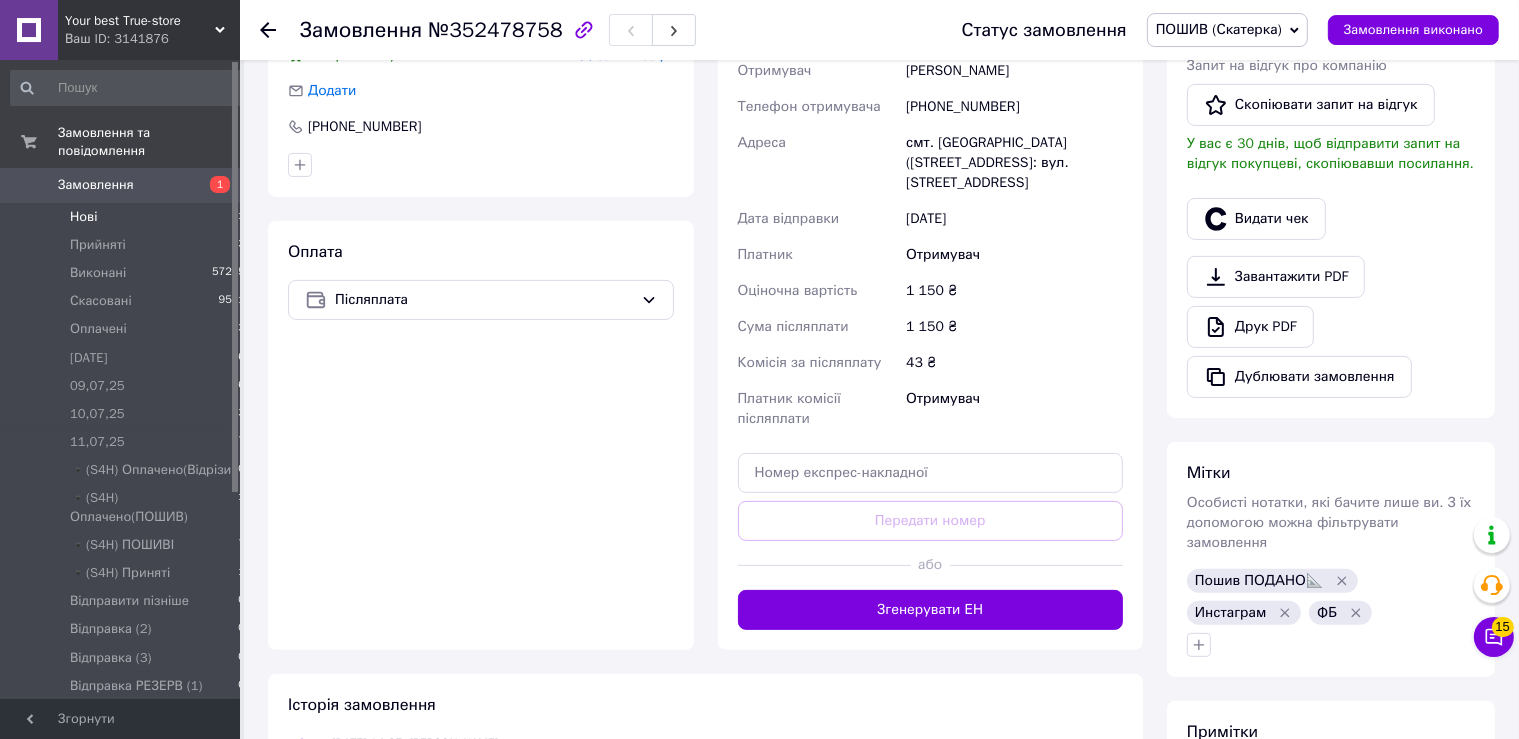 scroll, scrollTop: 463, scrollLeft: 0, axis: vertical 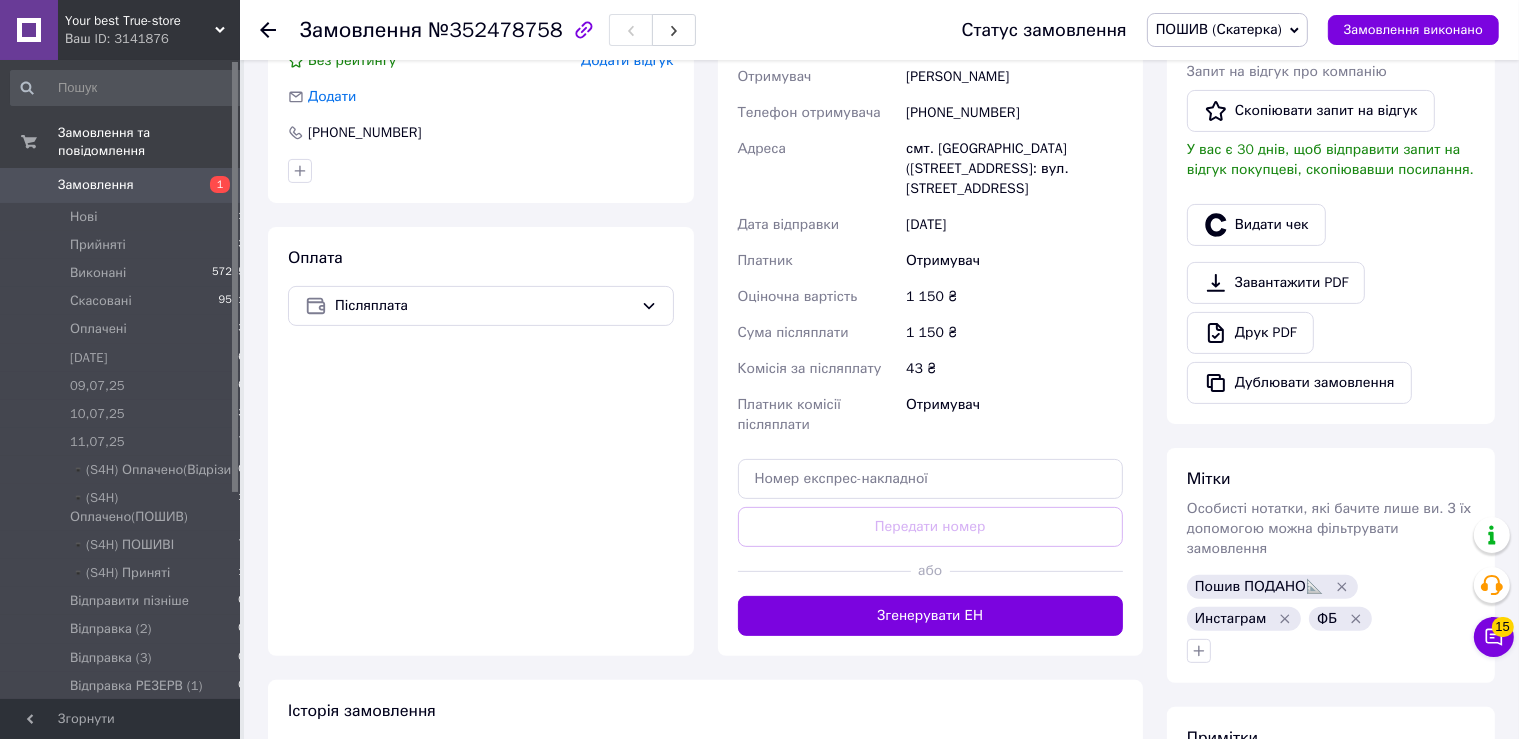 click on "Замовлення" at bounding box center [96, 185] 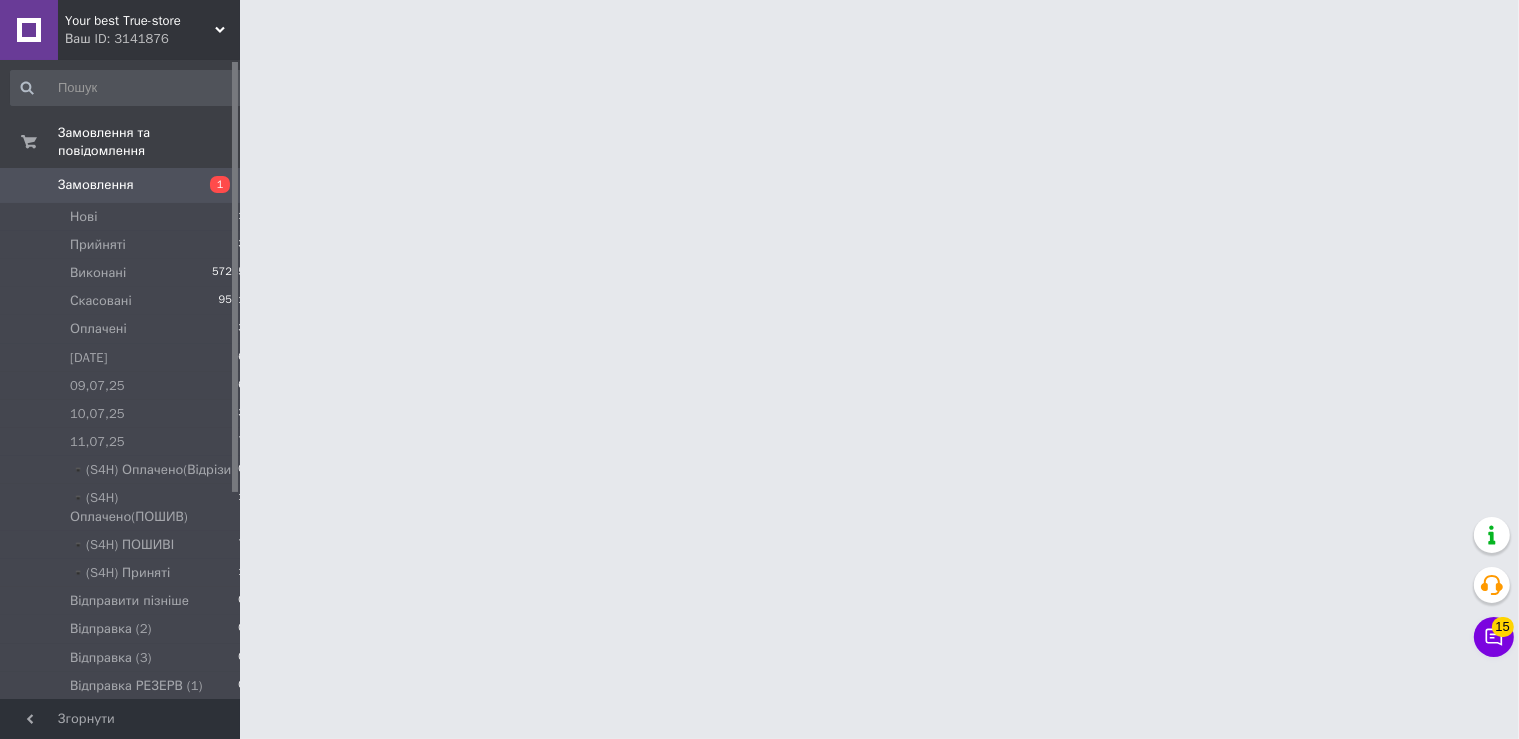 scroll, scrollTop: 0, scrollLeft: 0, axis: both 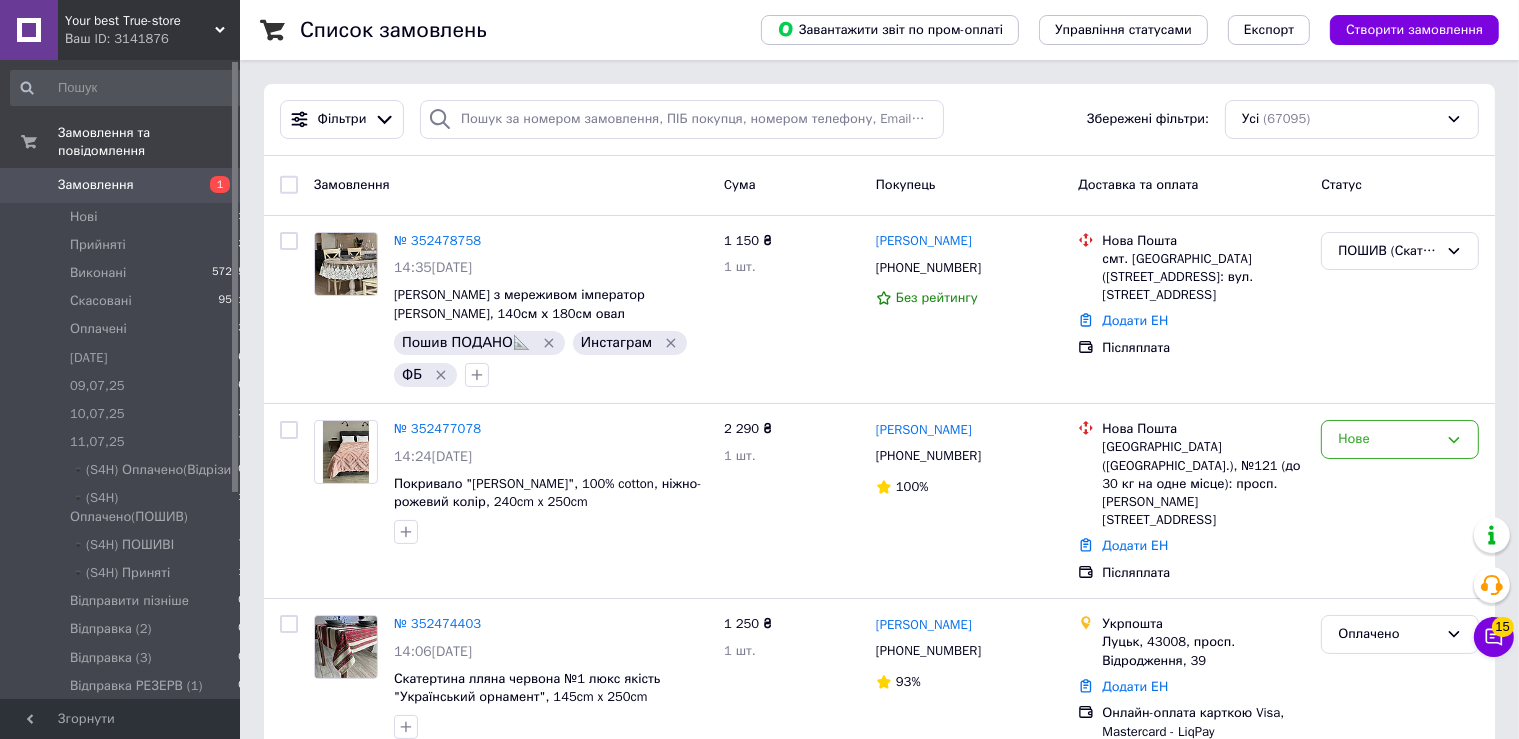 click on "Завантажити звіт по пром-оплаті Управління статусами Експорт Створити замовлення" at bounding box center [1110, 30] 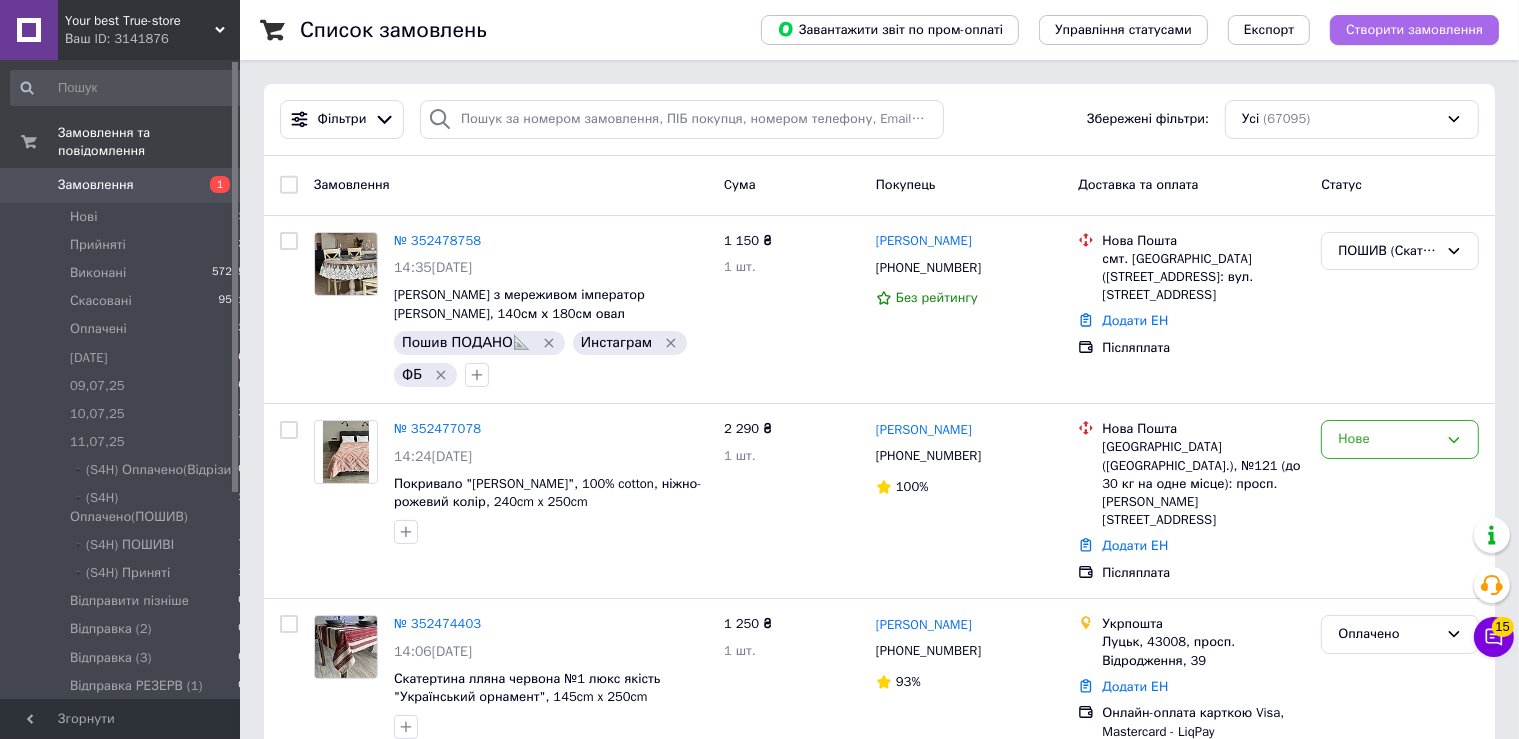 click on "Створити замовлення" at bounding box center [1414, 30] 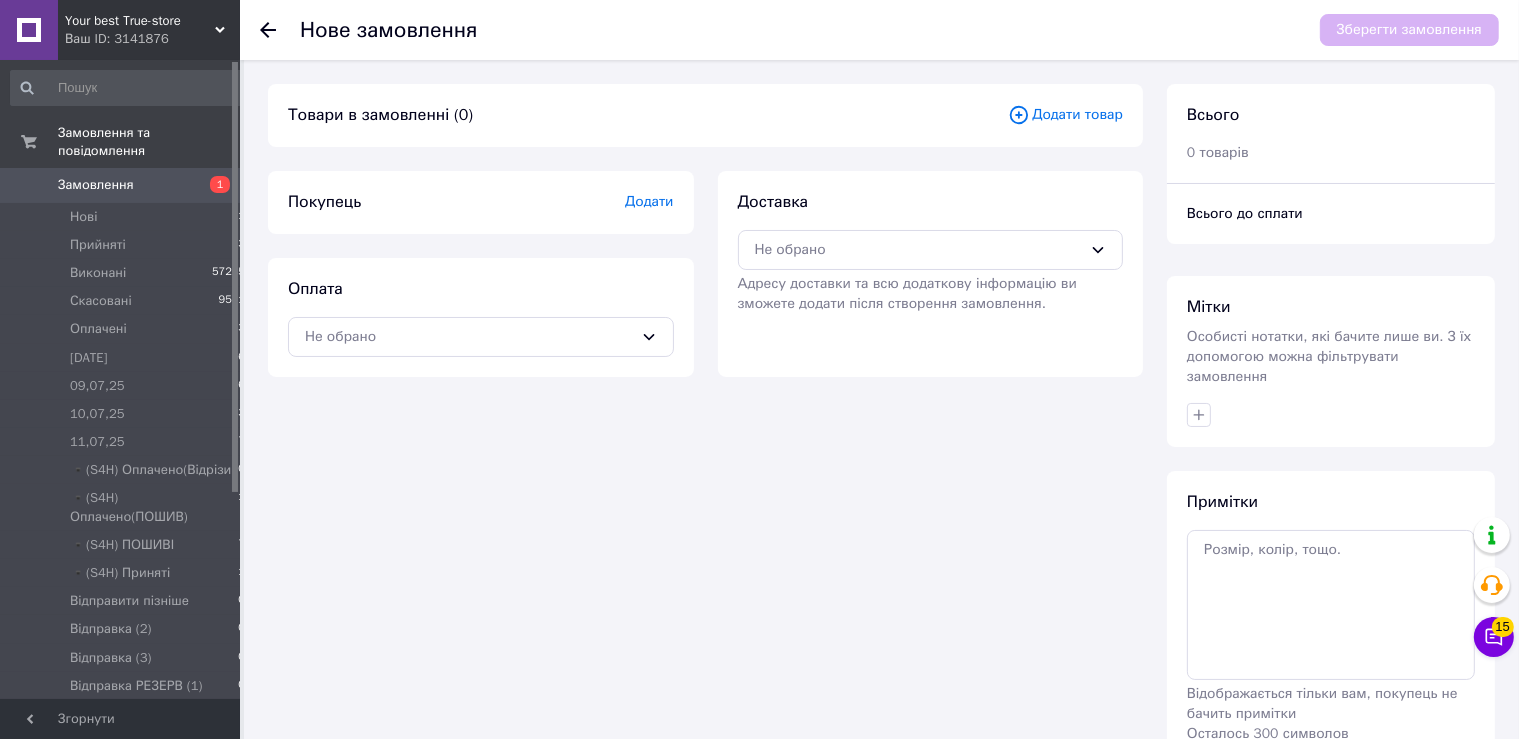 click on "Товари в замовленні (0) Додати товар" at bounding box center [705, 115] 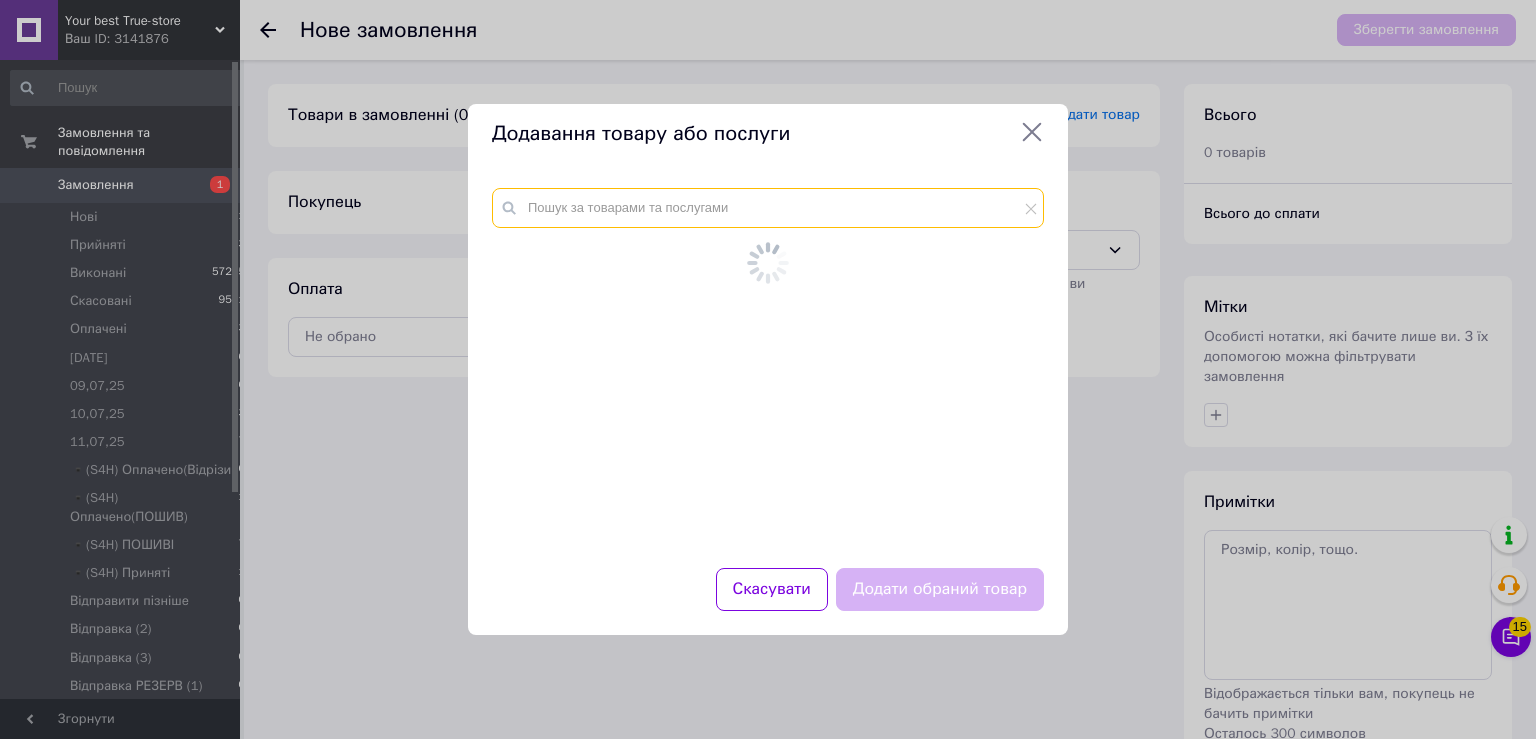 click at bounding box center [768, 208] 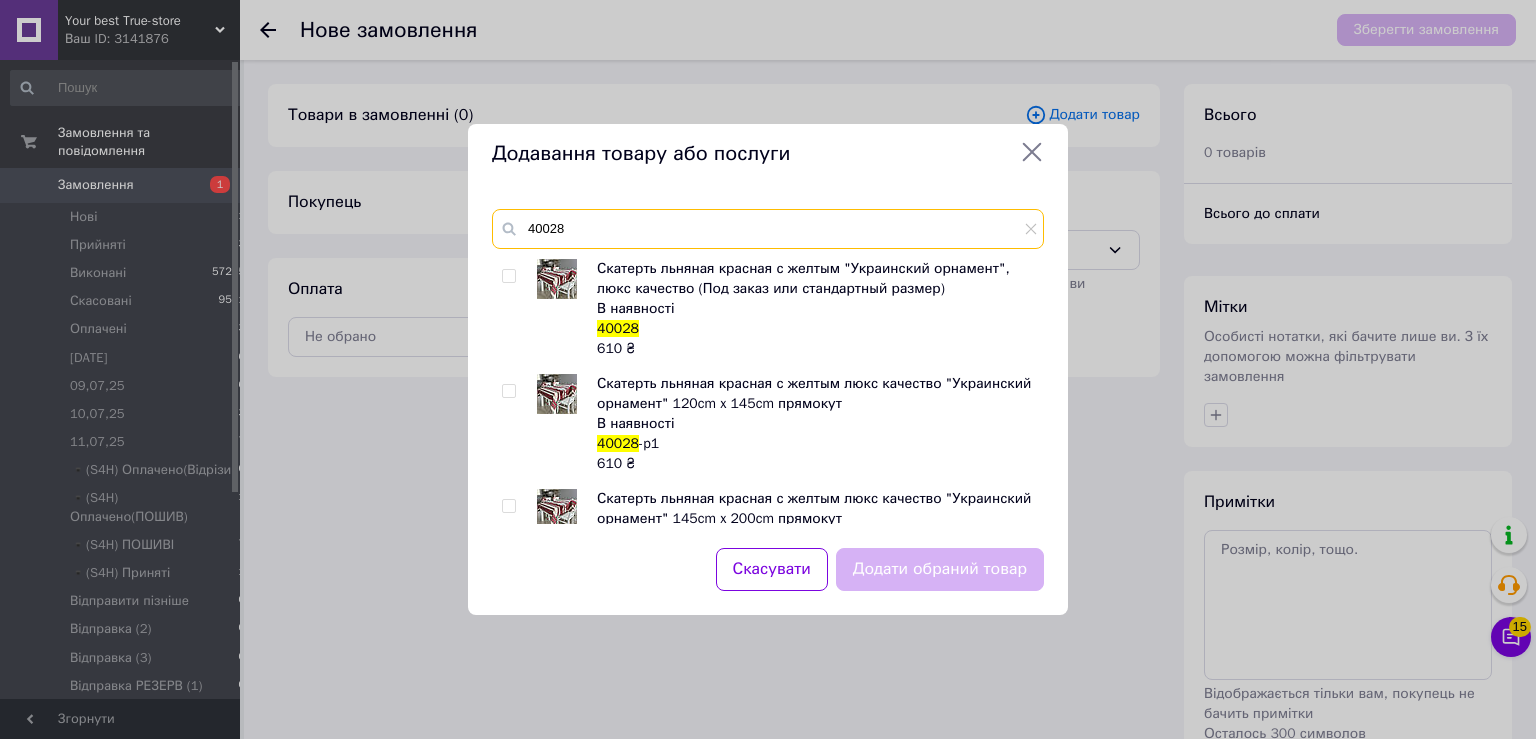 type on "40028" 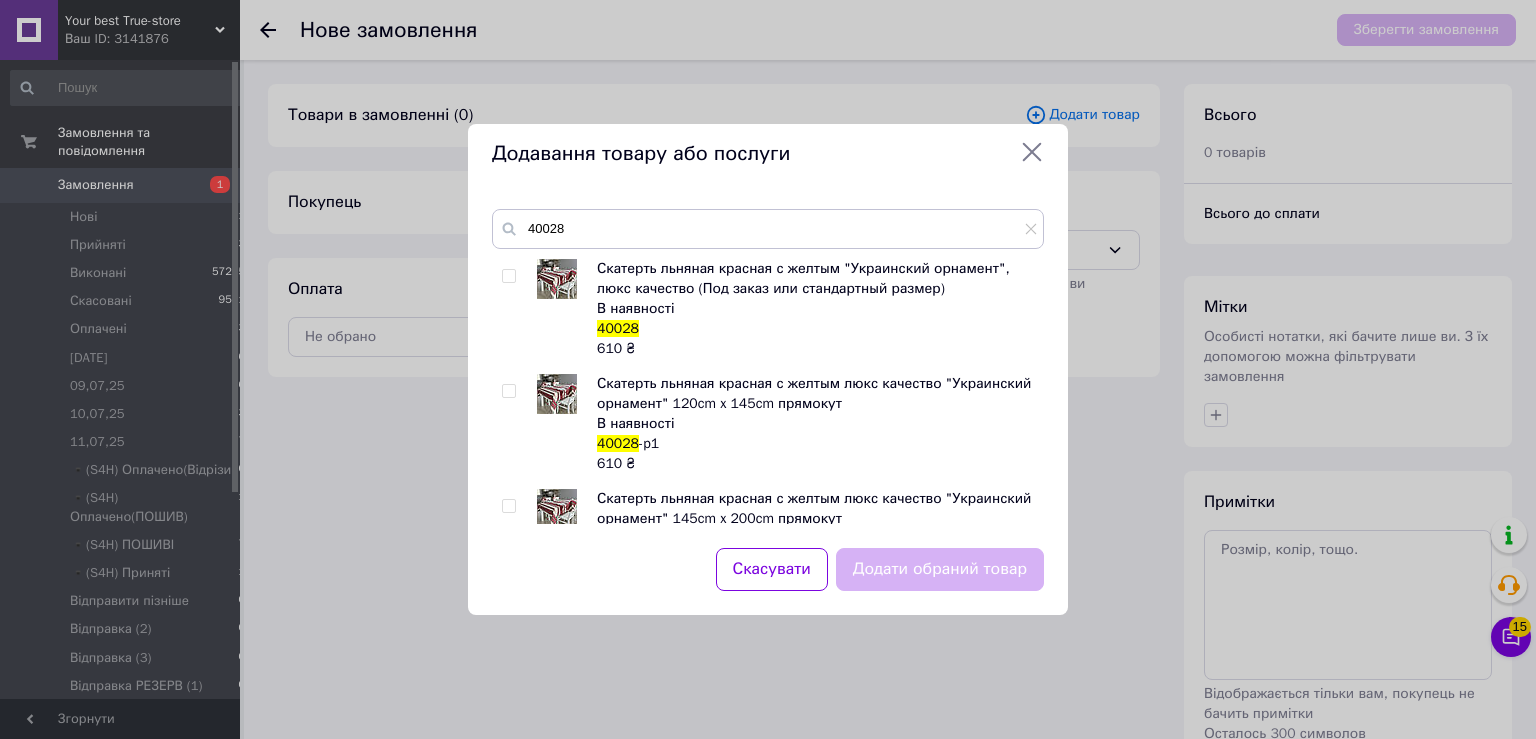 click on "40028 Скатерть льняная красная с желтым "Украинский орнамент", люкс качество (Под заказ или стандартный размер) В наявності 40028 610   ₴ Скатерть льняная красная с желтым люкс качество "Украинский орнамент" 120cm x 145cm прямокут В наявності 40028 -p1 610   ₴ Скатерть льняная красная с желтым люкс качество "Украинский орнамент" 145cm x 200cm прямокут В наявності 40028 -p3 1 050   ₴ Скатерть льняная красная с желтым люкс качество "Украинский орнамент" 145cm x 250cm прямокут В наявності 40028 -p4 1 250   ₴ Скатерть льняная красная с желтым люкс качество "Украинский орнамент" 145cm x 300cm прямокут 40028 -p5 1 500" at bounding box center (768, 366) 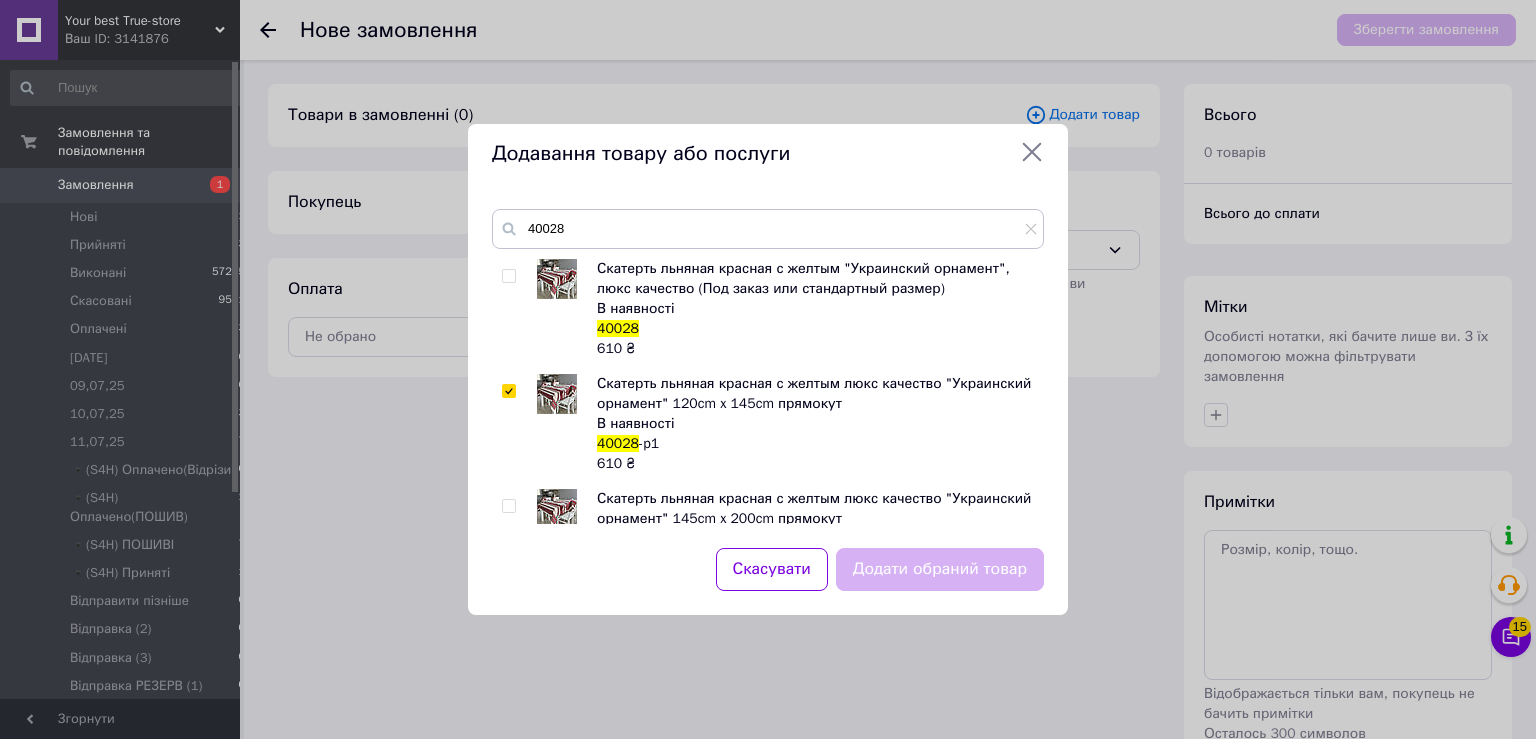 checkbox on "true" 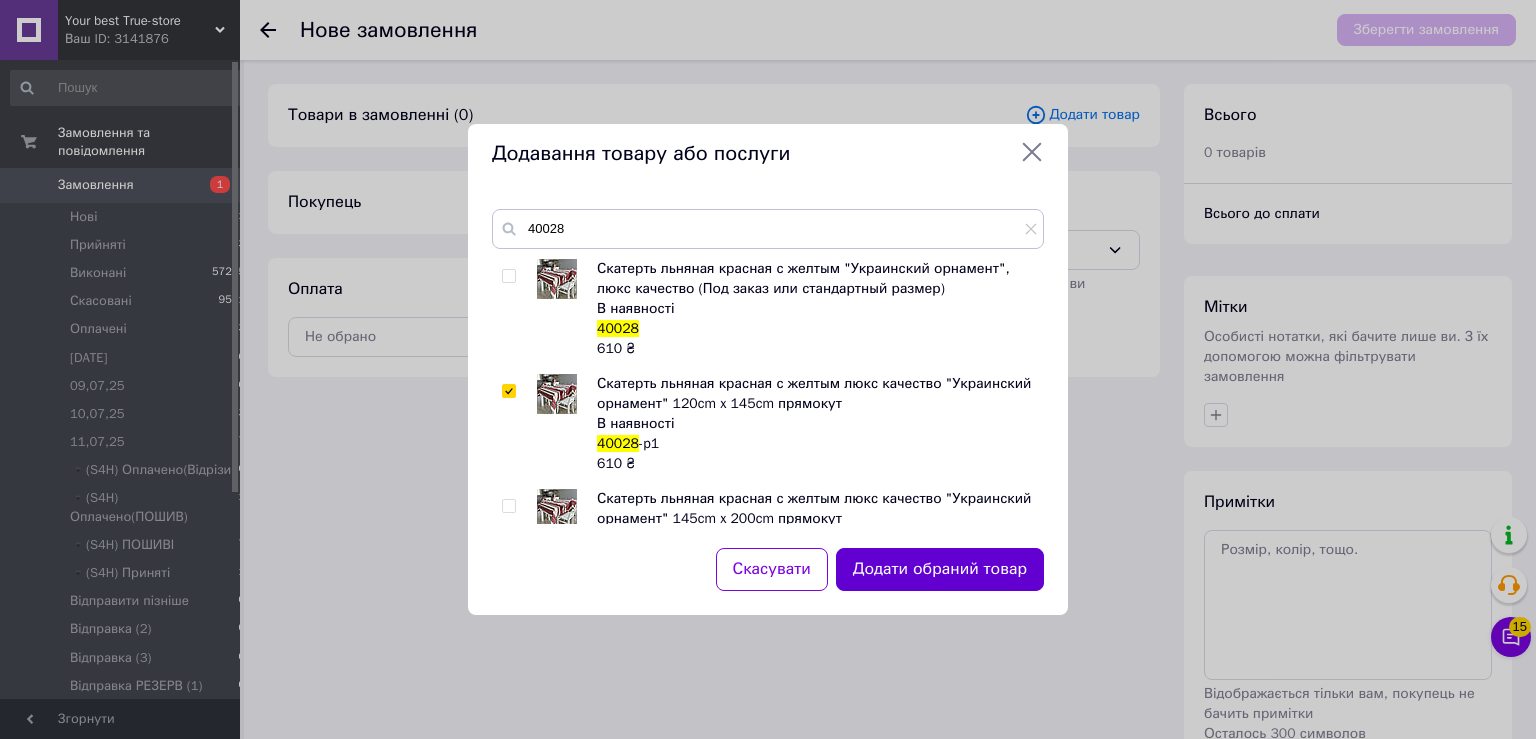 click on "Додати обраний товар" at bounding box center [940, 569] 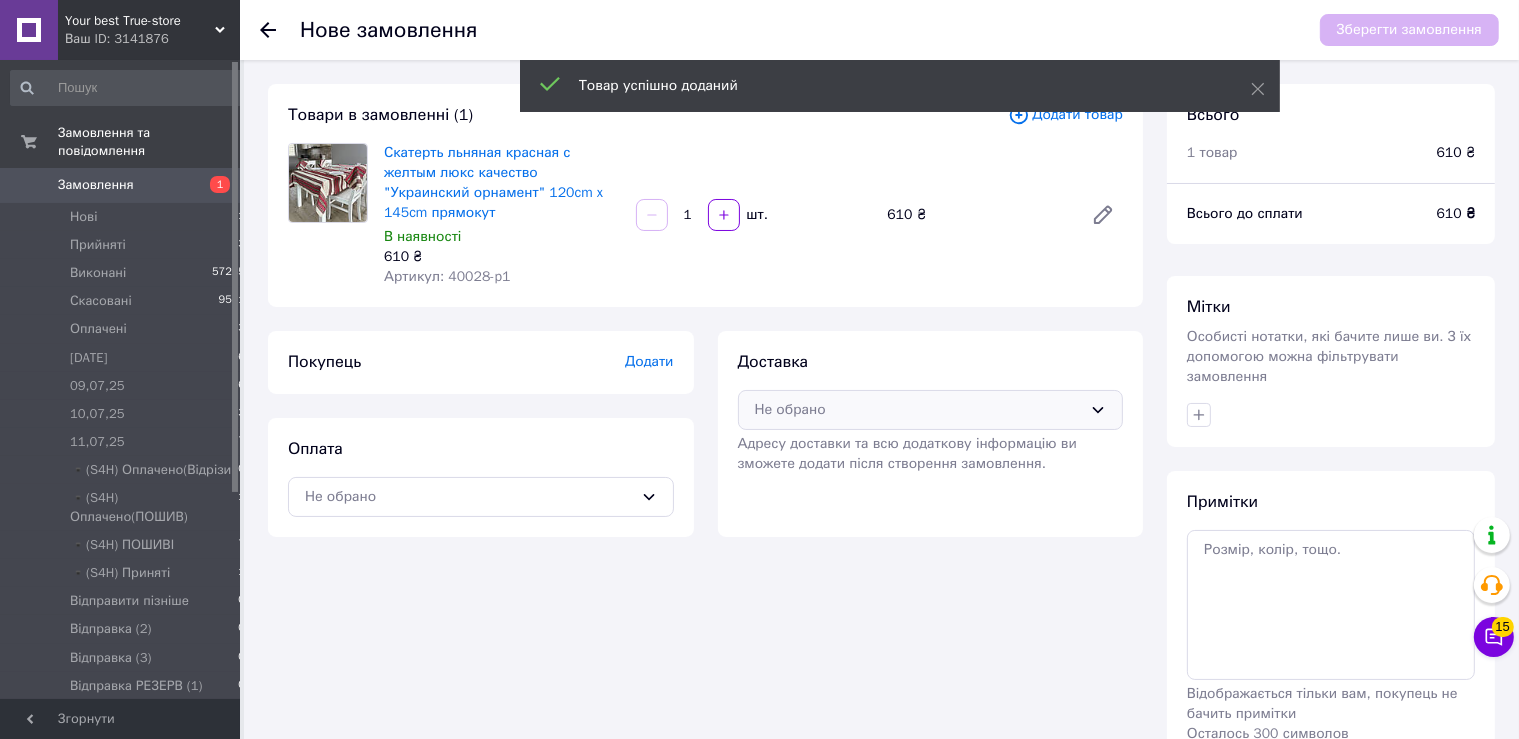 click on "Не обрано" at bounding box center [931, 410] 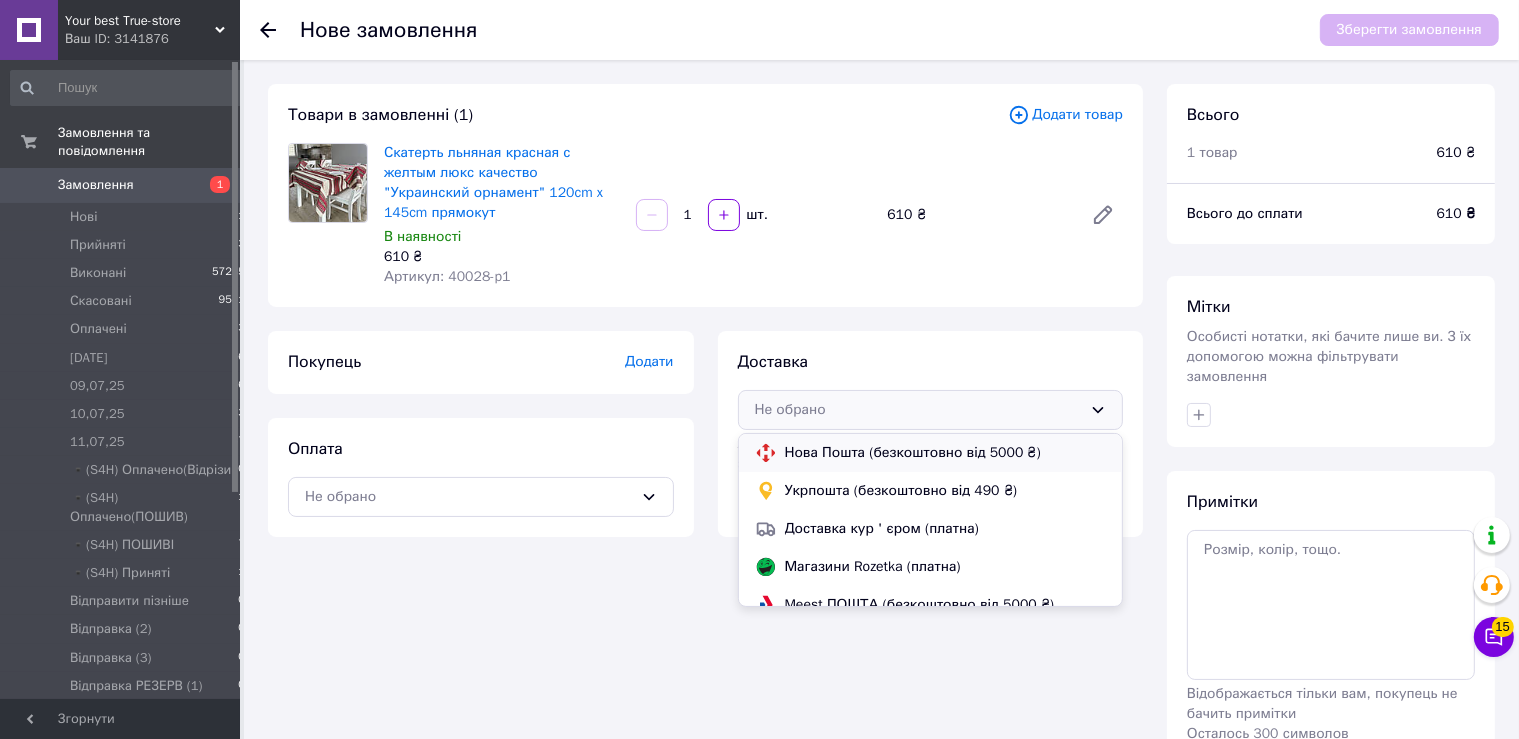 click on "Нова Пошта (безкоштовно від 5000 ₴)" at bounding box center [946, 453] 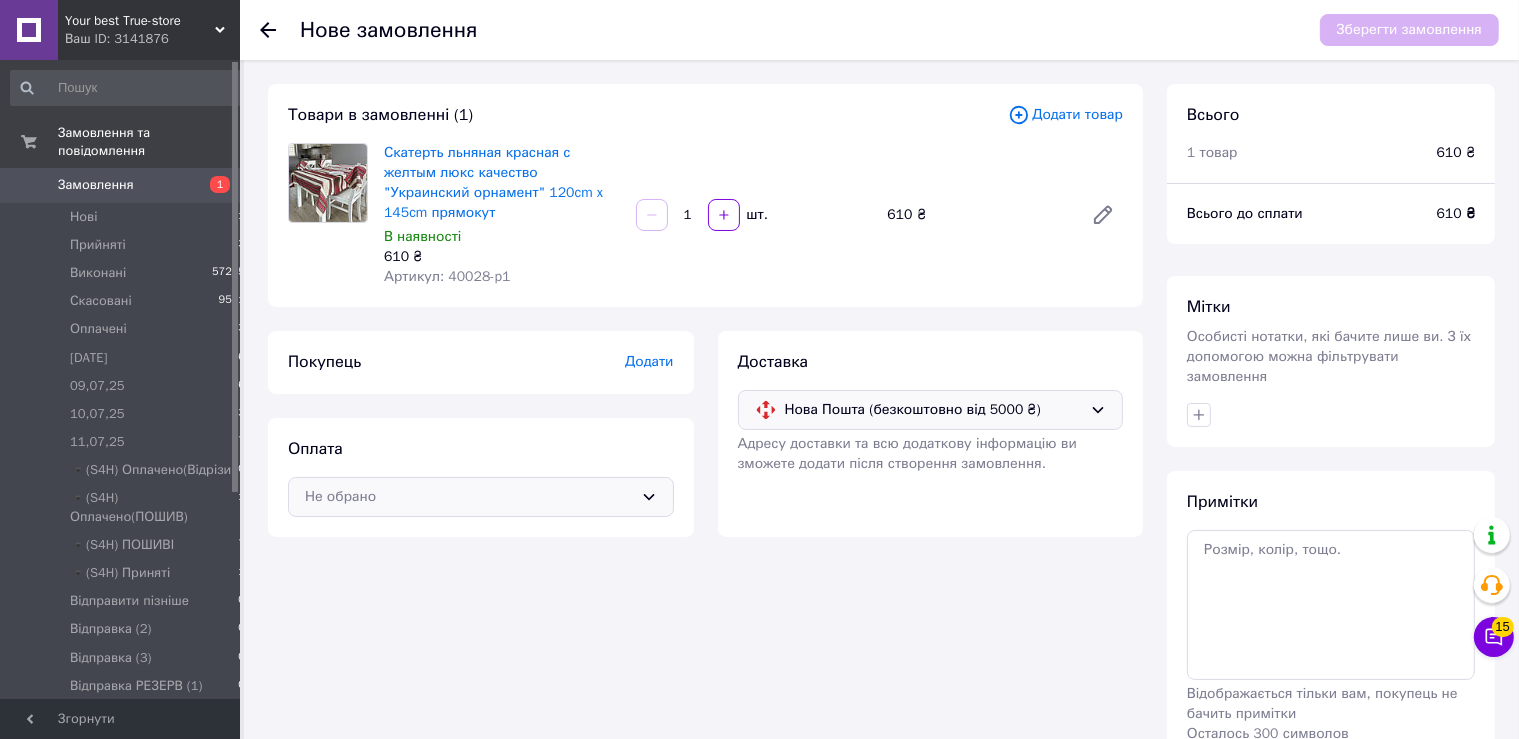 click on "Оплата Не обрано" at bounding box center (481, 477) 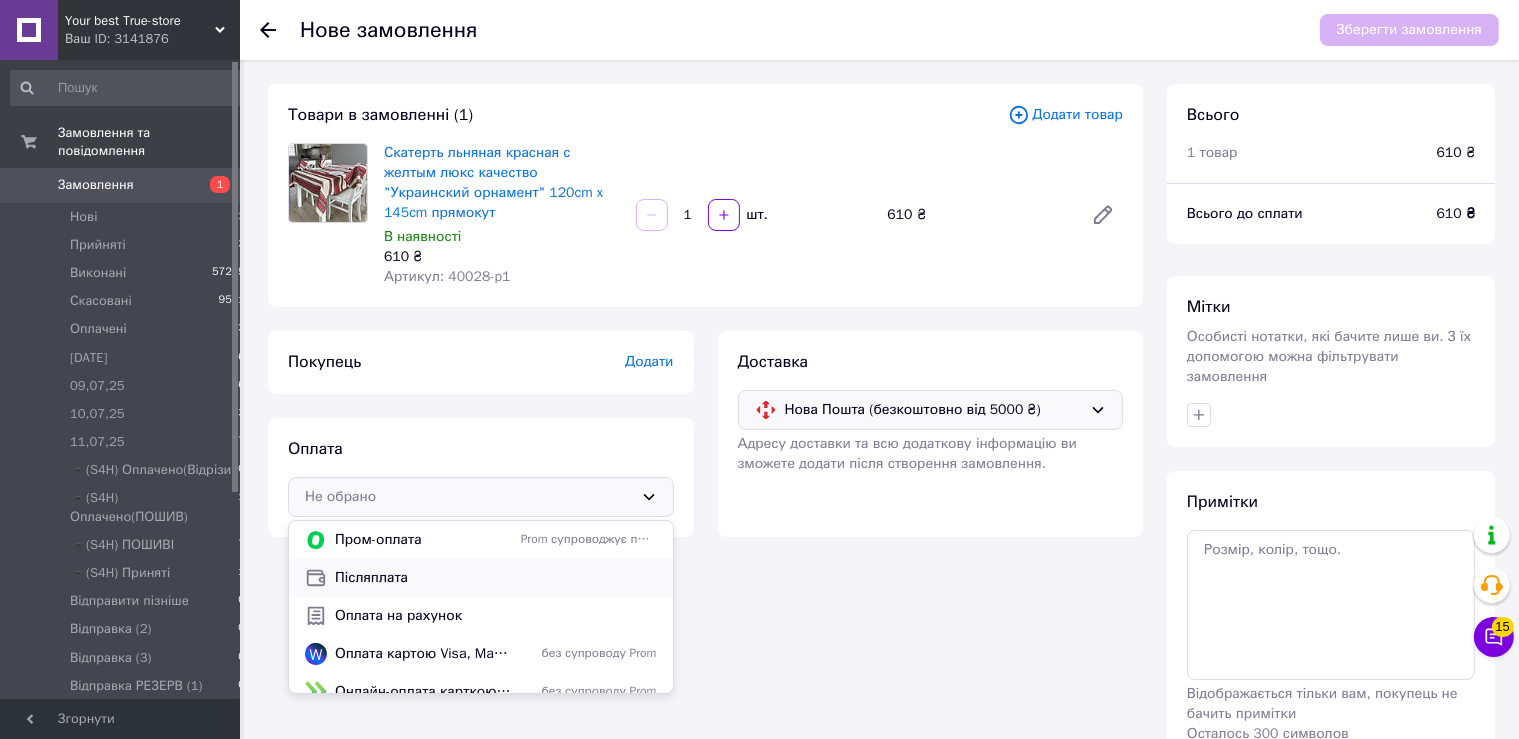 click on "Післяплата" at bounding box center (496, 578) 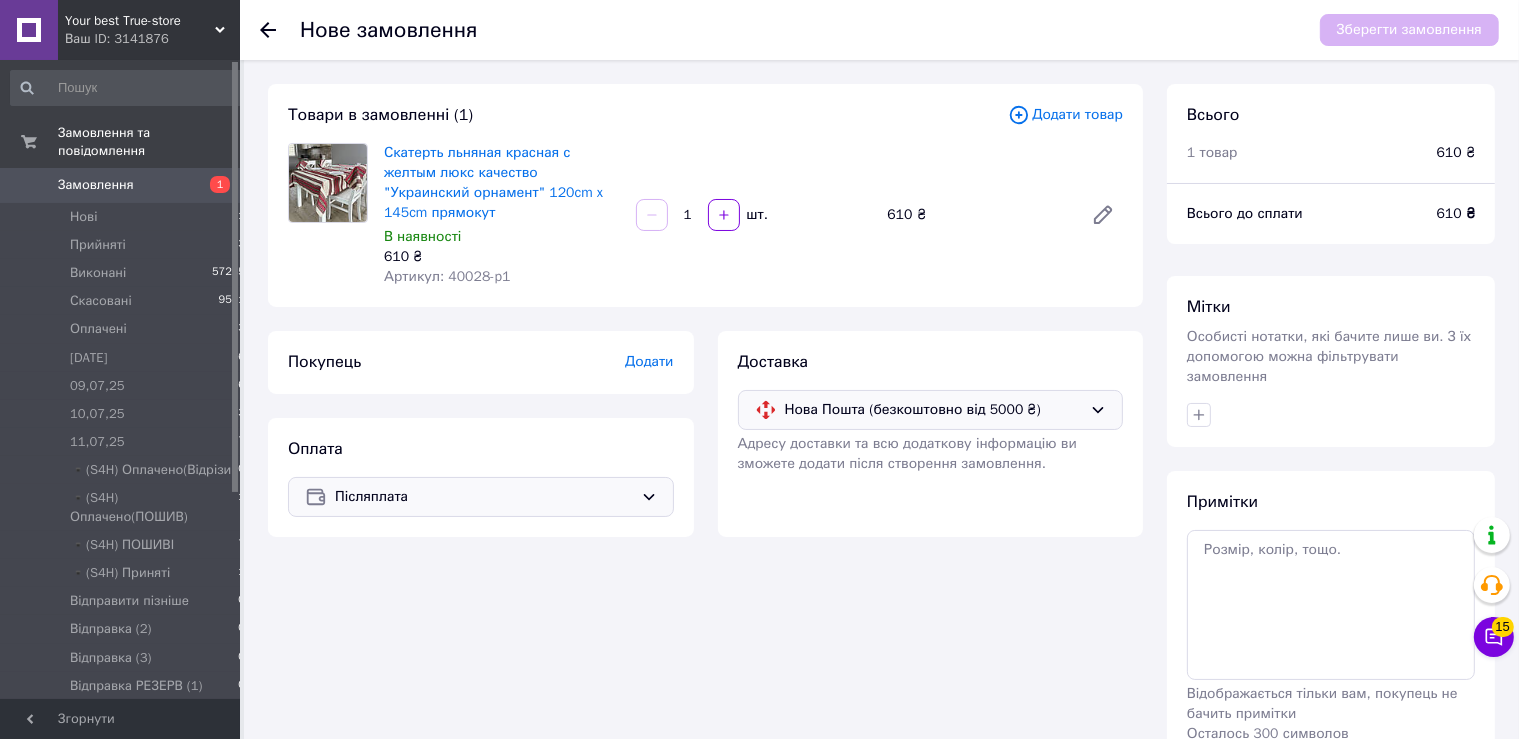 click on "Додати" at bounding box center [649, 361] 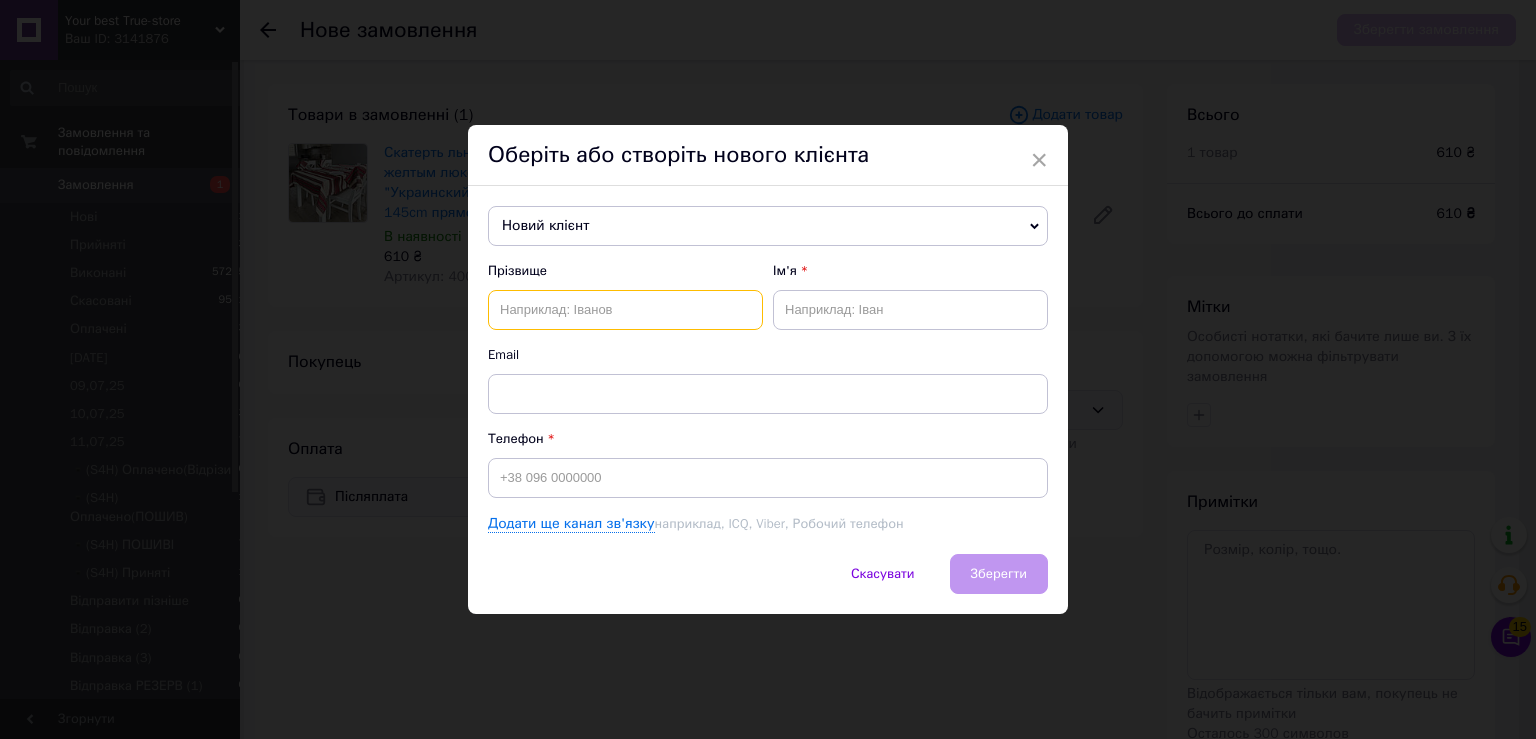 click at bounding box center [625, 310] 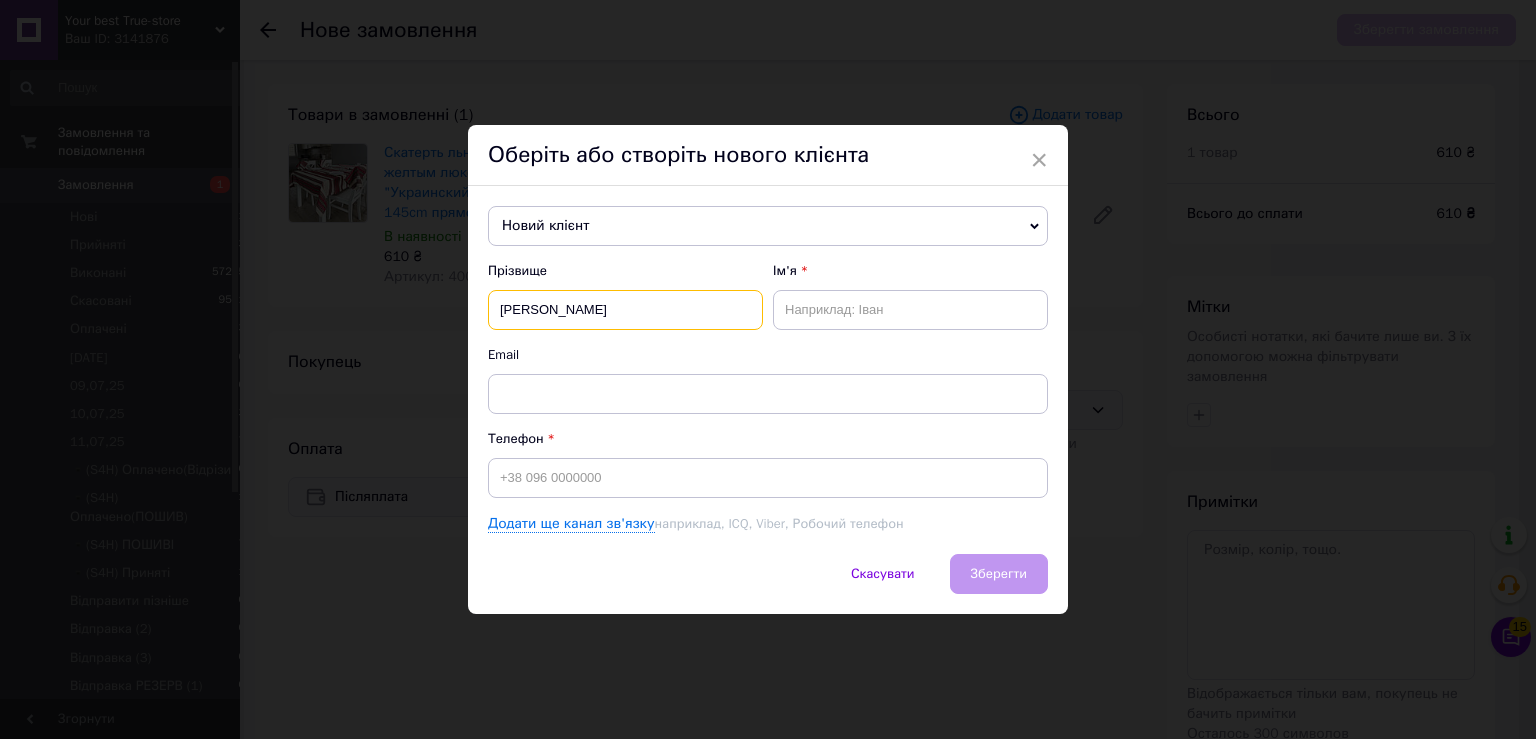type on "[PERSON_NAME]" 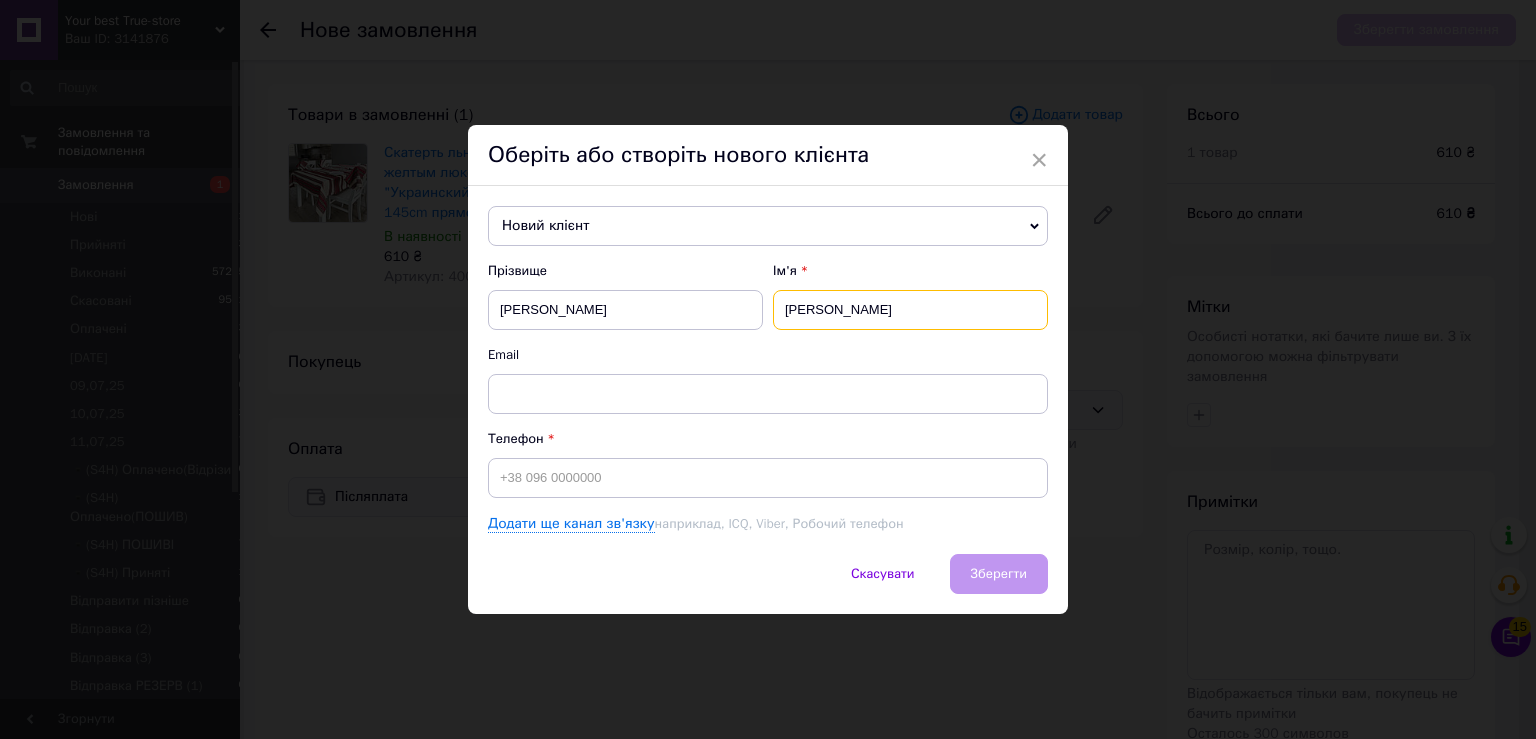 type on "[PERSON_NAME]" 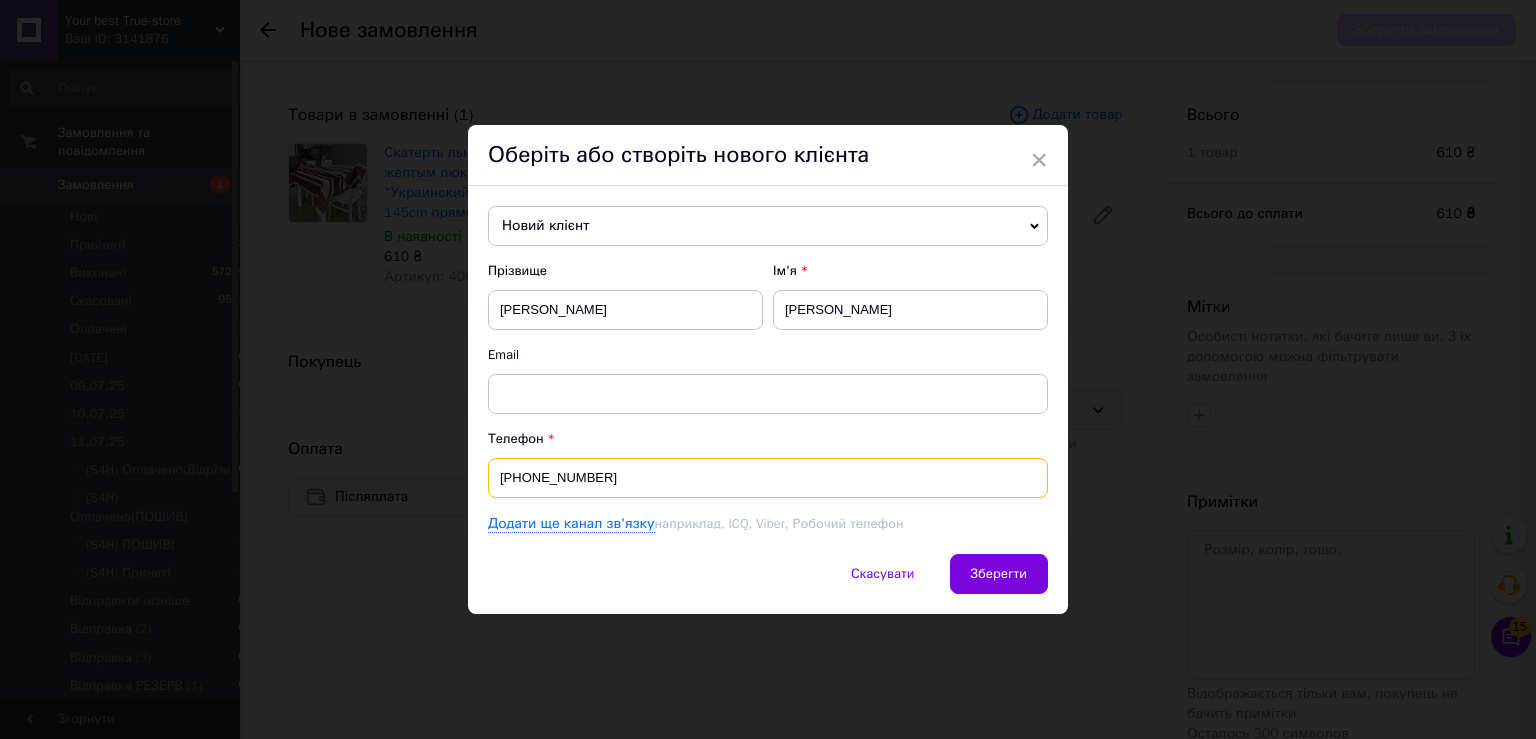 type on "[PHONE_NUMBER]" 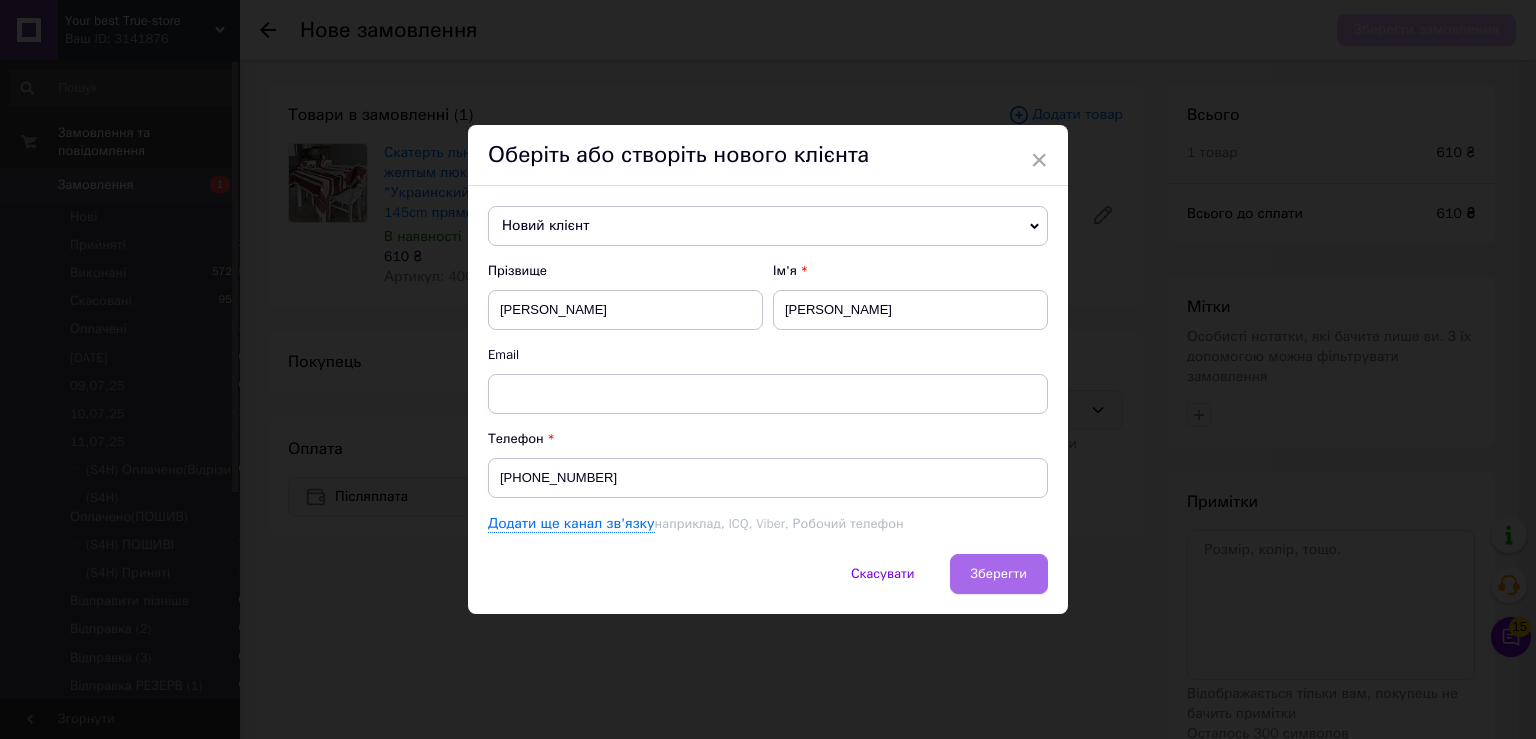 click on "Зберегти" at bounding box center (999, 574) 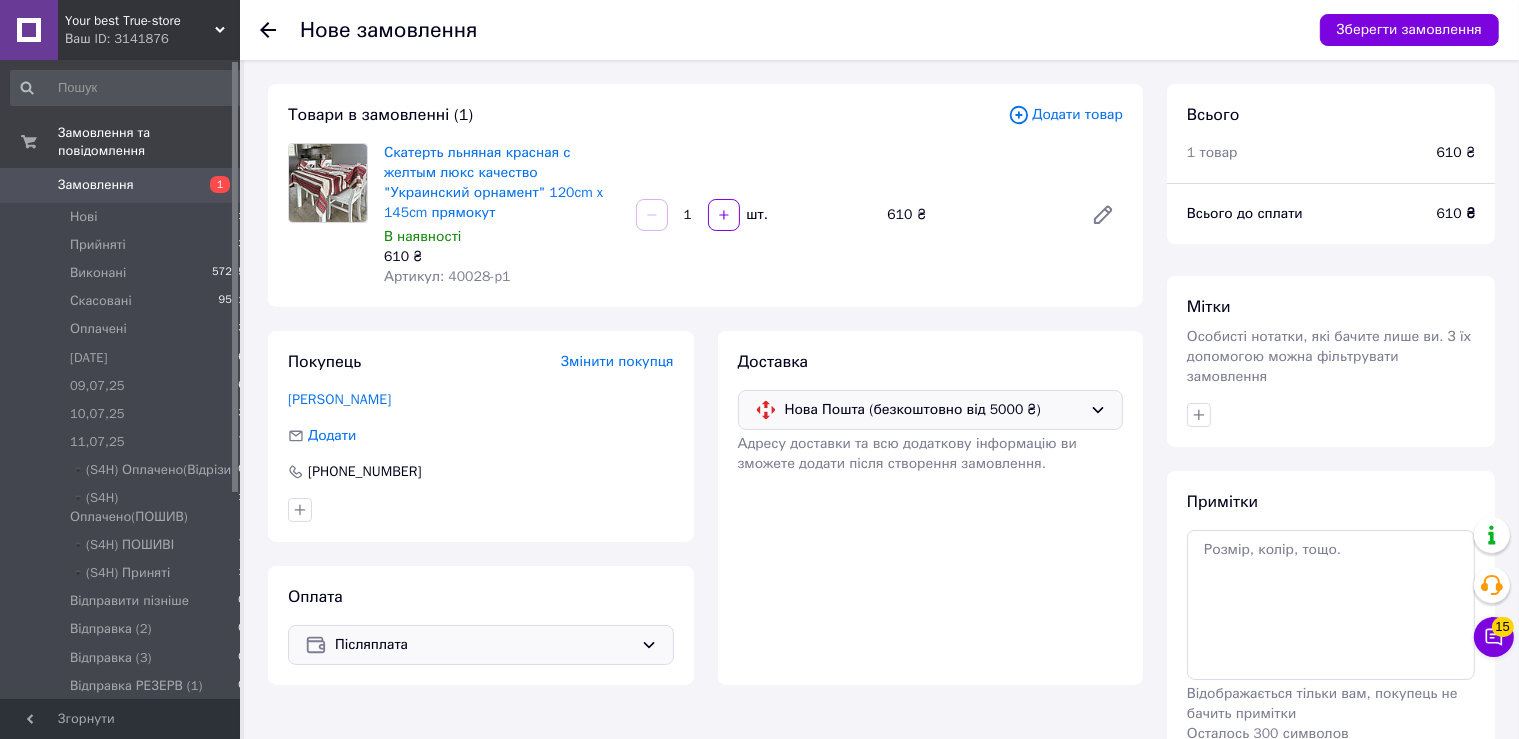 click on "Зберегти замовлення" at bounding box center (1399, 30) 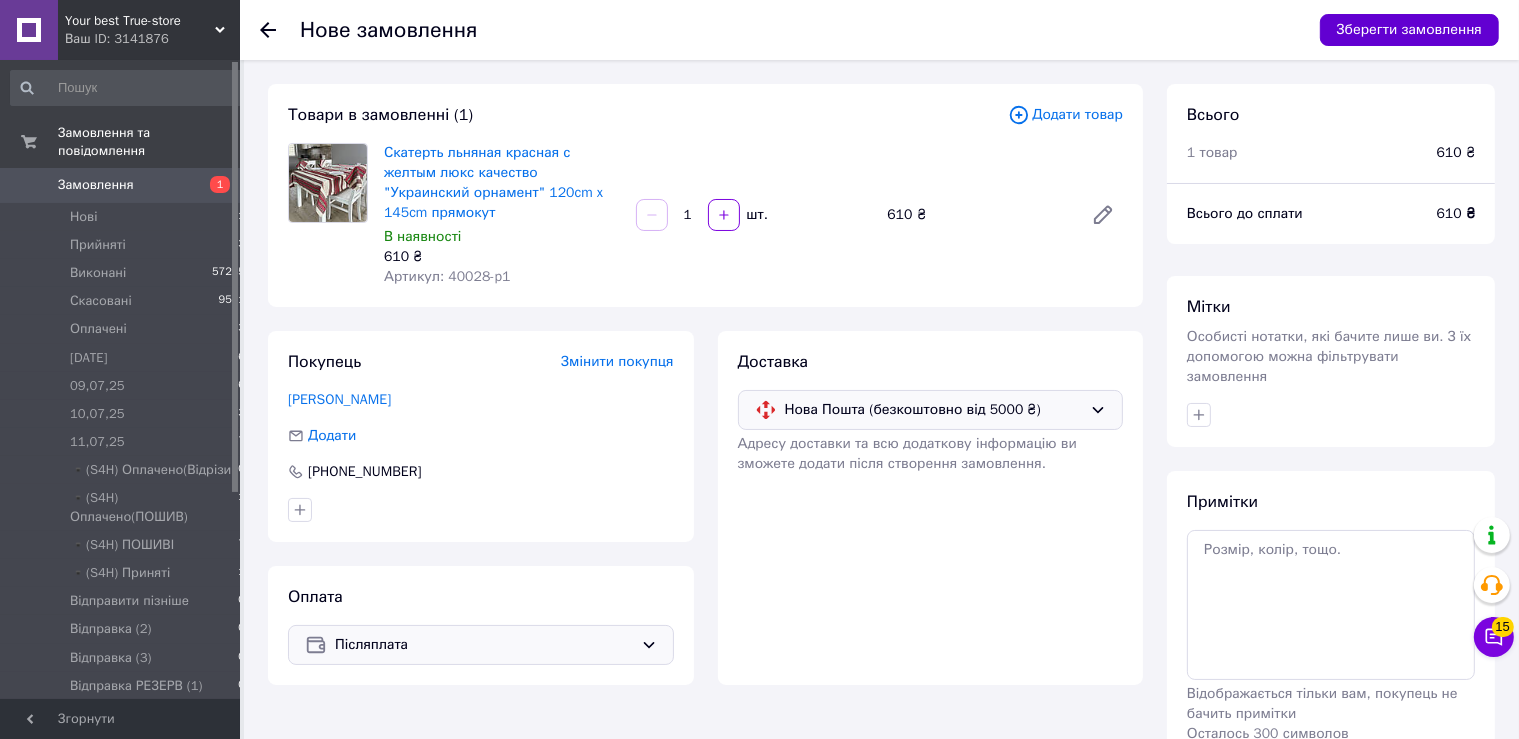 click on "Зберегти замовлення" at bounding box center [1409, 30] 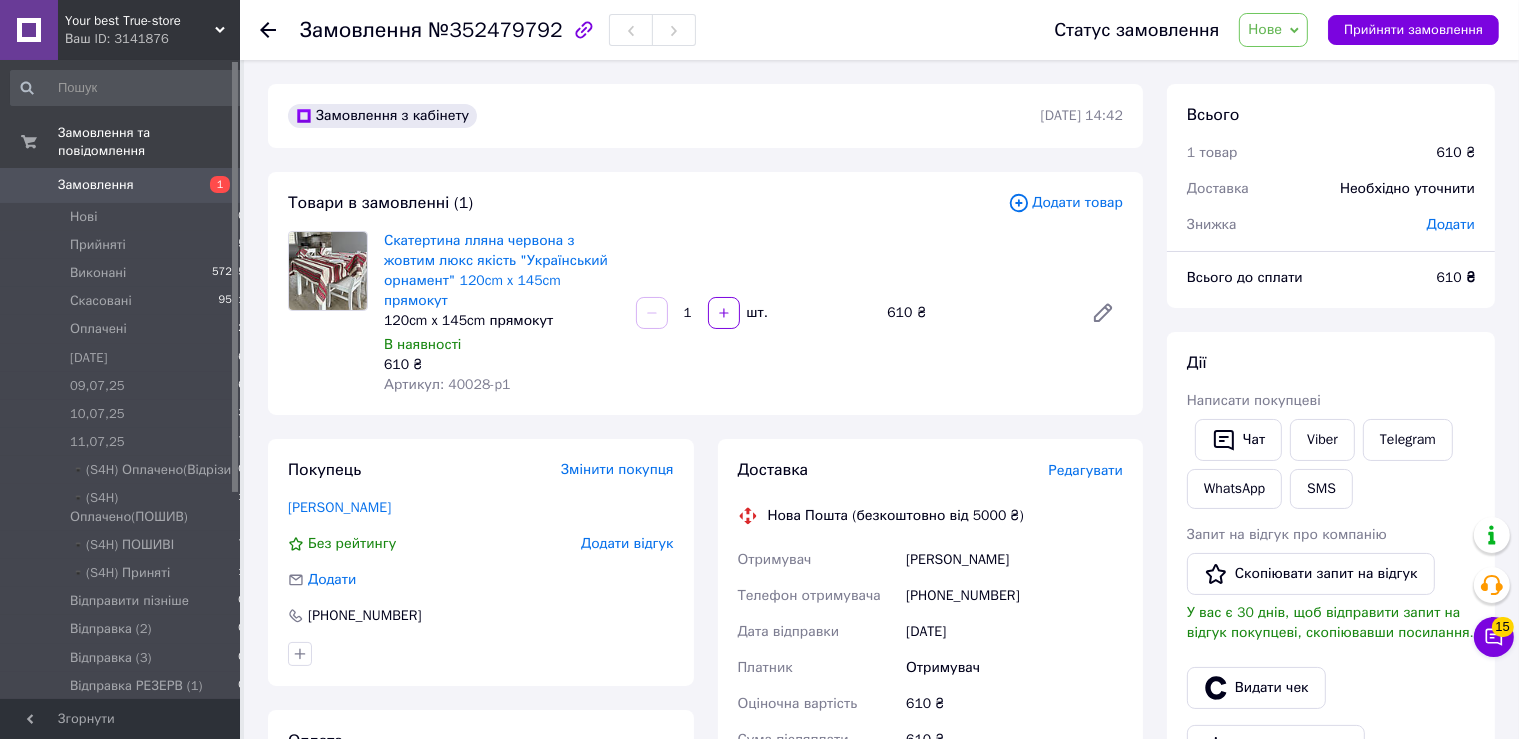click on "Нове" at bounding box center [1265, 29] 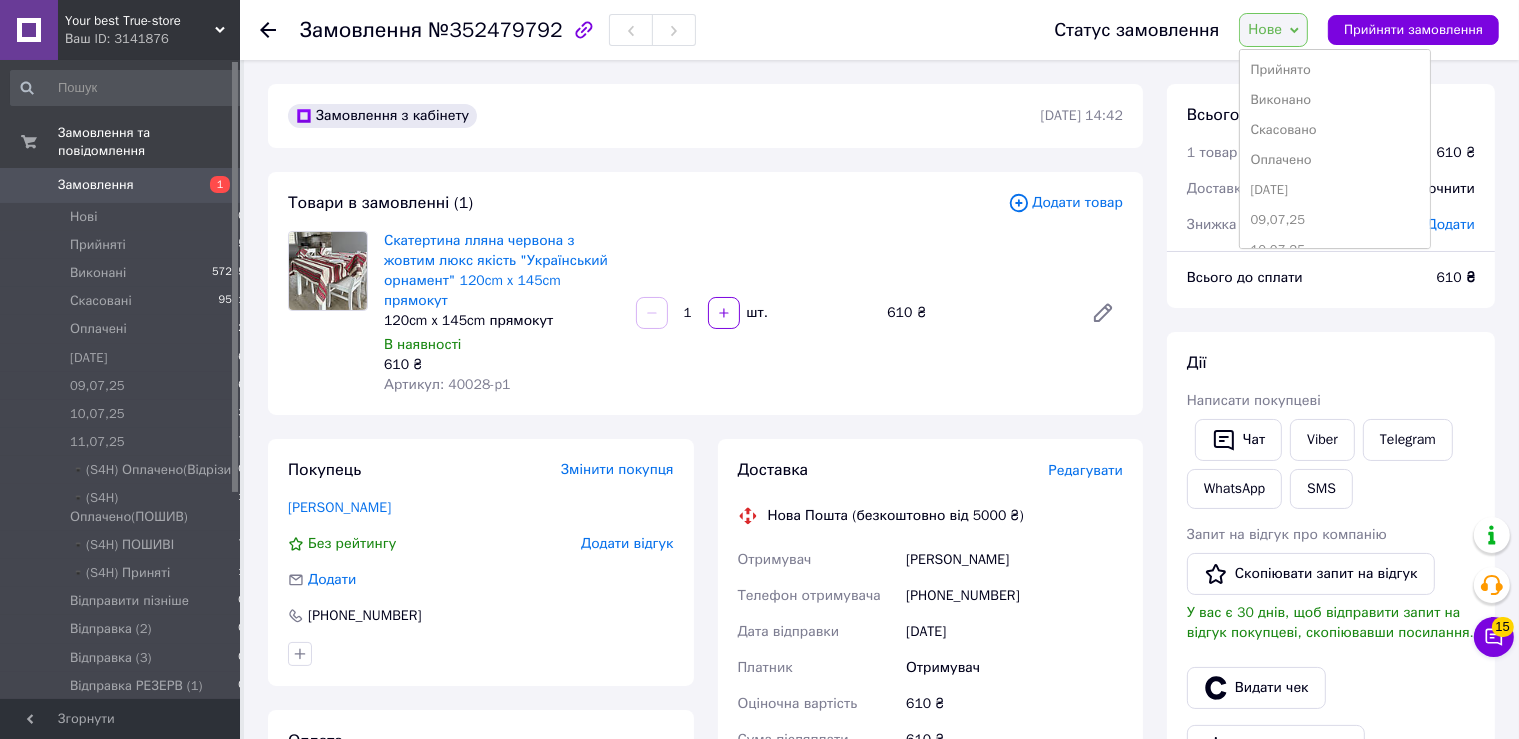 scroll, scrollTop: 549, scrollLeft: 0, axis: vertical 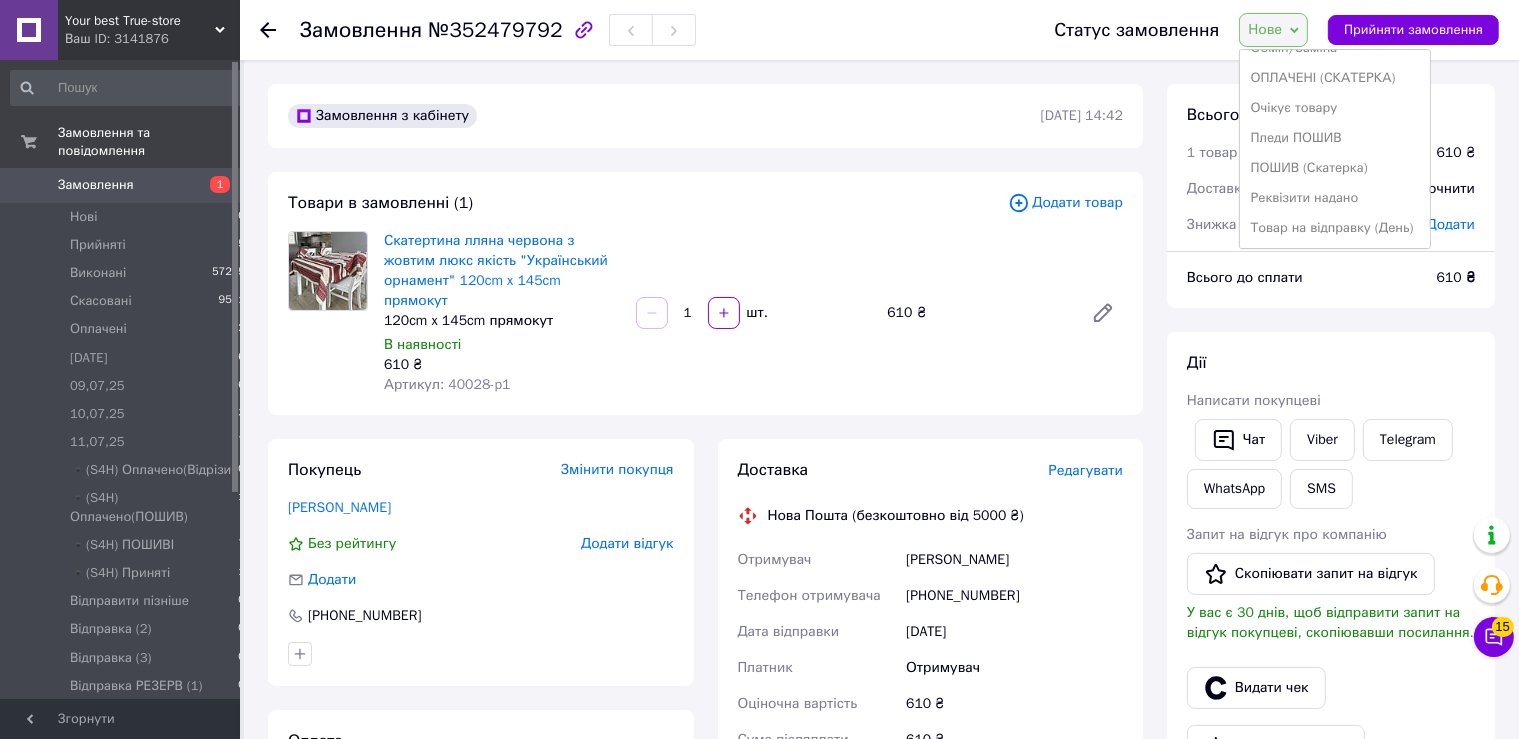 click on "ПОШИВ (Скатерка)" at bounding box center [1335, 168] 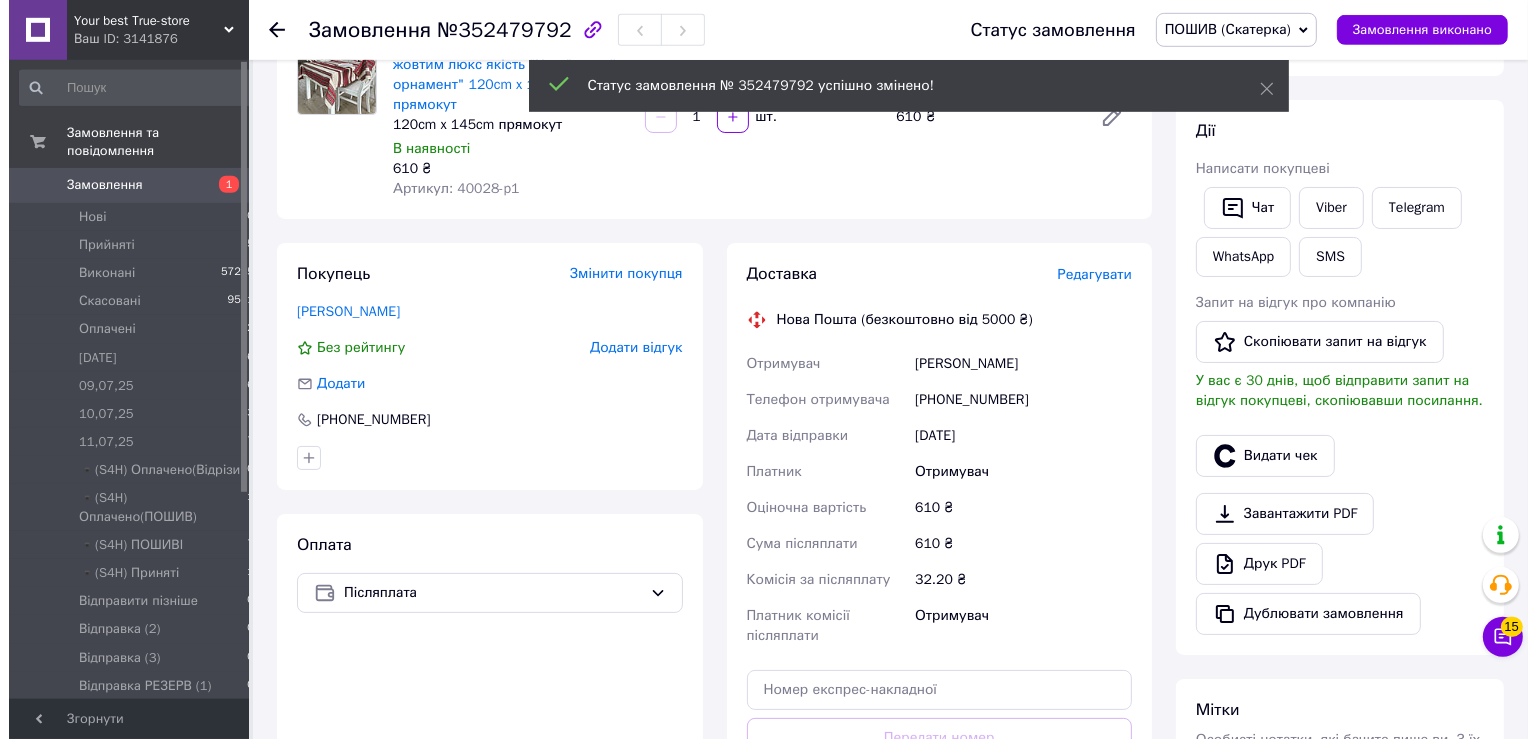 scroll, scrollTop: 316, scrollLeft: 0, axis: vertical 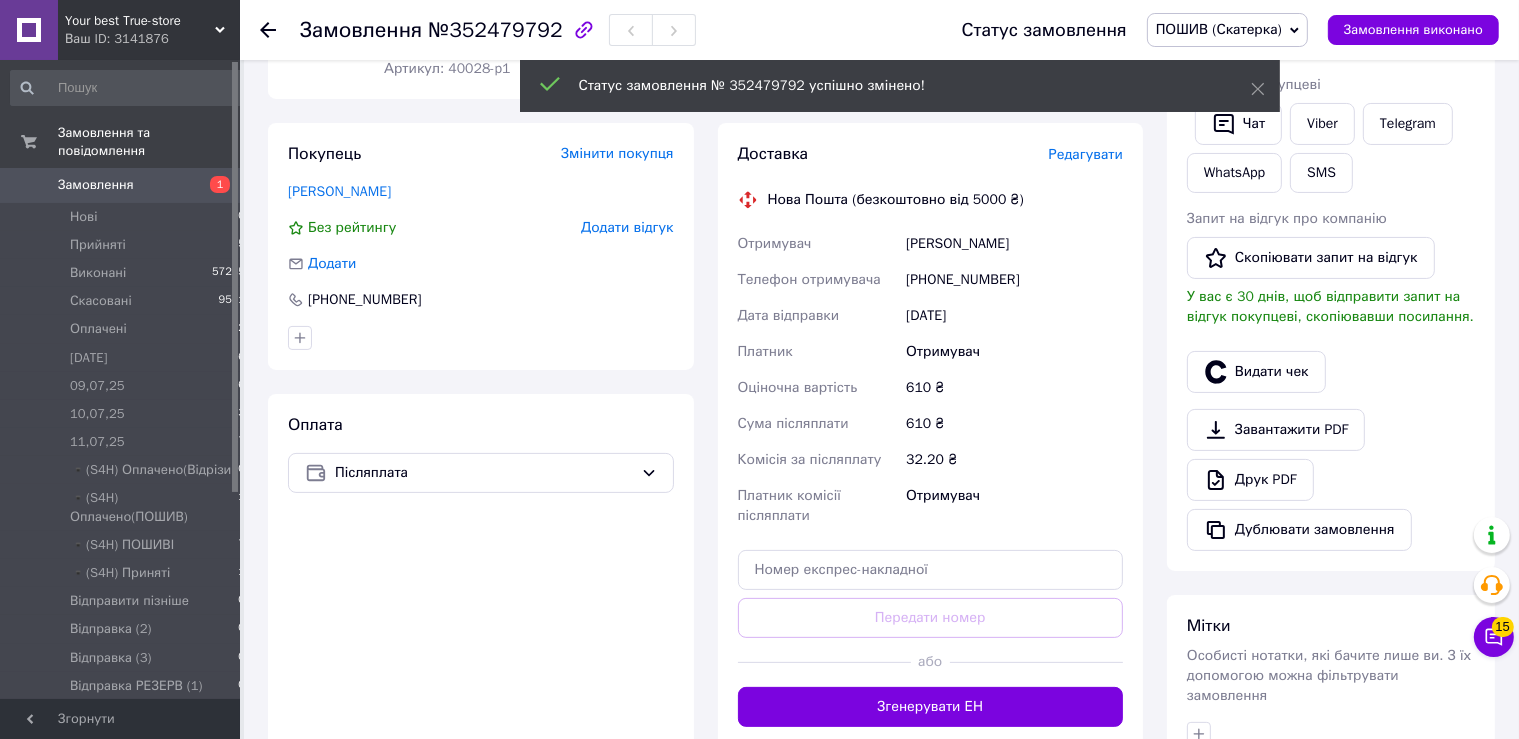click on "Редагувати" at bounding box center (1086, 154) 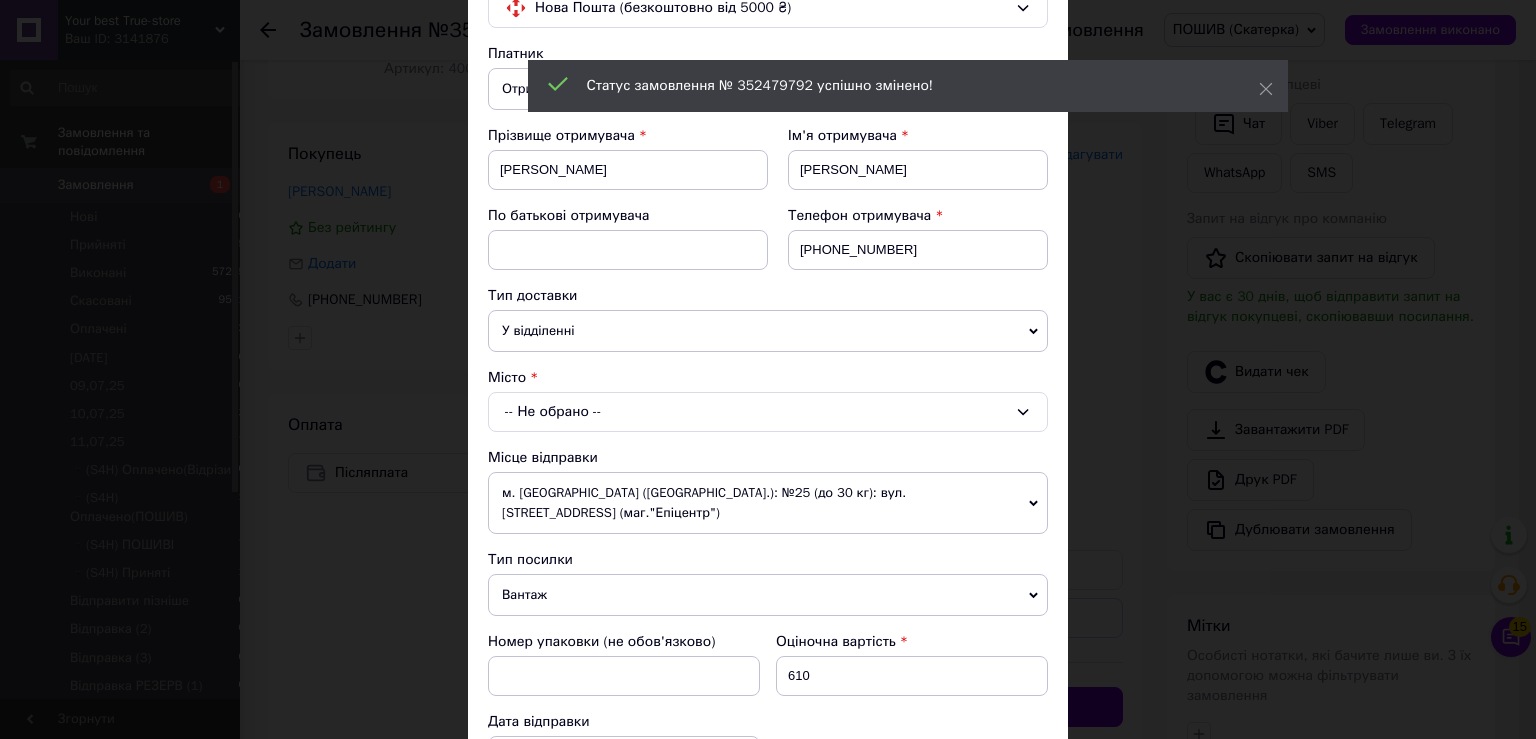 scroll, scrollTop: 221, scrollLeft: 0, axis: vertical 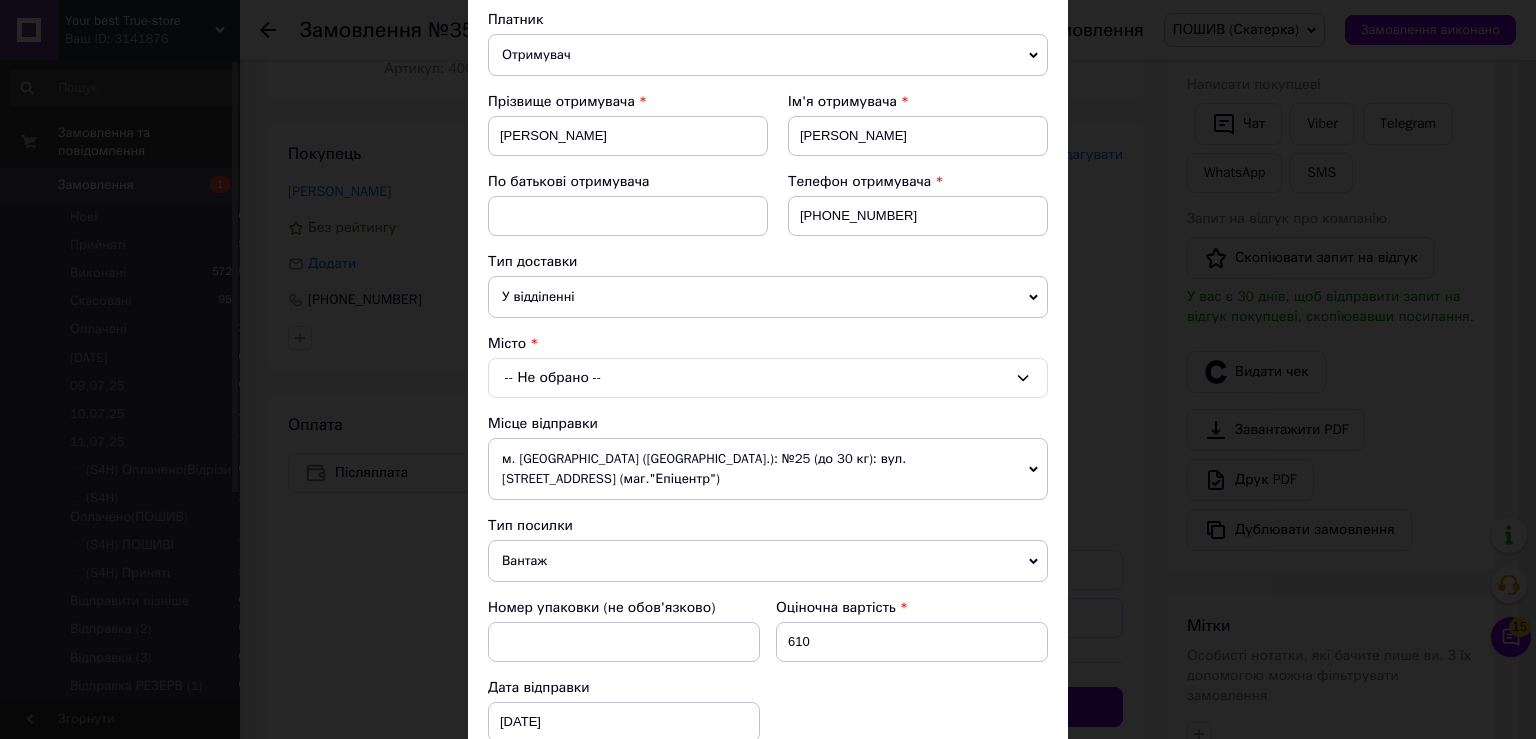 click on "-- Не обрано --" at bounding box center (768, 378) 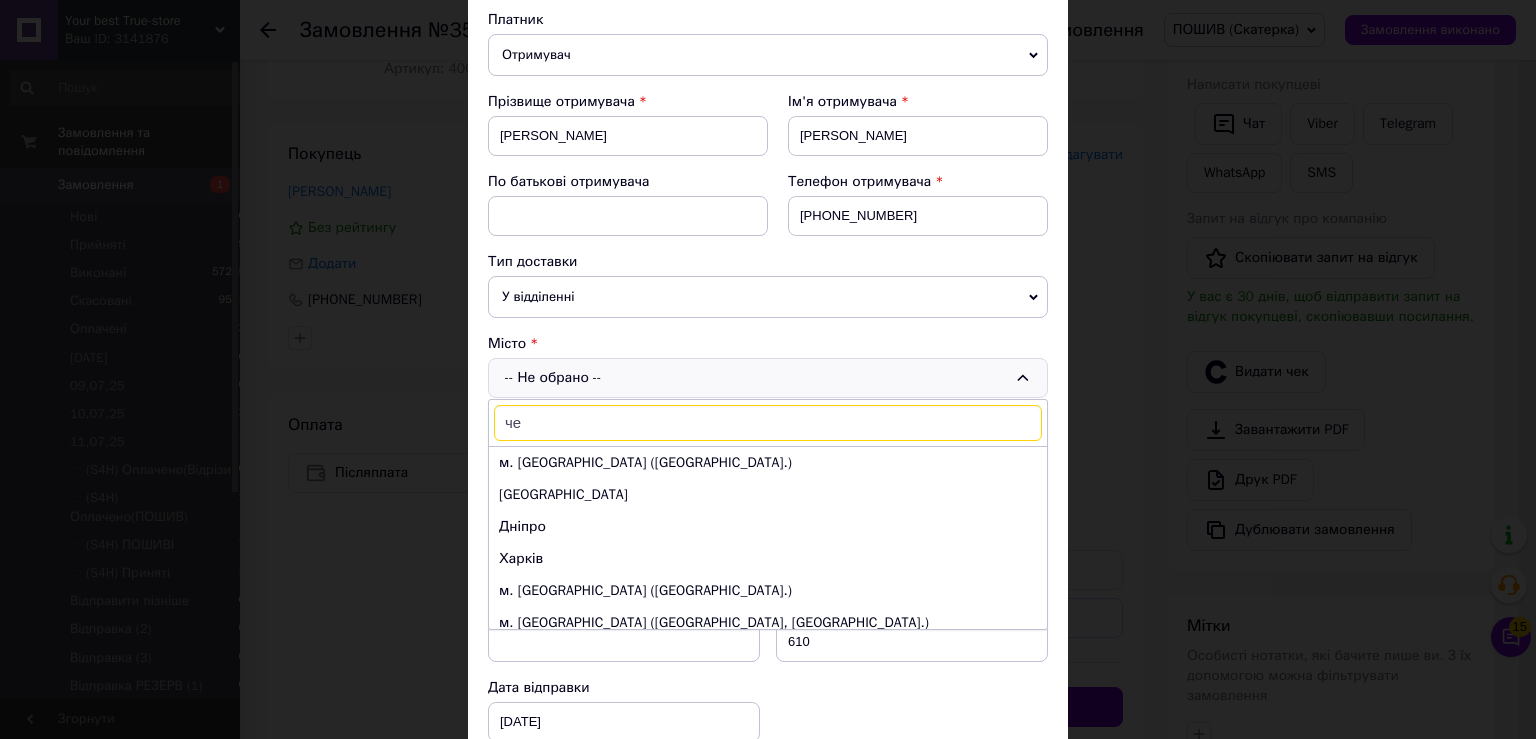 type on "чер" 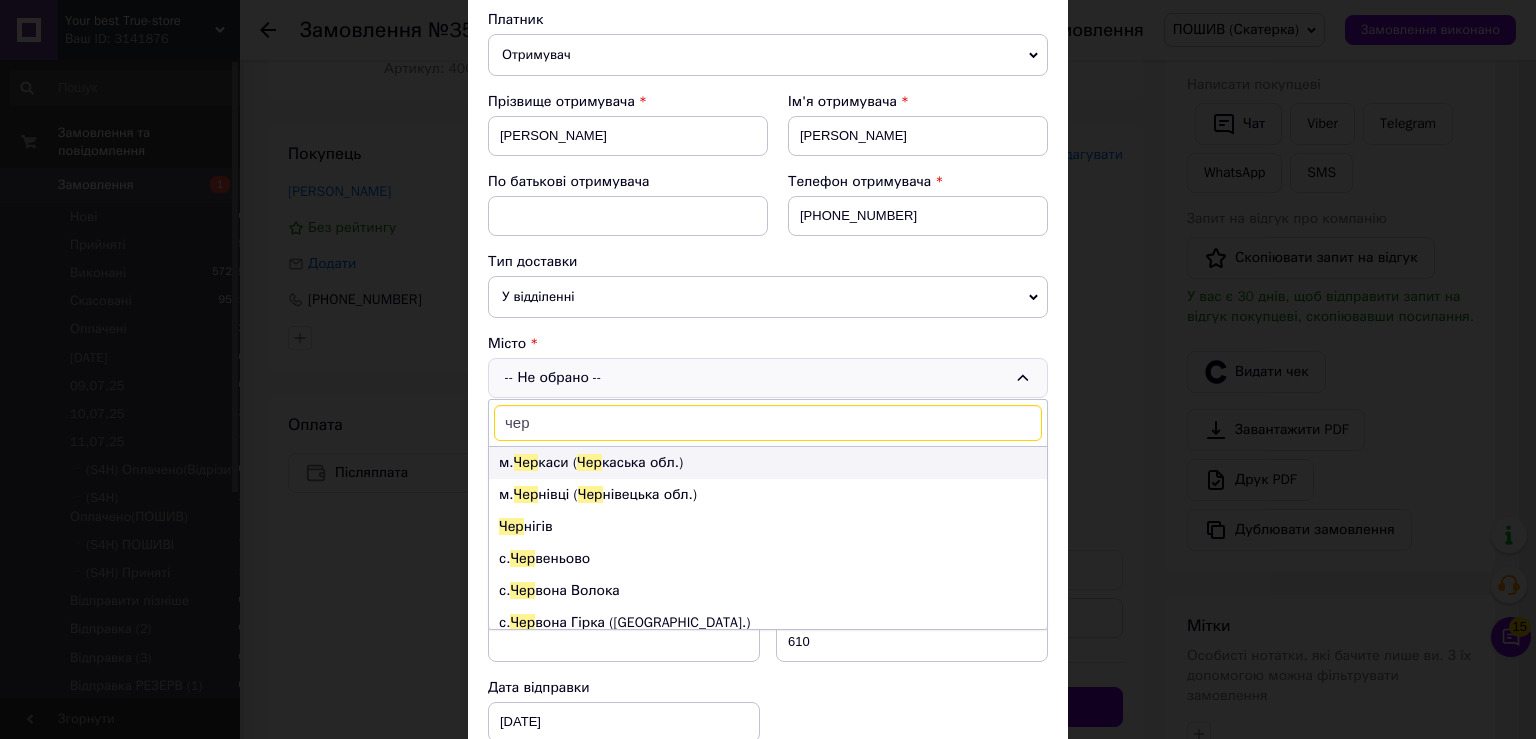 click on "м.  Чер каси ( [GEOGRAPHIC_DATA].)" at bounding box center (768, 463) 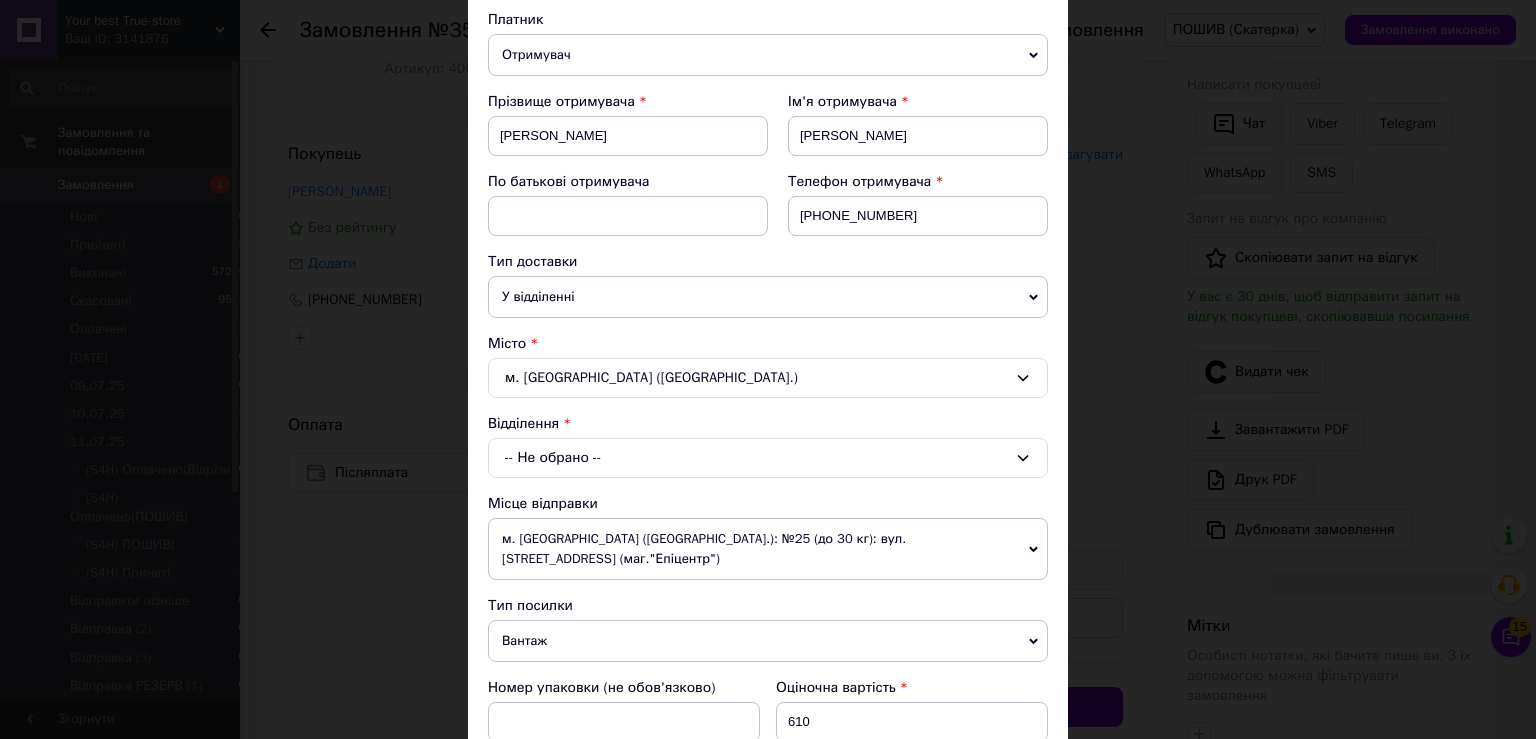 click on "-- Не обрано --" at bounding box center [768, 458] 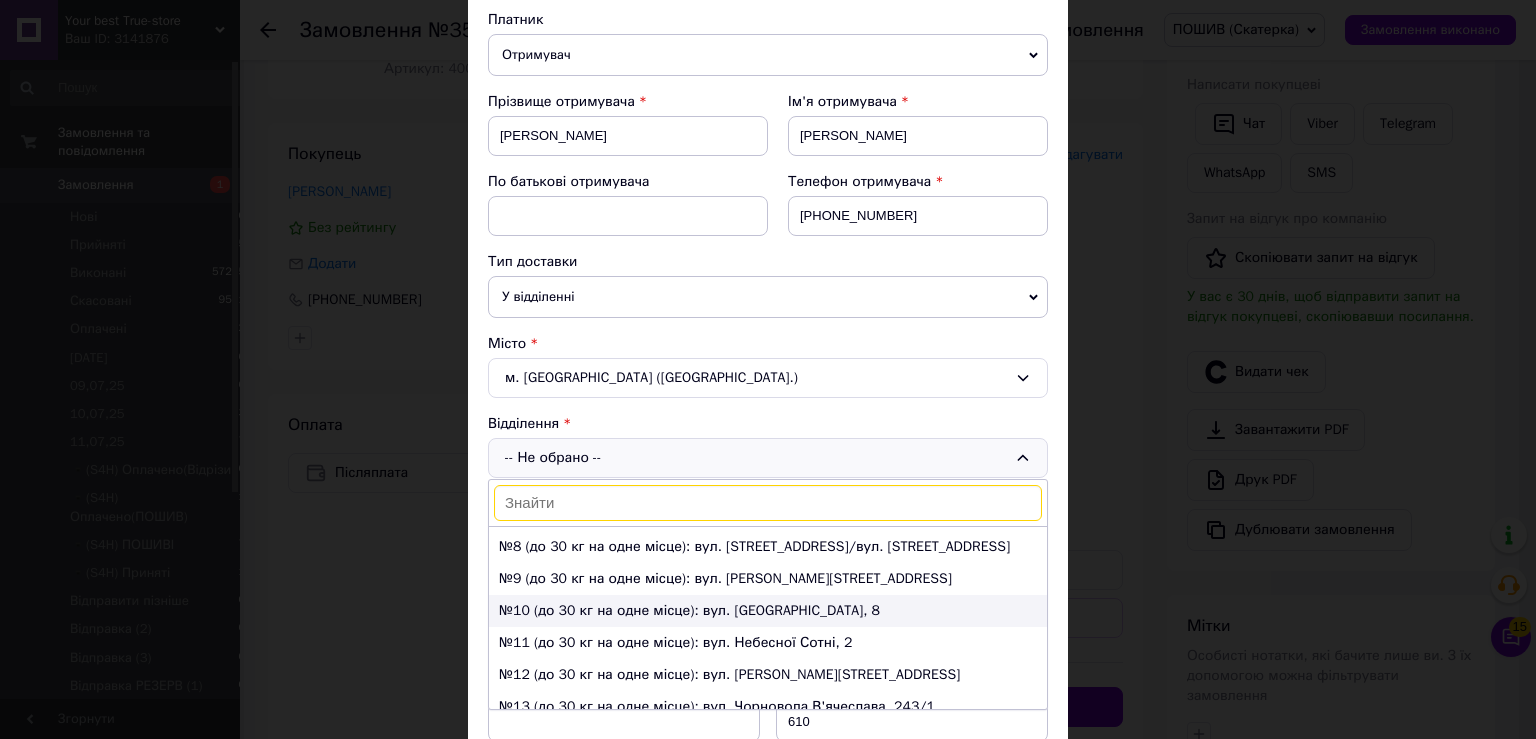scroll, scrollTop: 221, scrollLeft: 0, axis: vertical 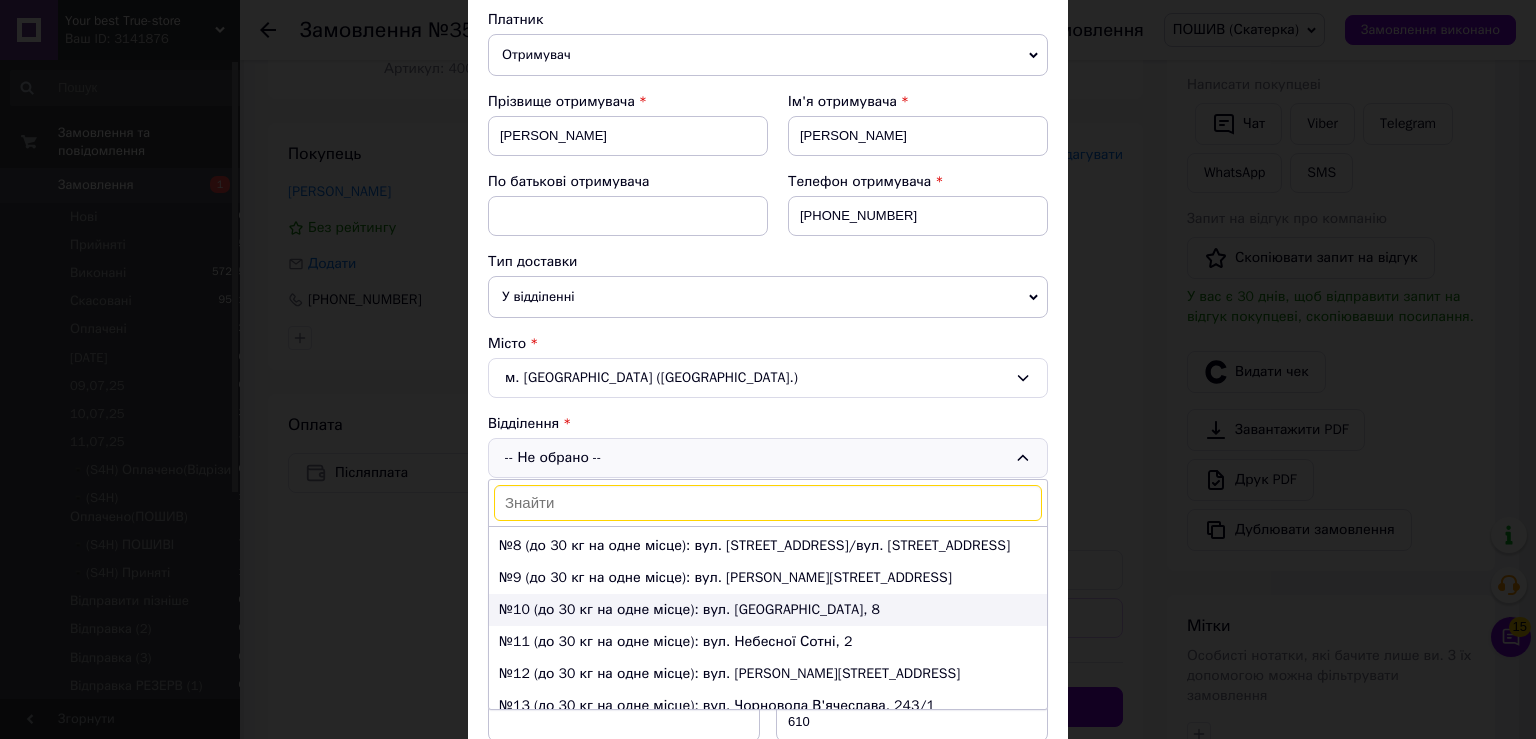 click on "№10 (до 30 кг на одне місце): вул. [GEOGRAPHIC_DATA], 8" at bounding box center (768, 610) 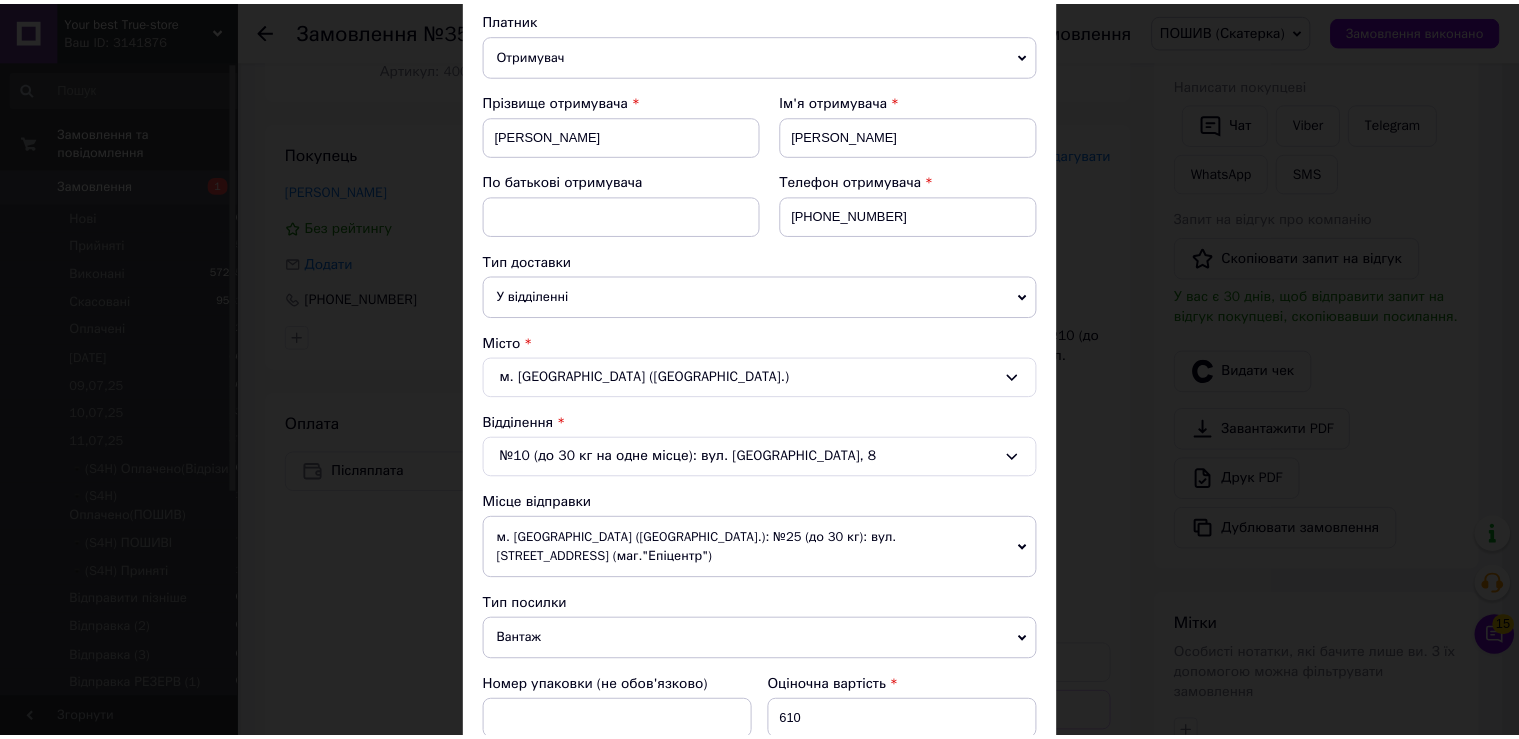 scroll, scrollTop: 781, scrollLeft: 0, axis: vertical 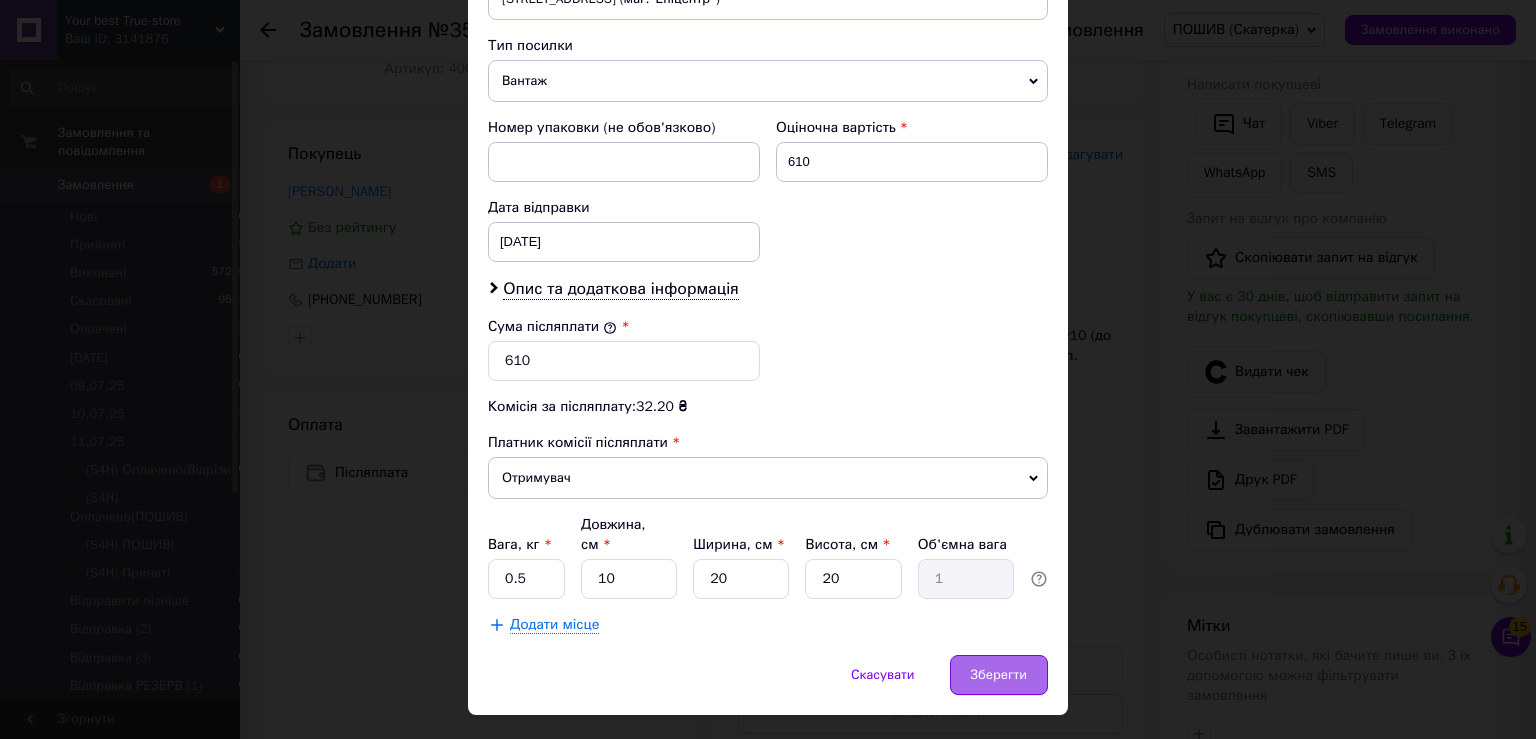 click on "× Редагування доставки Спосіб доставки Нова Пошта (безкоштовно від 5000 ₴) Платник Отримувач Відправник Прізвище отримувача [PERSON_NAME] Ім'я отримувача [PERSON_NAME] батькові отримувача Телефон отримувача [PHONE_NUMBER] Тип доставки У відділенні Кур'єром В поштоматі Місто м. [GEOGRAPHIC_DATA] ([GEOGRAPHIC_DATA].) Відділення №10 (до 30 кг на одне місце): вул. Одеська, 8 Місце відправки м. [GEOGRAPHIC_DATA] ([GEOGRAPHIC_DATA].): №25 (до 30 кг): вул. [STREET_ADDRESS] (маг."Епіцентр") Немає збігів. Спробуйте змінити умови пошуку Додати ще місце відправки Тип посилки Вантаж Документи Оціночна вартість 610 [DATE] < 2025" at bounding box center (768, 2) 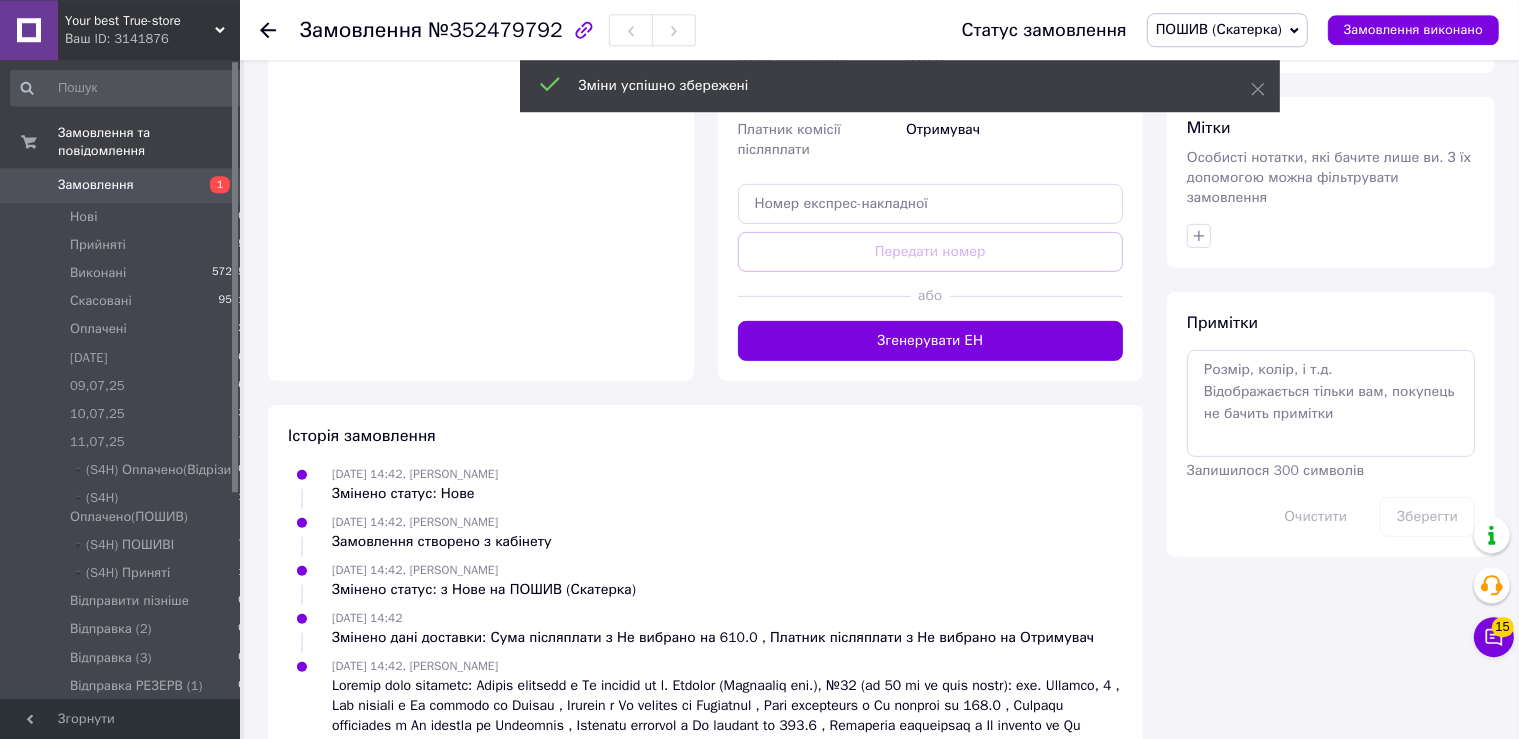 scroll, scrollTop: 837, scrollLeft: 0, axis: vertical 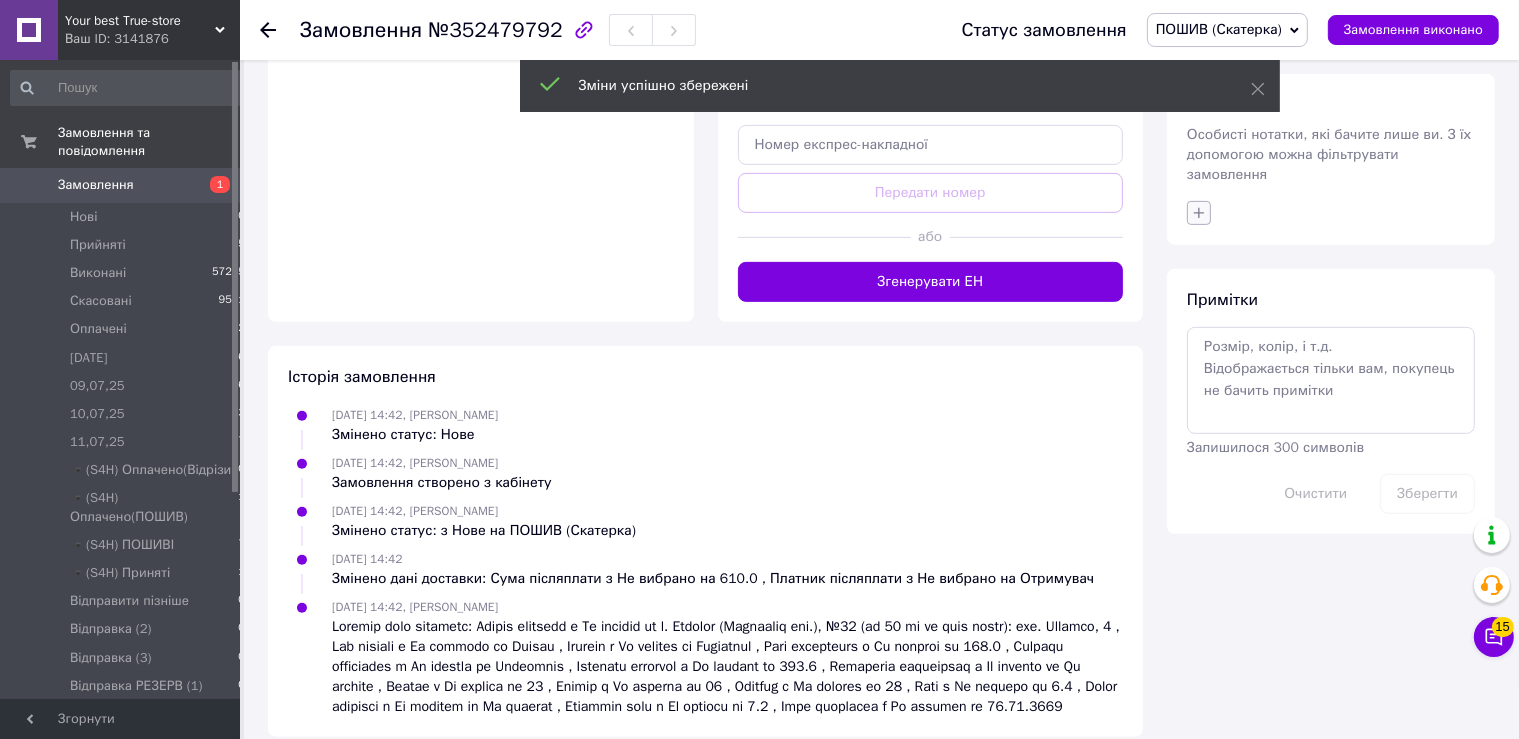 click at bounding box center (1199, 213) 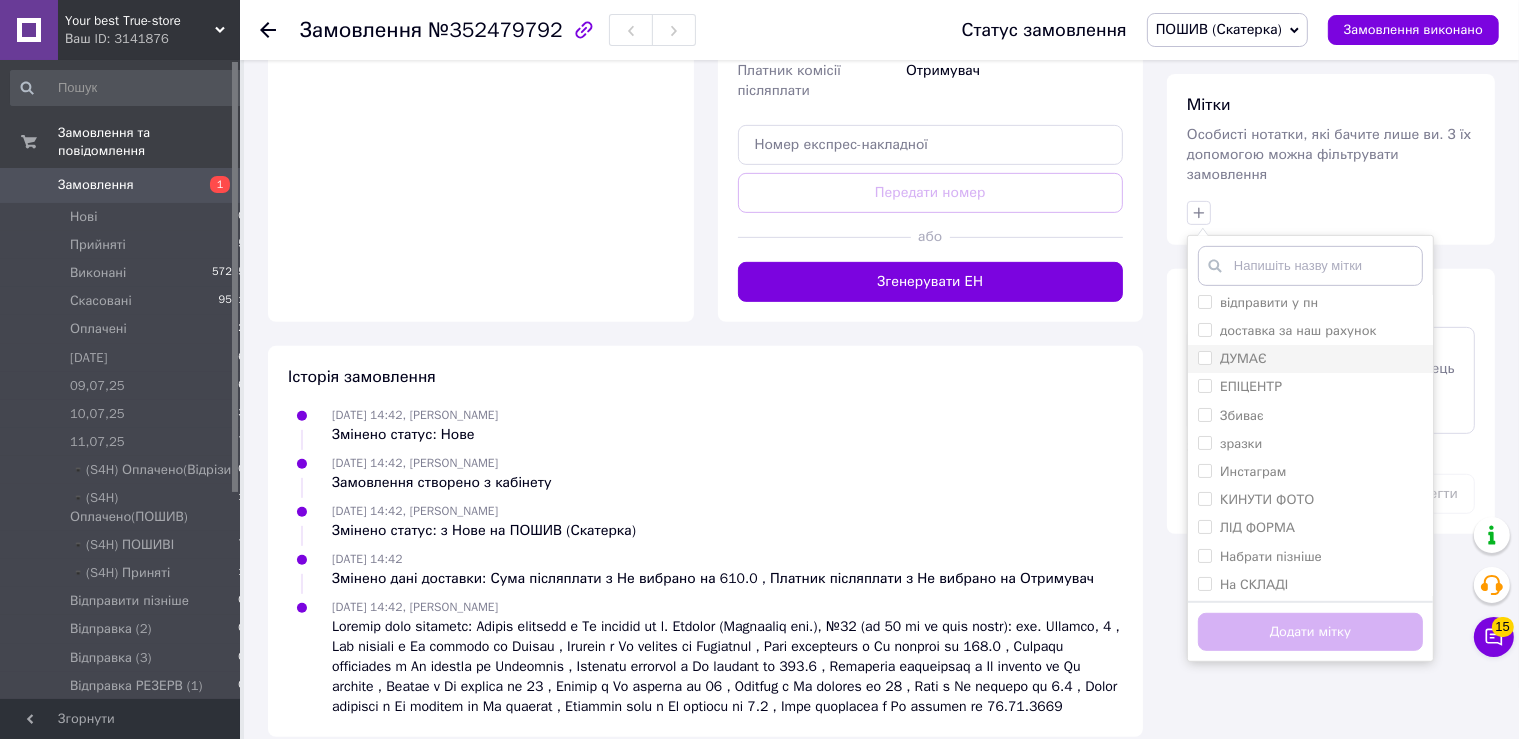 scroll, scrollTop: 211, scrollLeft: 0, axis: vertical 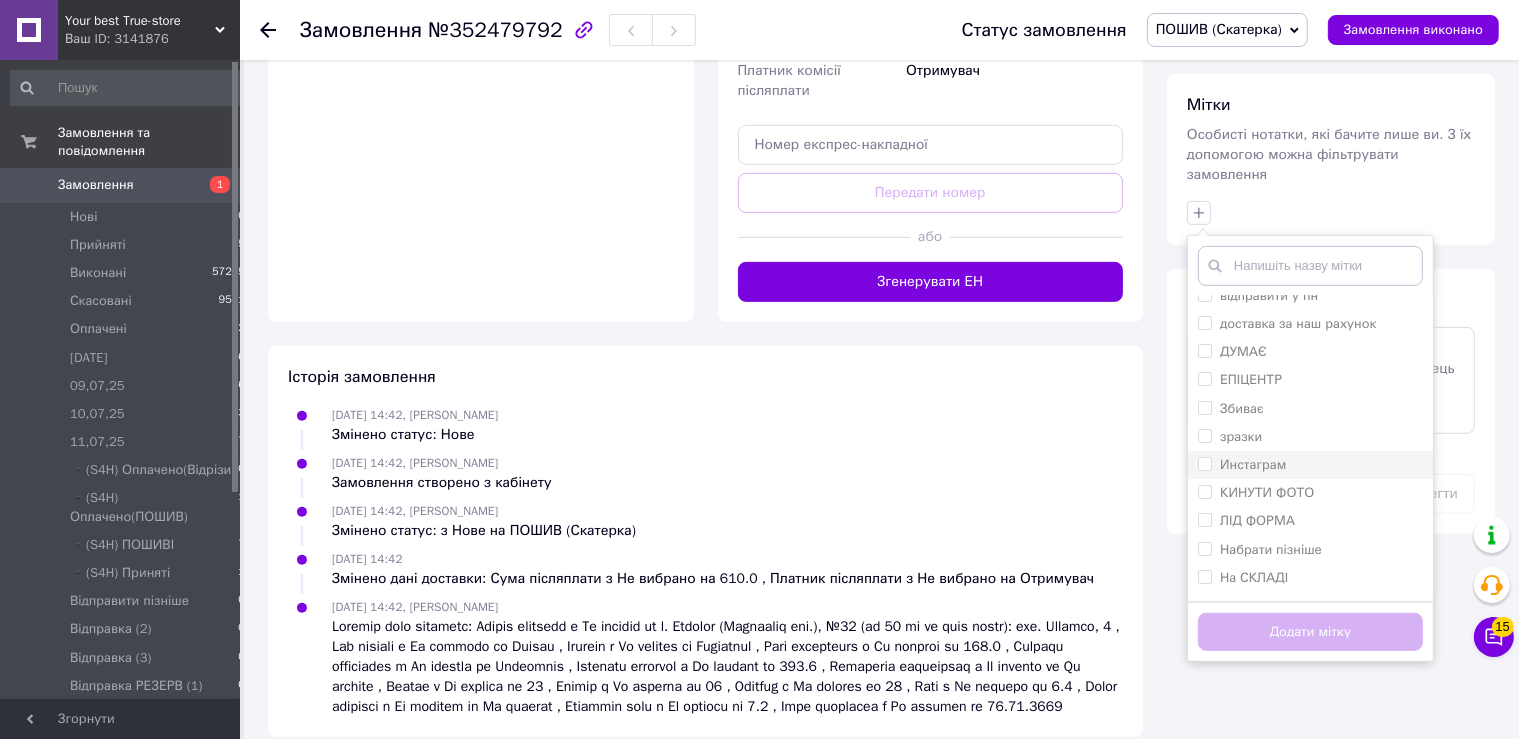 click on "Инстаграм" at bounding box center [1253, 464] 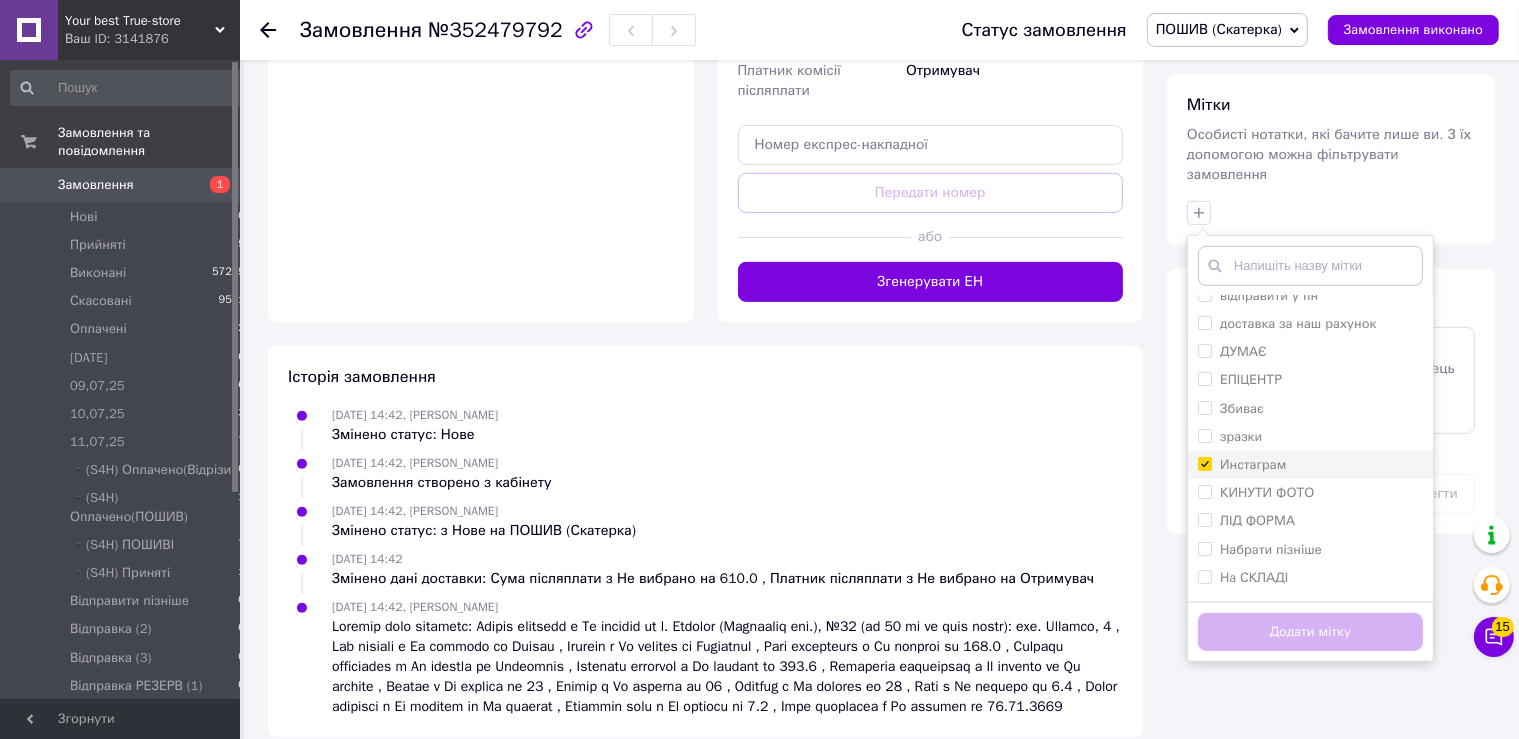 checkbox on "true" 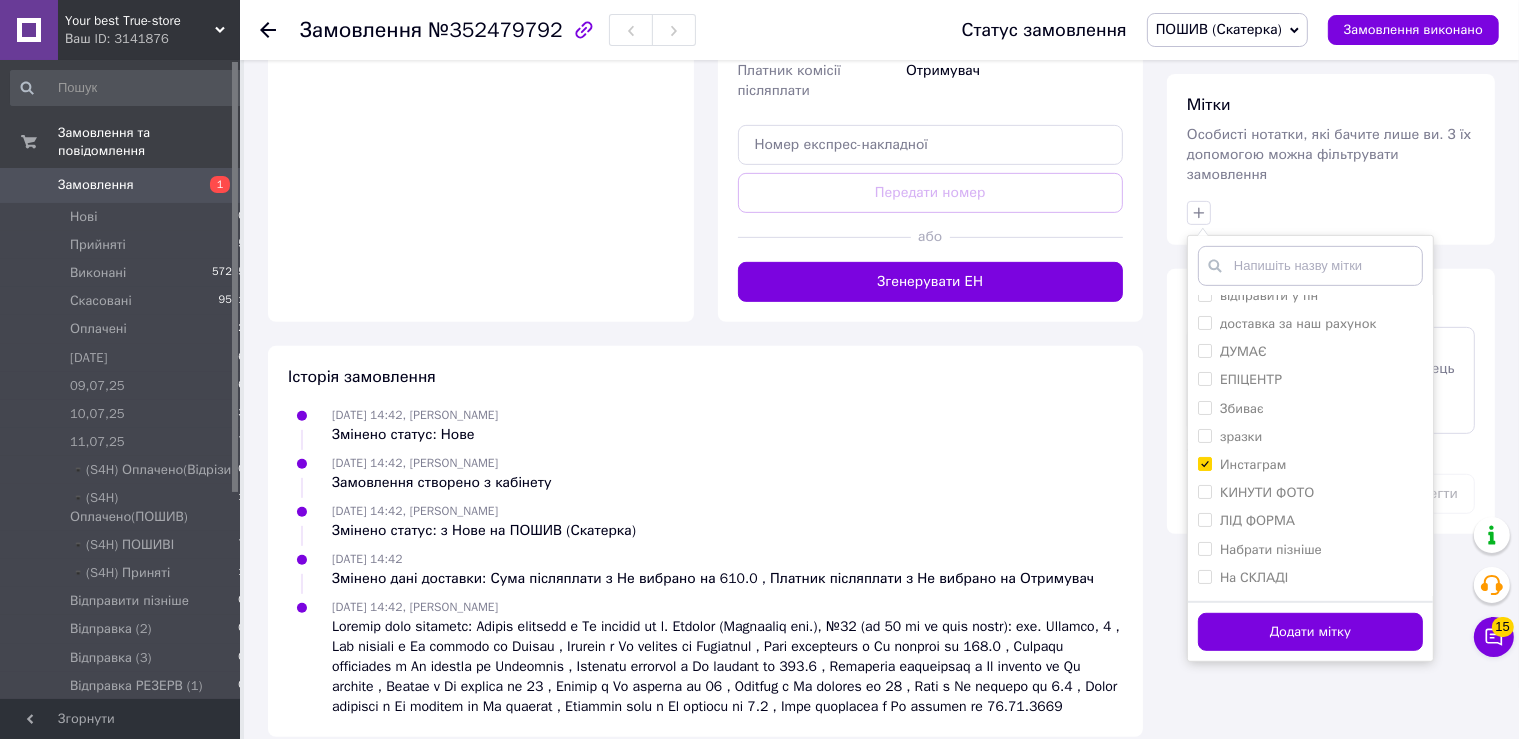 scroll, scrollTop: 602, scrollLeft: 0, axis: vertical 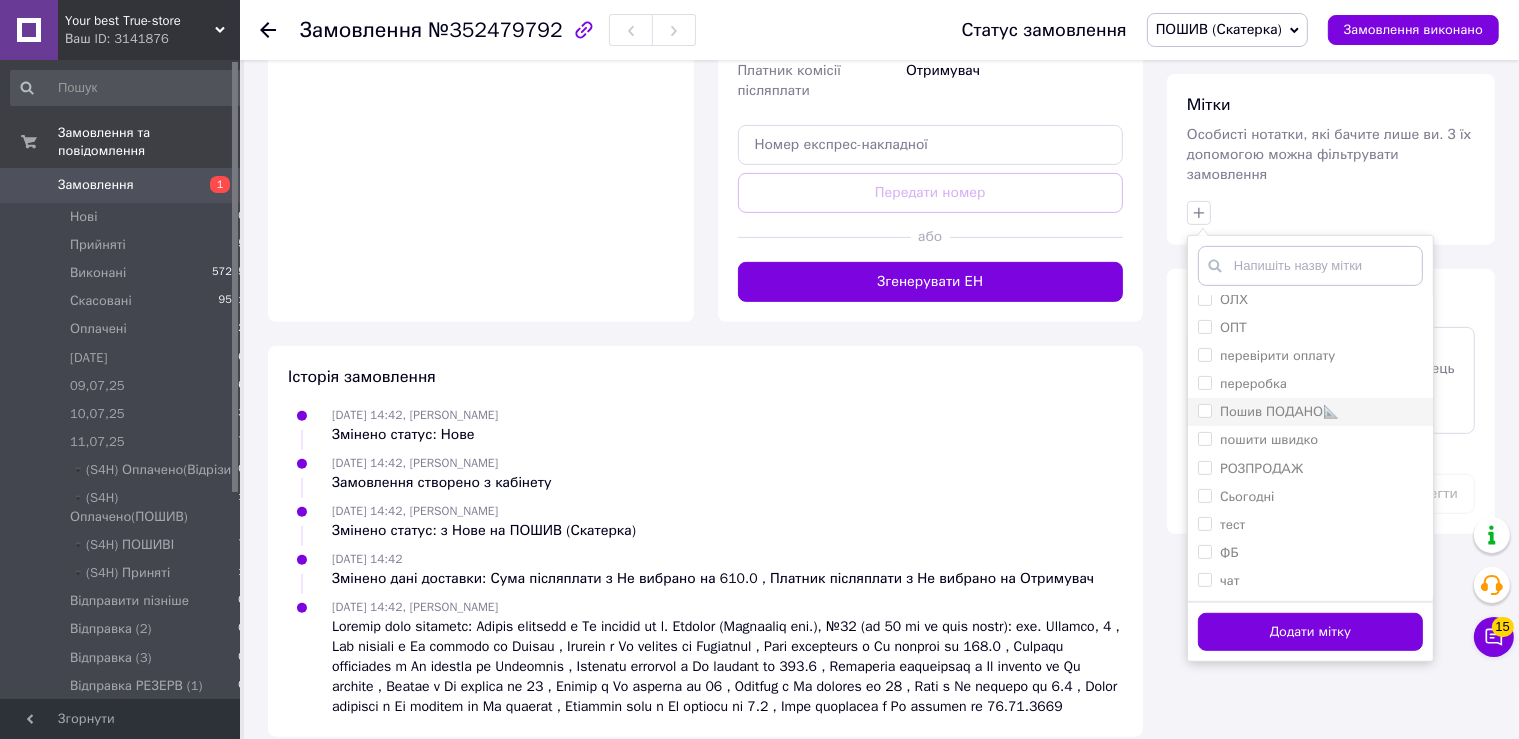 click on "Пошив ПОДАНО📐" at bounding box center (1279, 411) 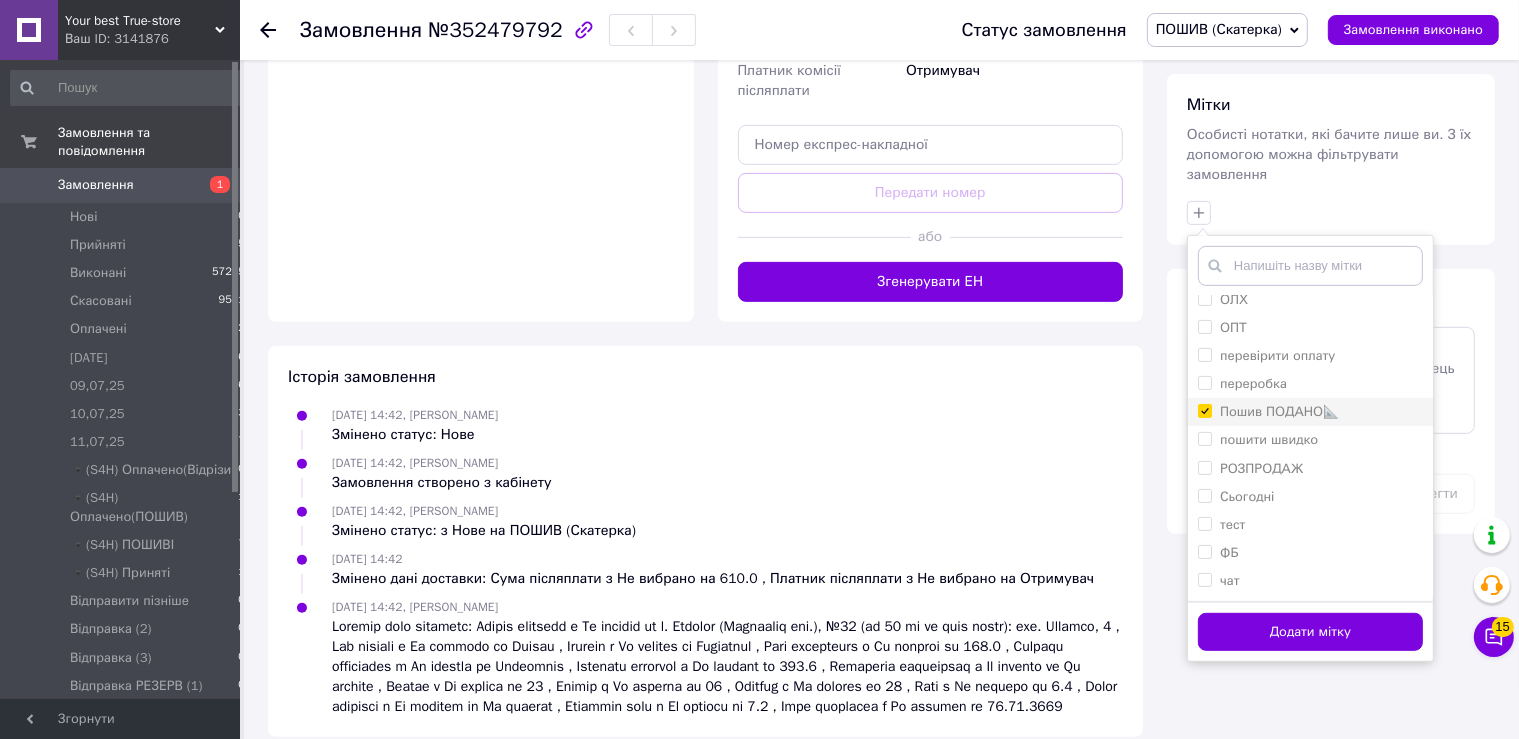 checkbox on "true" 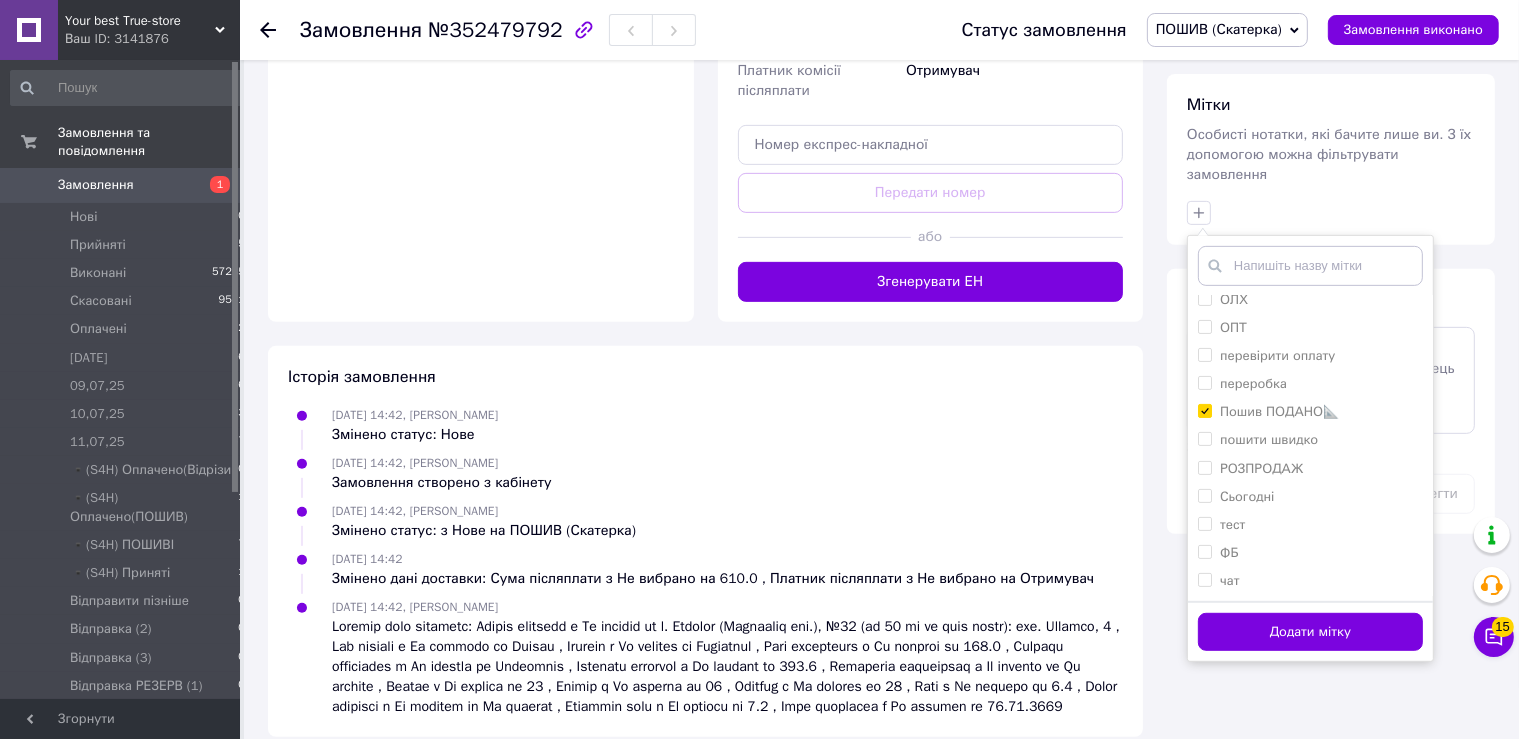 click on "Додати мітку" at bounding box center [1310, 632] 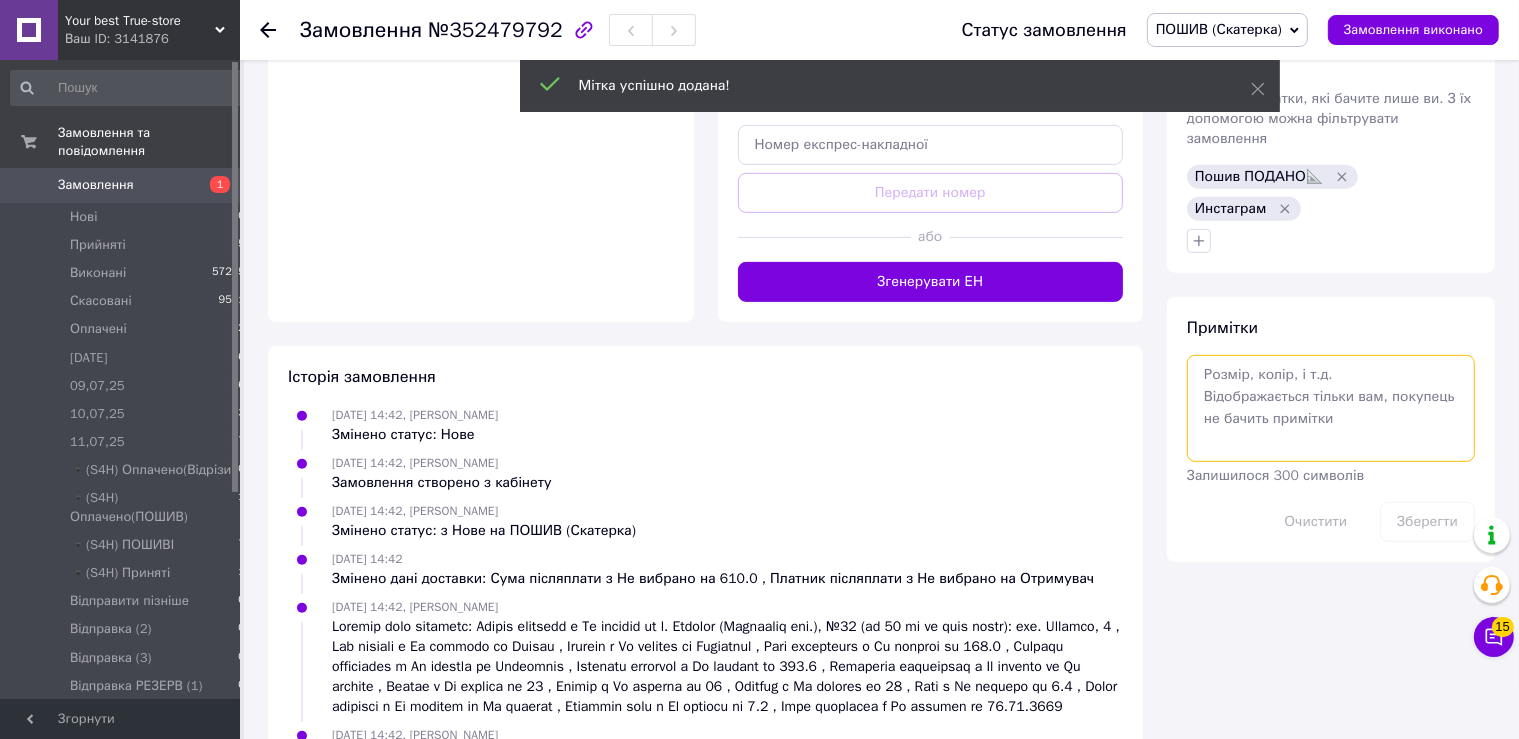 click at bounding box center [1331, 408] 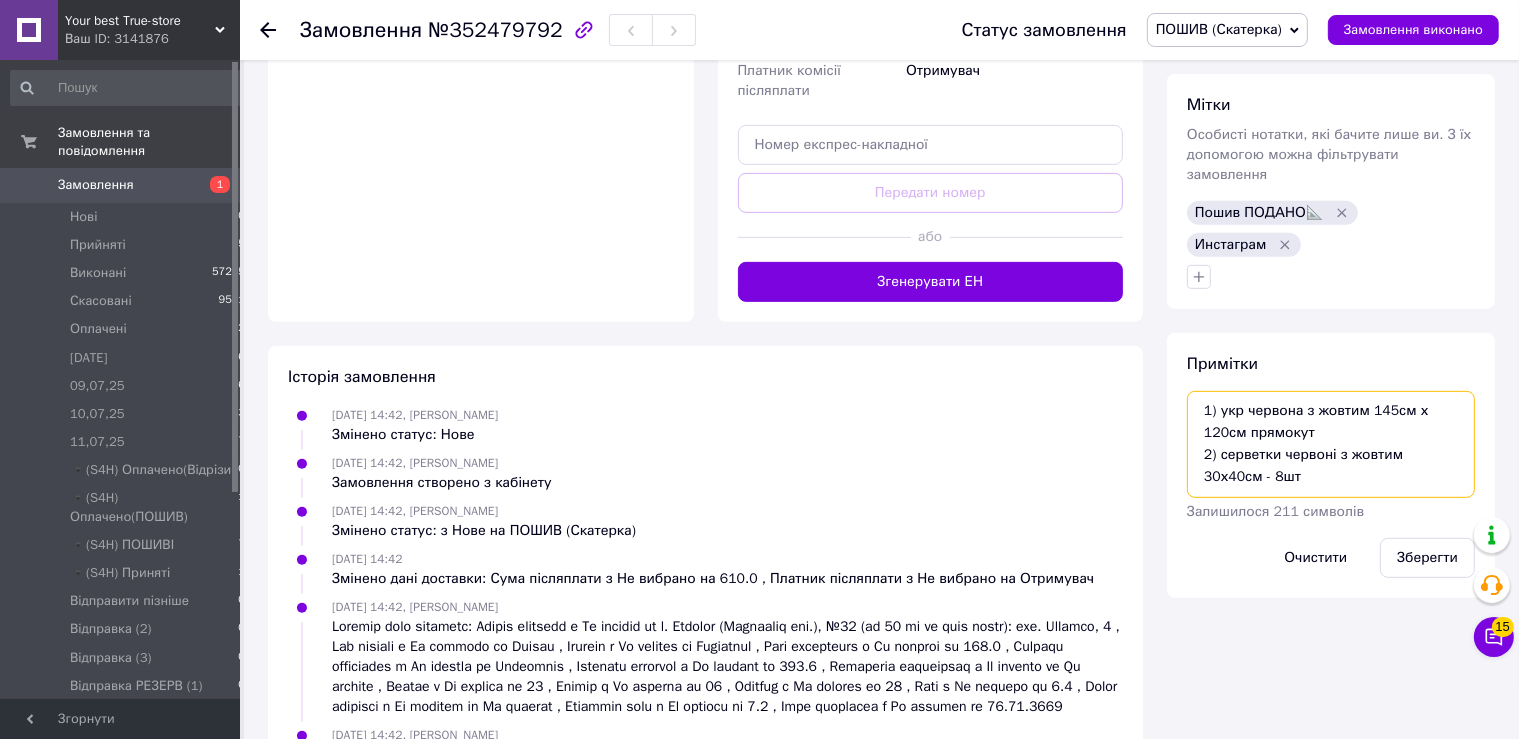 scroll, scrollTop: 14, scrollLeft: 0, axis: vertical 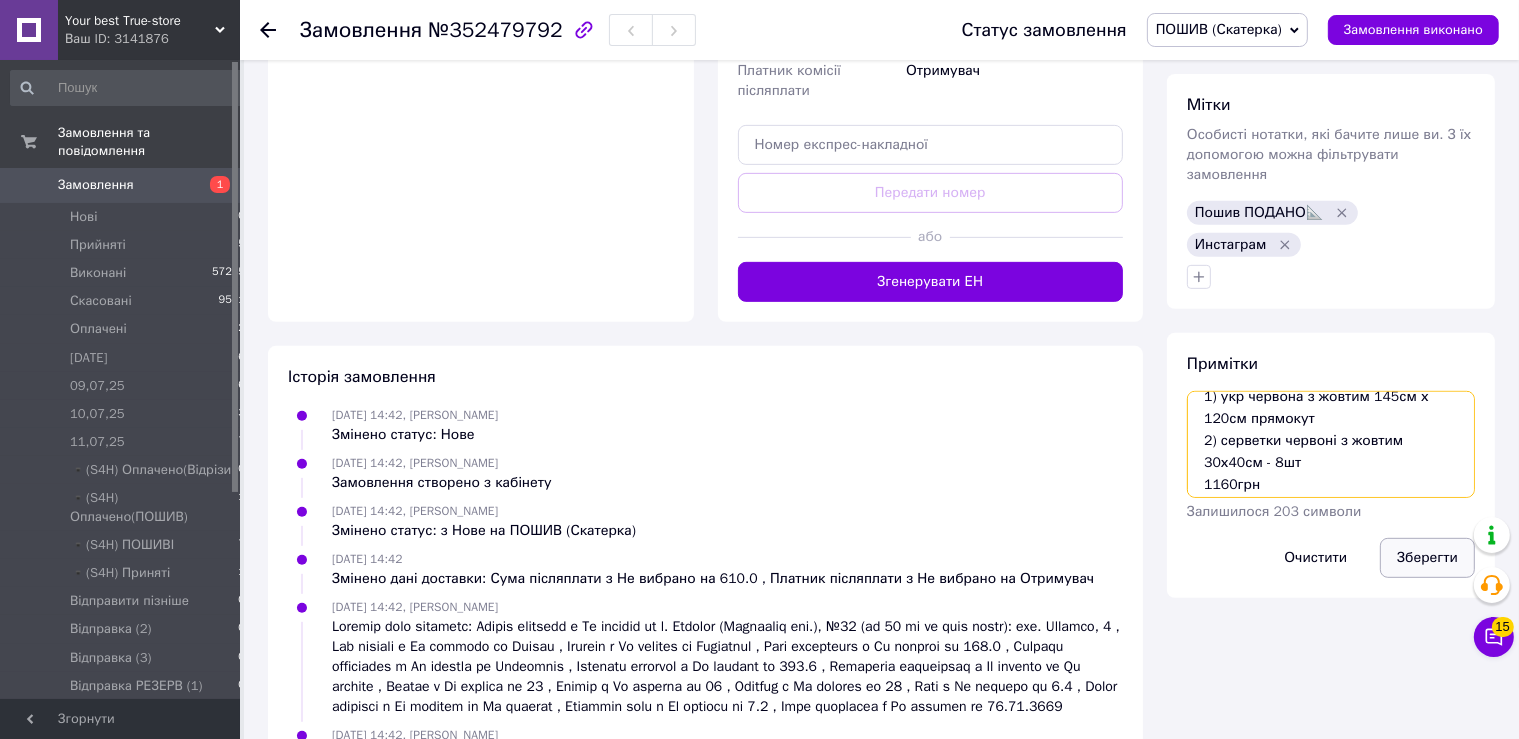 type on "1) укр червона з жовтим 145см х 120см прямокут
2) серветки червоні з жовтим 30х40см - 8шт
1160грн" 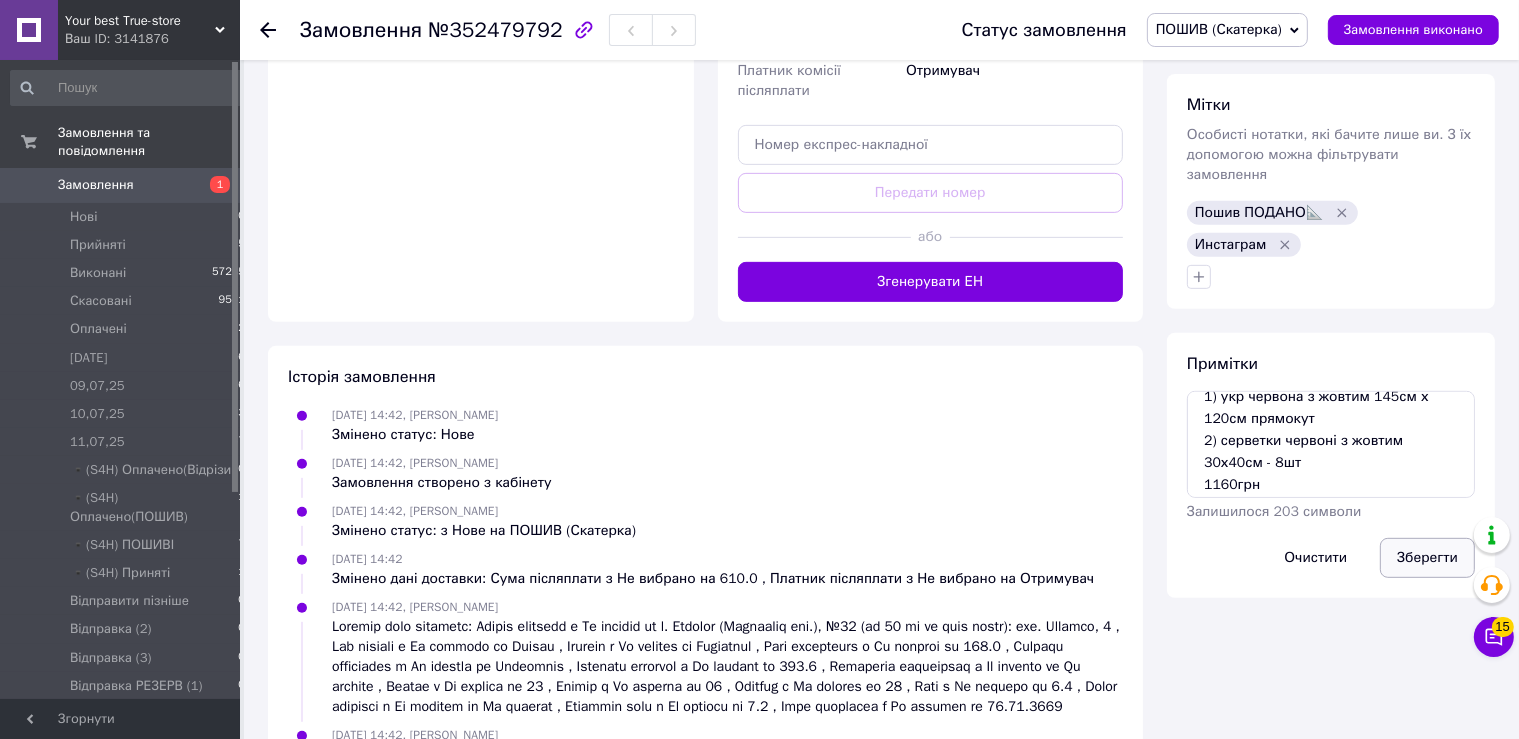 click on "Зберегти" at bounding box center [1427, 558] 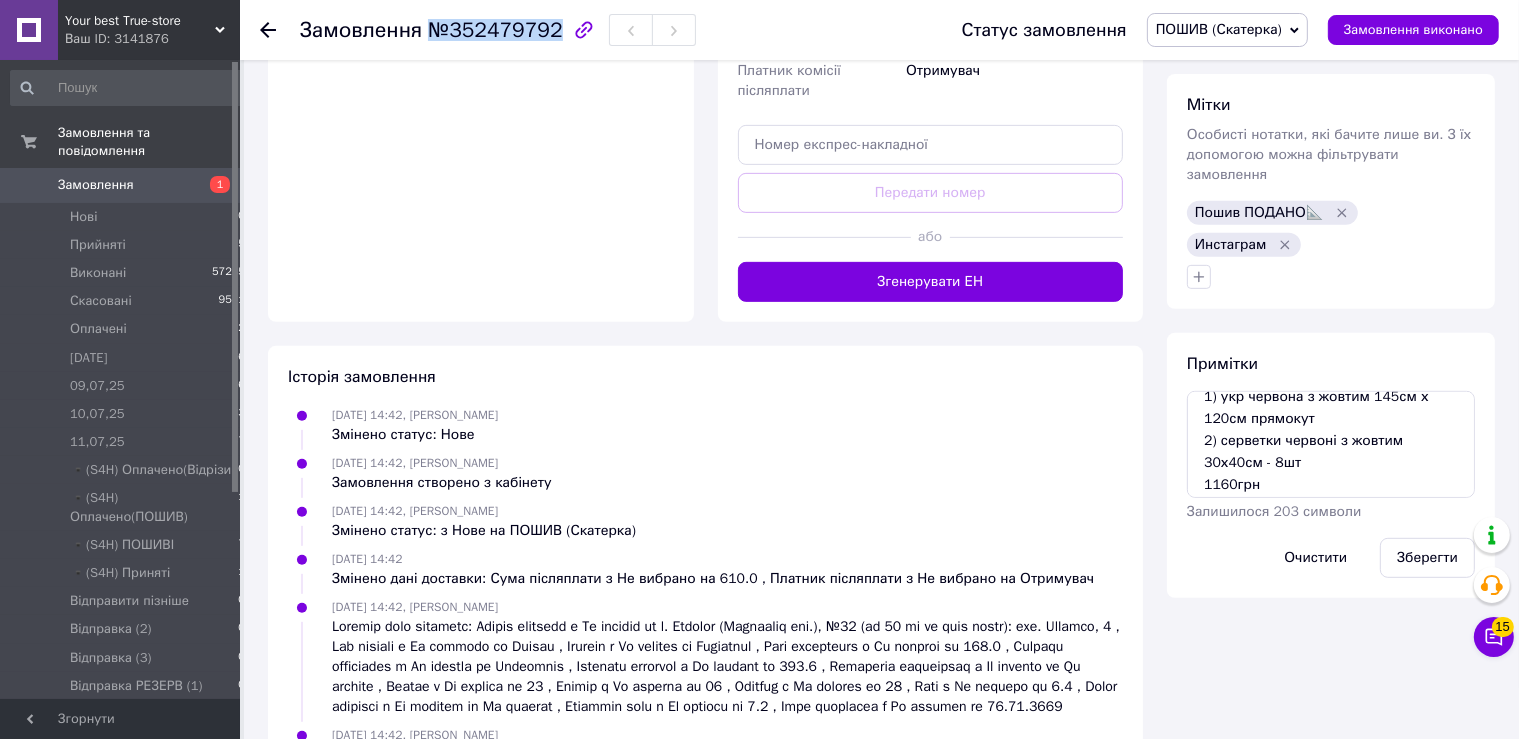 drag, startPoint x: 424, startPoint y: 38, endPoint x: 544, endPoint y: 31, distance: 120.203995 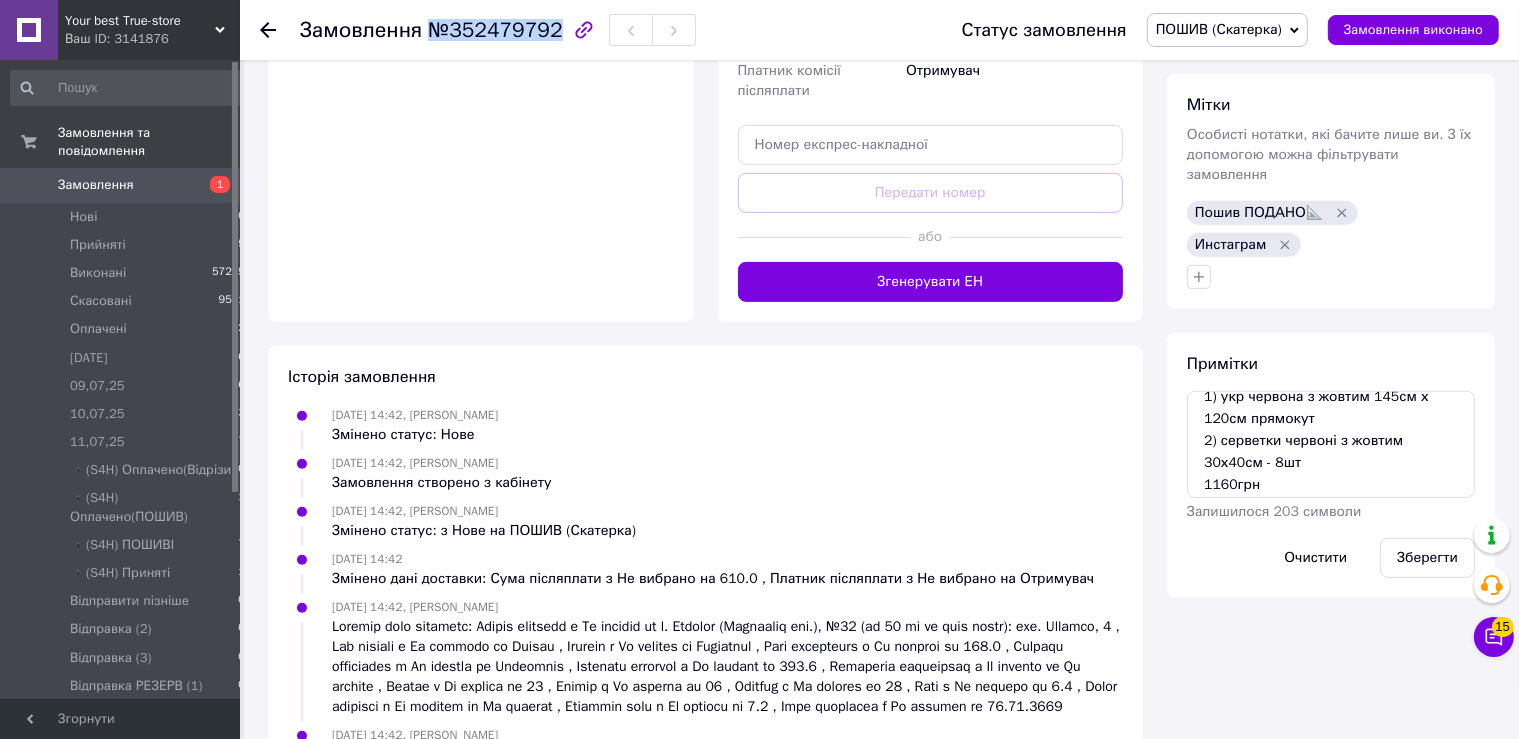 click on "№352479792" at bounding box center (495, 30) 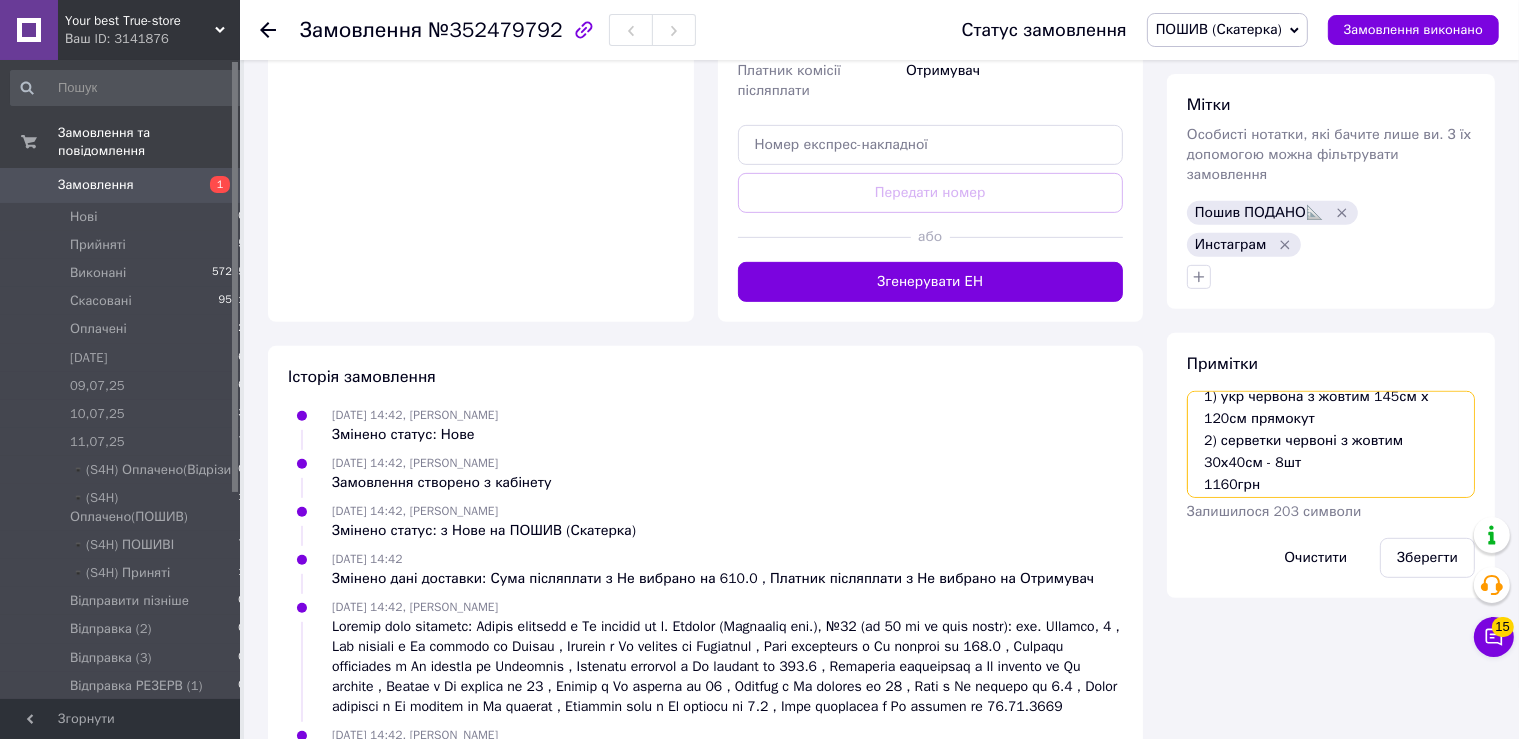 scroll, scrollTop: 0, scrollLeft: 0, axis: both 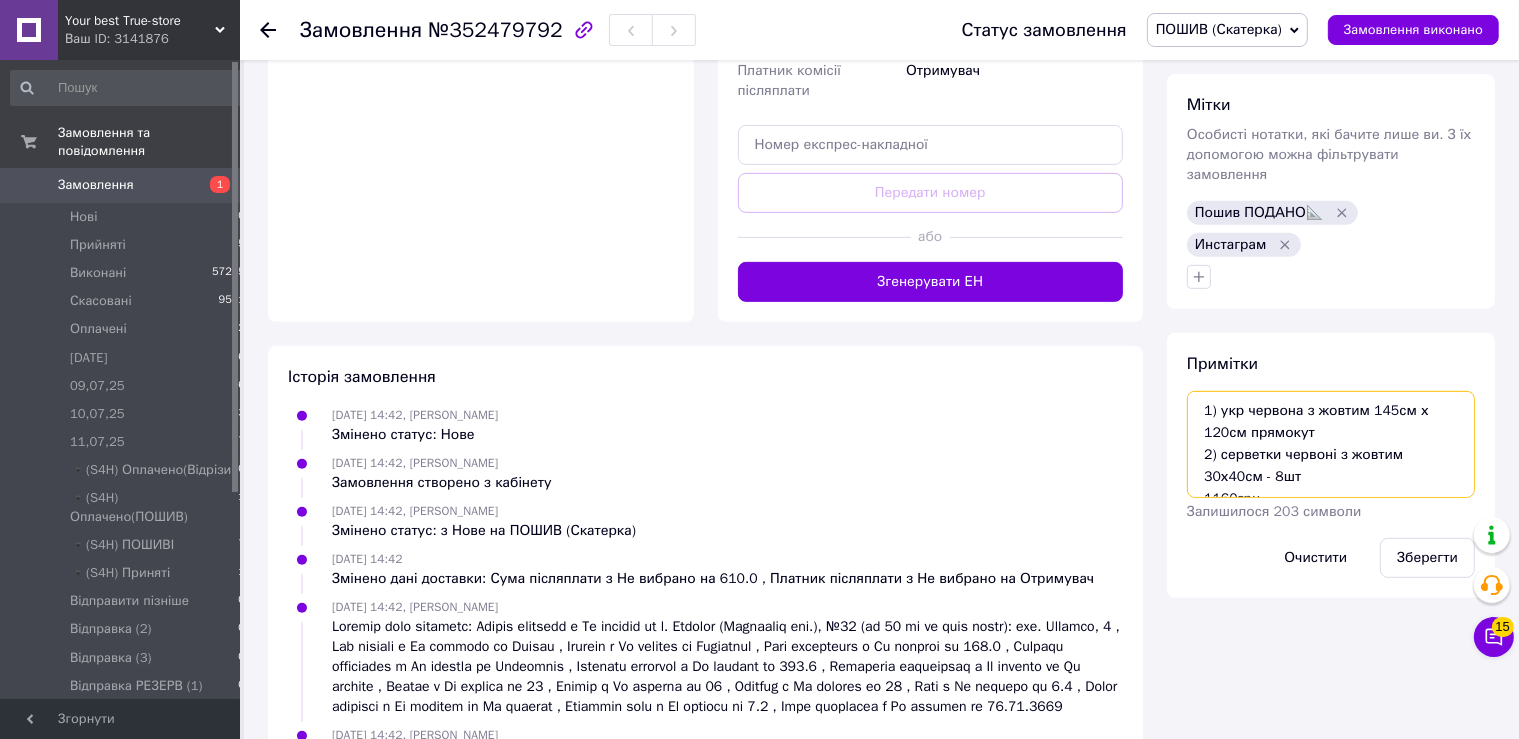 drag, startPoint x: 1314, startPoint y: 440, endPoint x: 1198, endPoint y: 356, distance: 143.22011 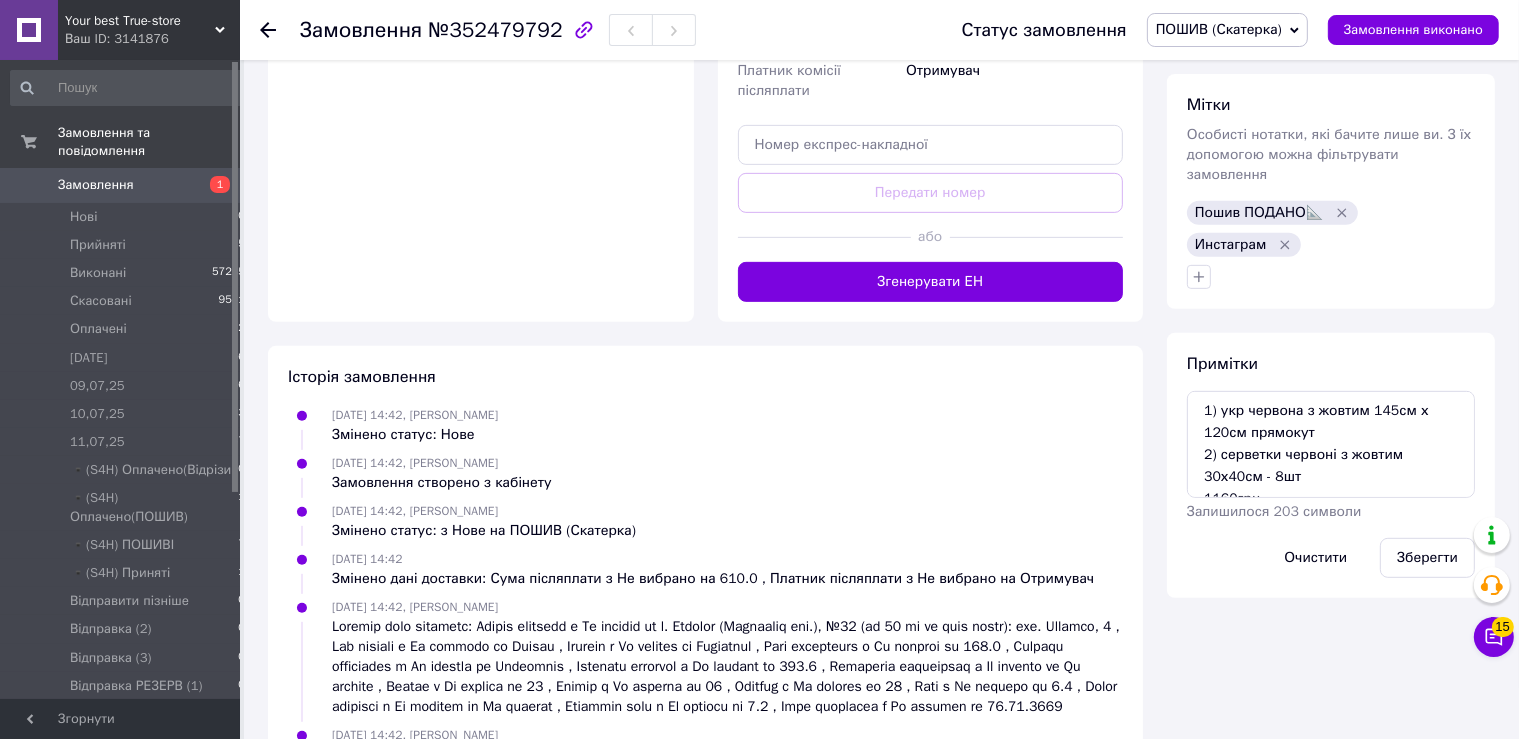 click on "Мітки Особисті нотатки, які бачите лише ви. З їх допомогою можна фільтрувати замовлення Пошив ПОДАНО📐   Инстаграм" at bounding box center [1331, 191] 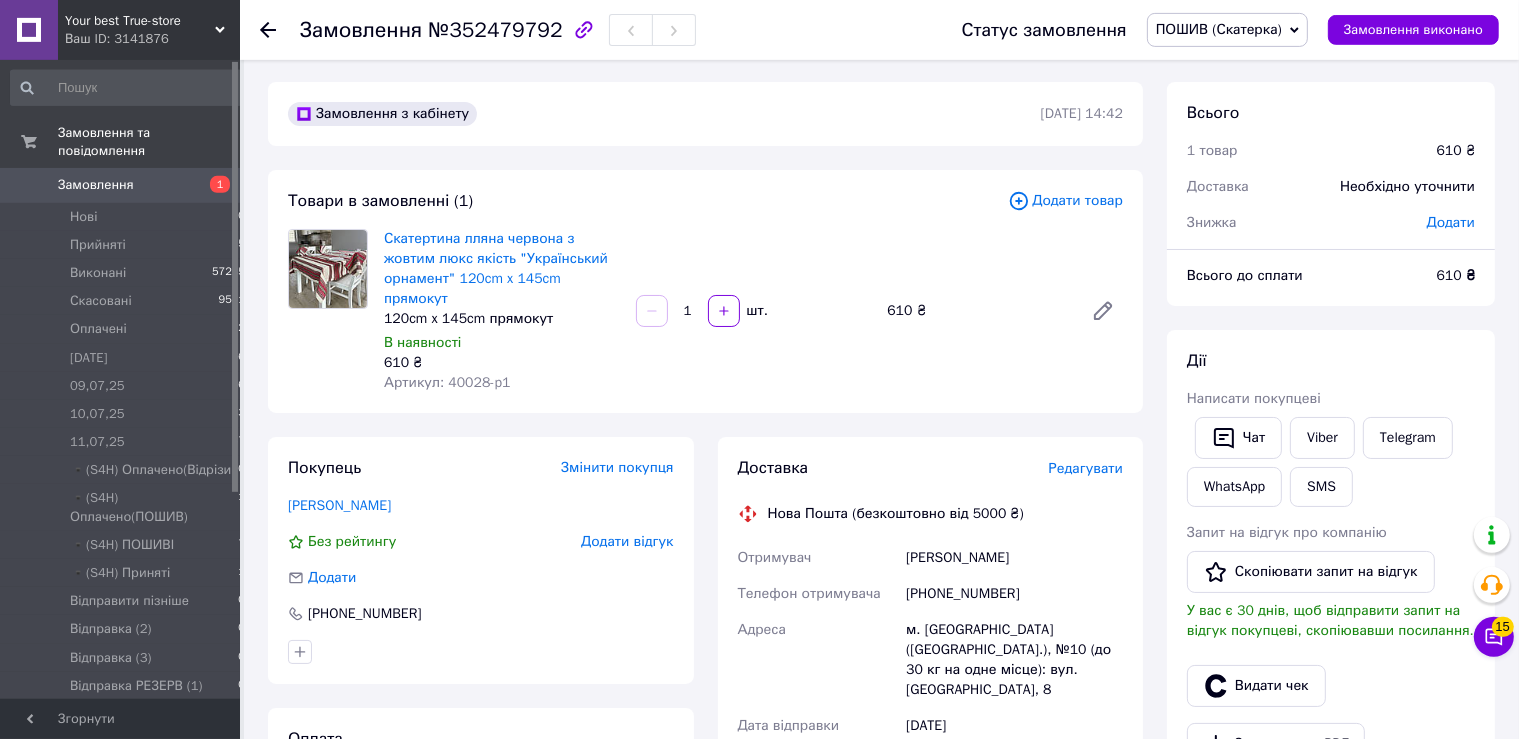 scroll, scrollTop: 0, scrollLeft: 0, axis: both 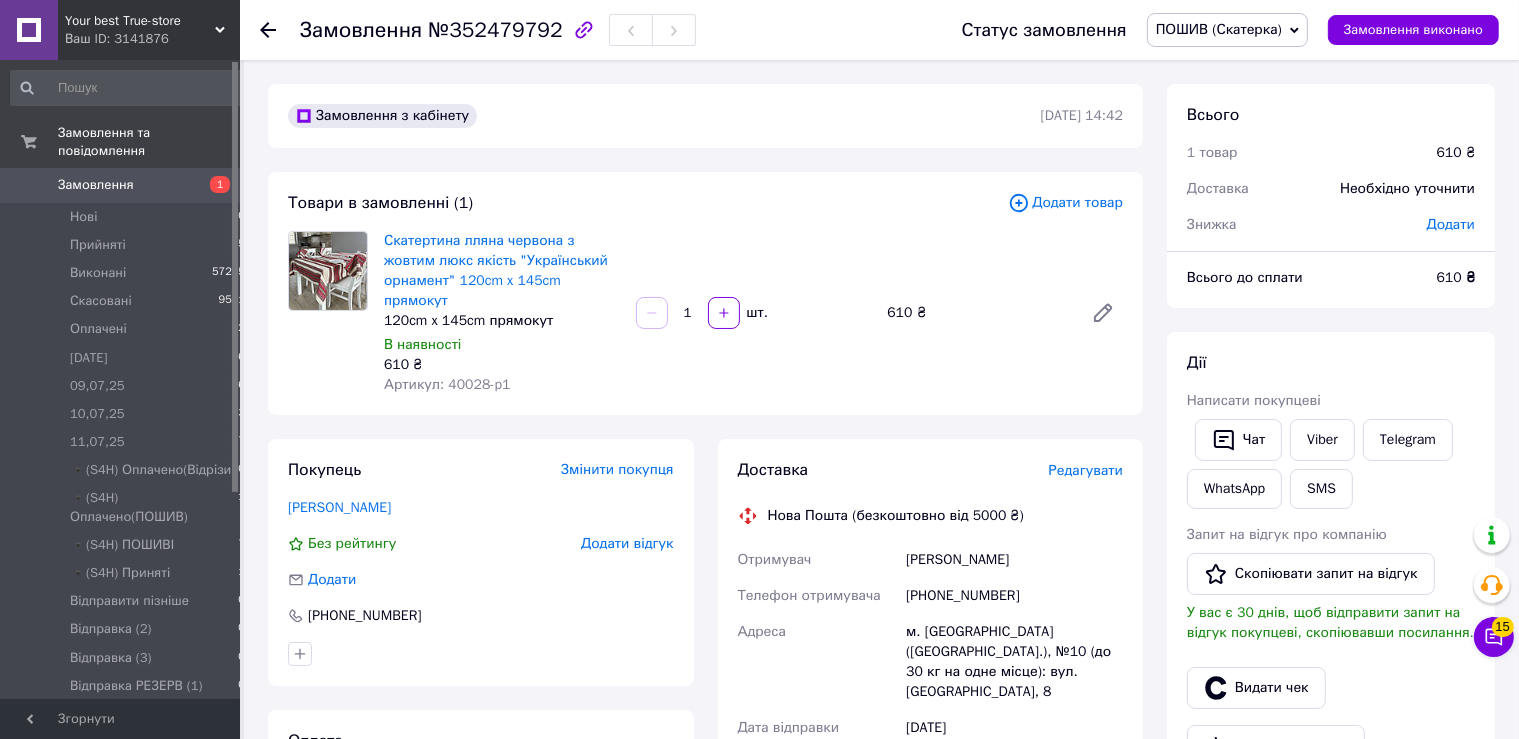 click on "Замовлення 1" at bounding box center (128, 185) 